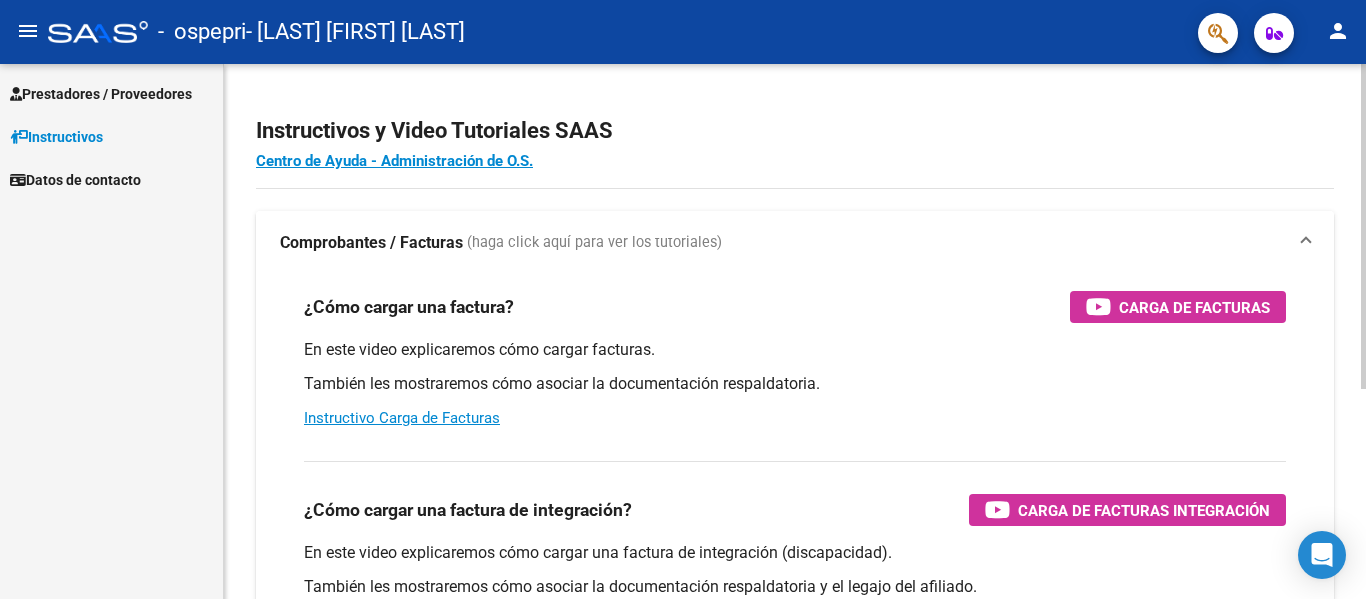 scroll, scrollTop: 0, scrollLeft: 0, axis: both 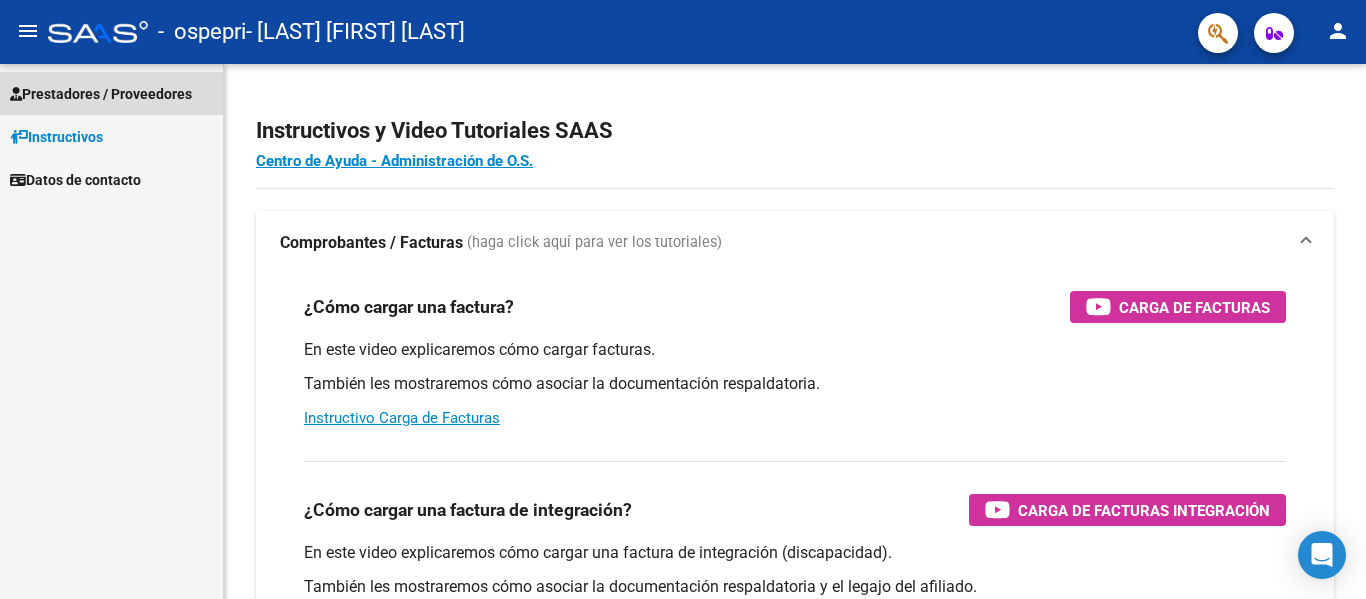 click on "Prestadores / Proveedores" at bounding box center [101, 94] 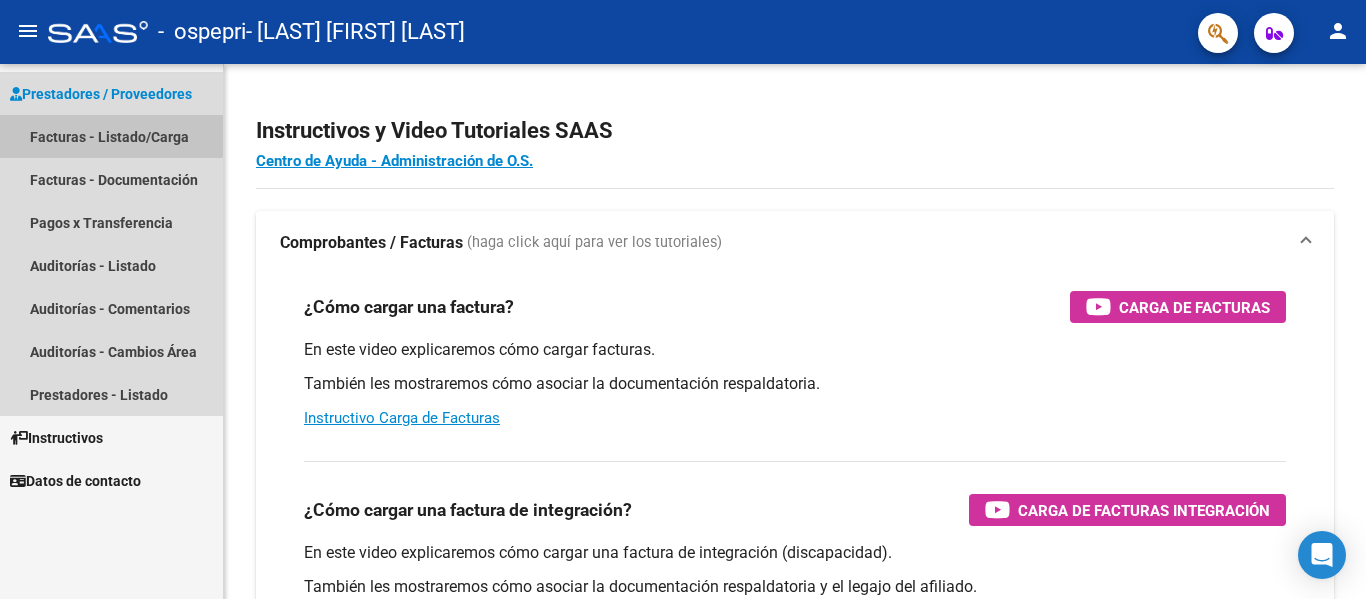 click on "Facturas - Listado/Carga" at bounding box center [111, 136] 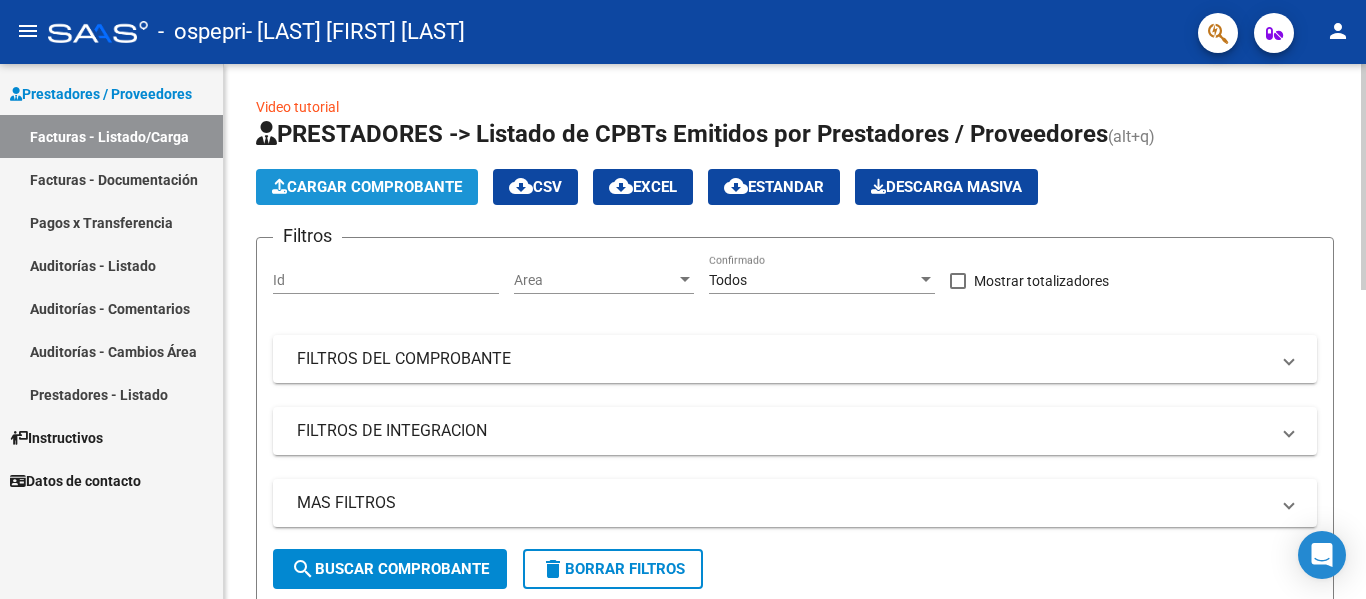 click on "Cargar Comprobante" 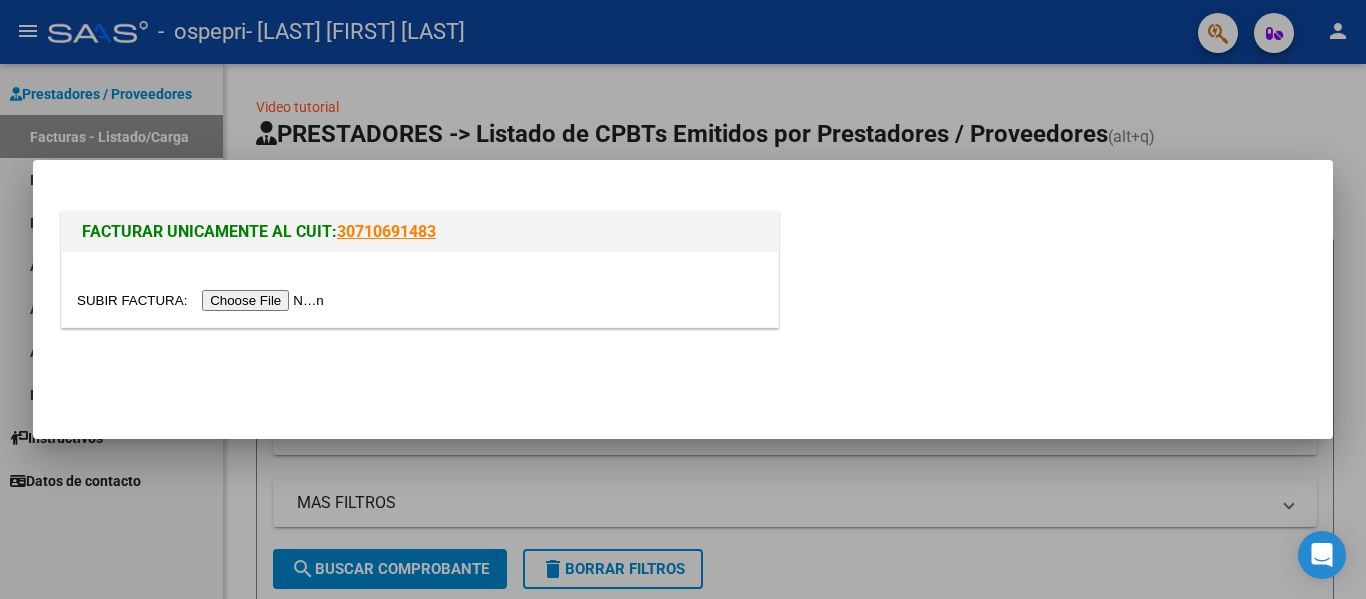 click at bounding box center (203, 300) 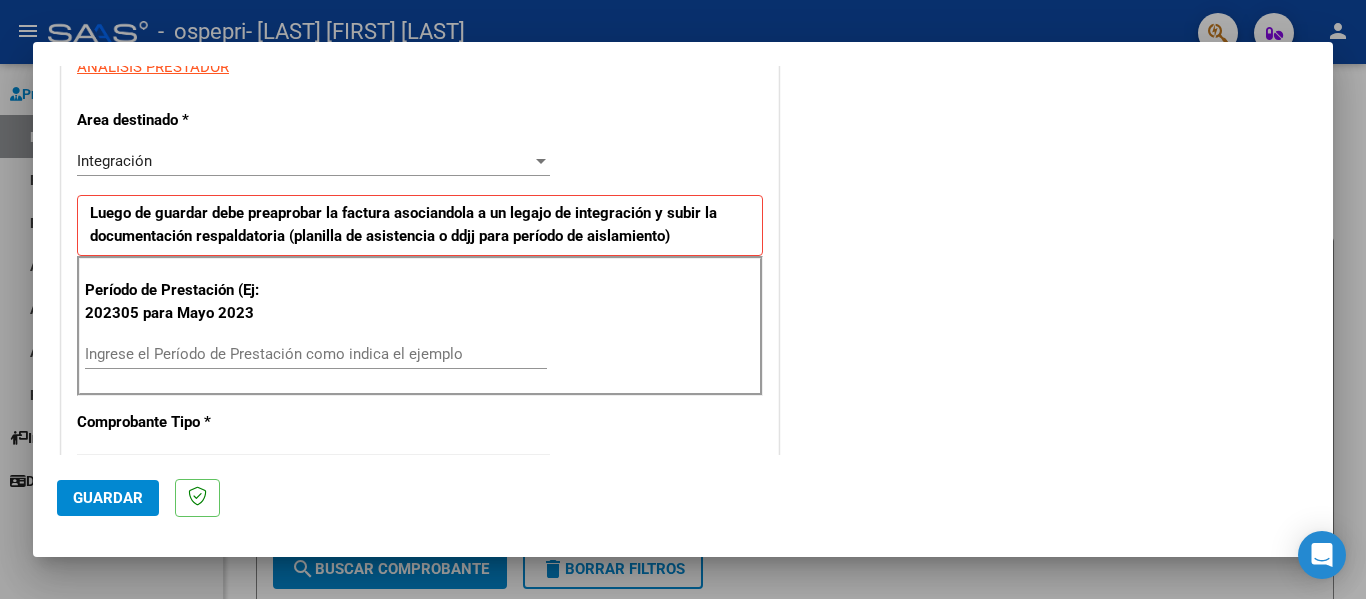 scroll, scrollTop: 396, scrollLeft: 0, axis: vertical 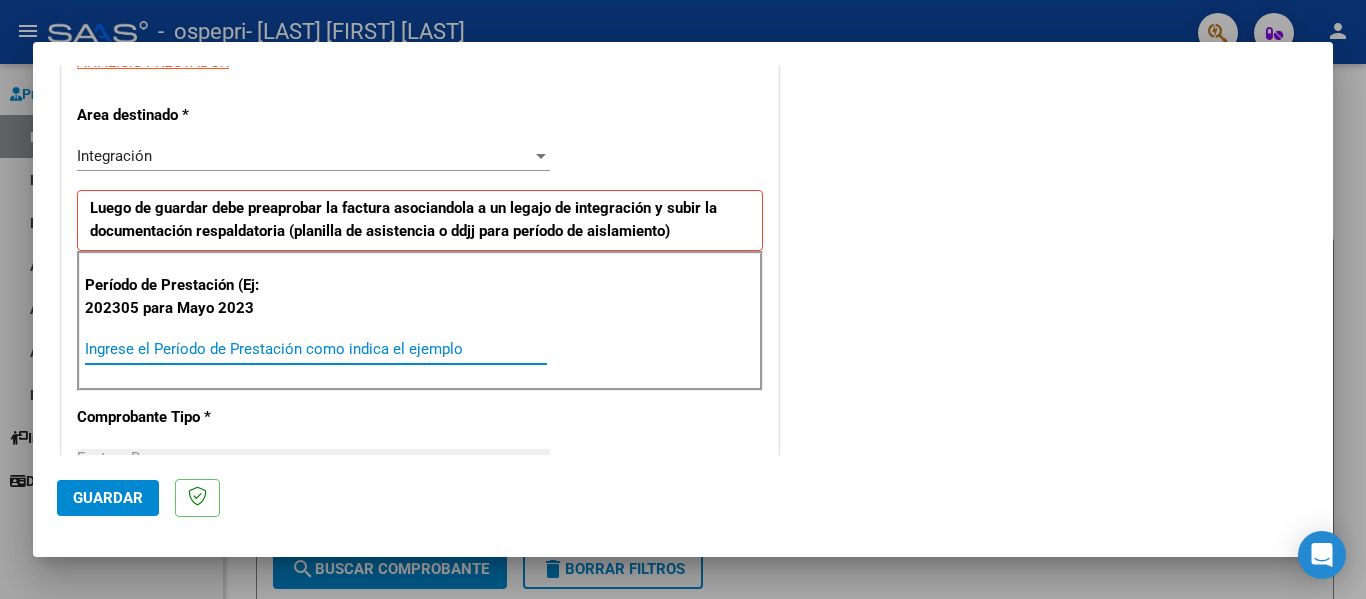 click on "Ingrese el Período de Prestación como indica el ejemplo" at bounding box center (316, 349) 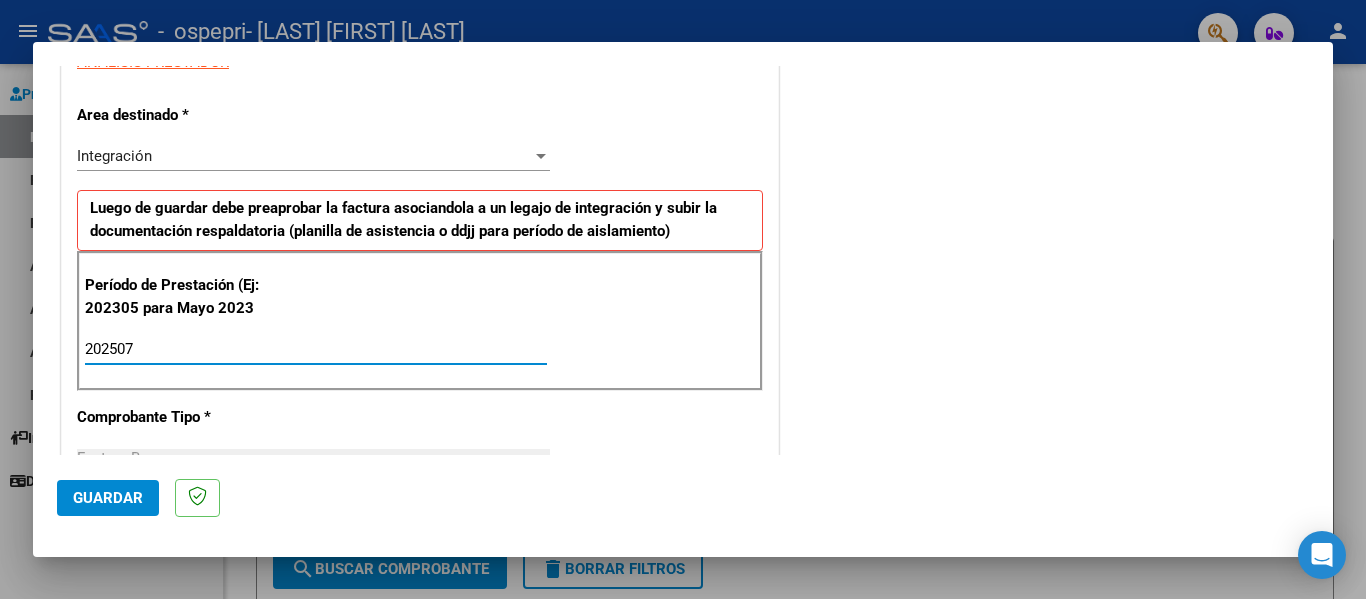 type on "202507" 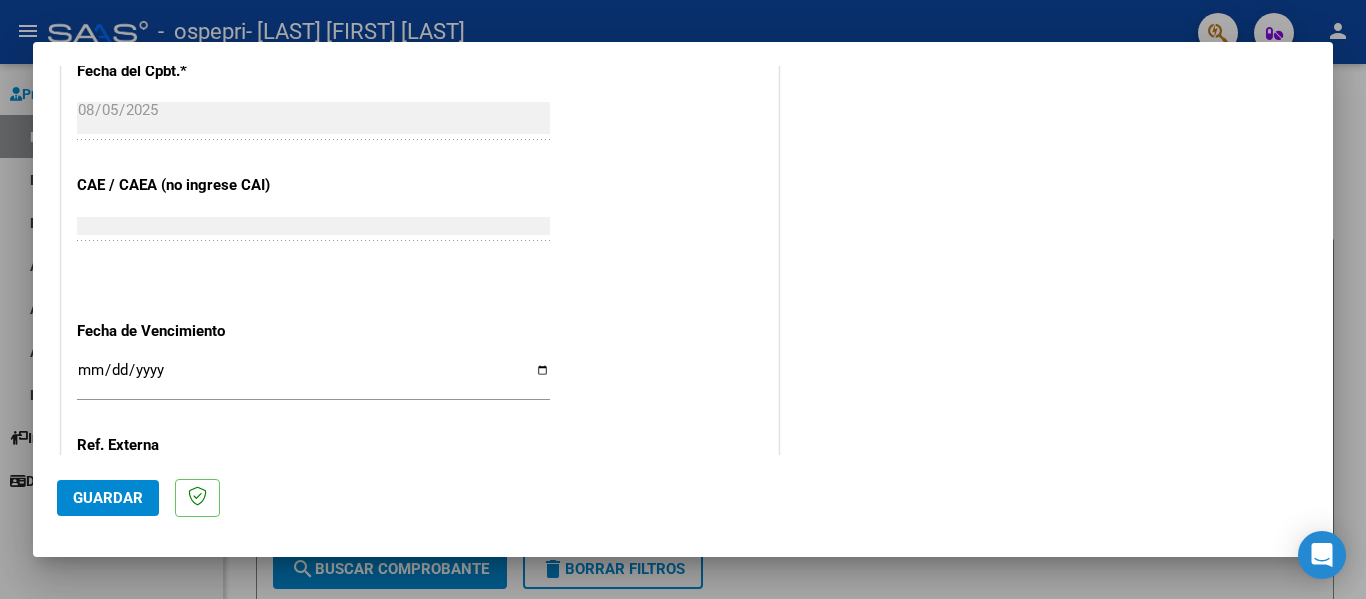 scroll, scrollTop: 1235, scrollLeft: 0, axis: vertical 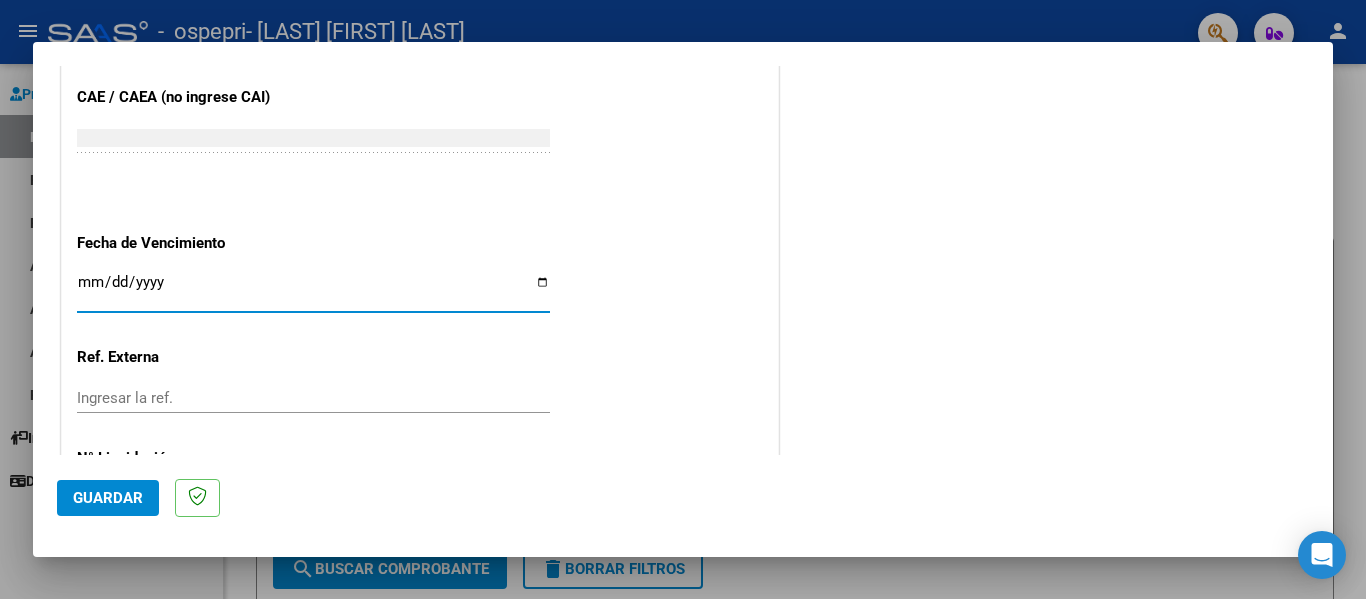 click on "Ingresar la fecha" at bounding box center (313, 290) 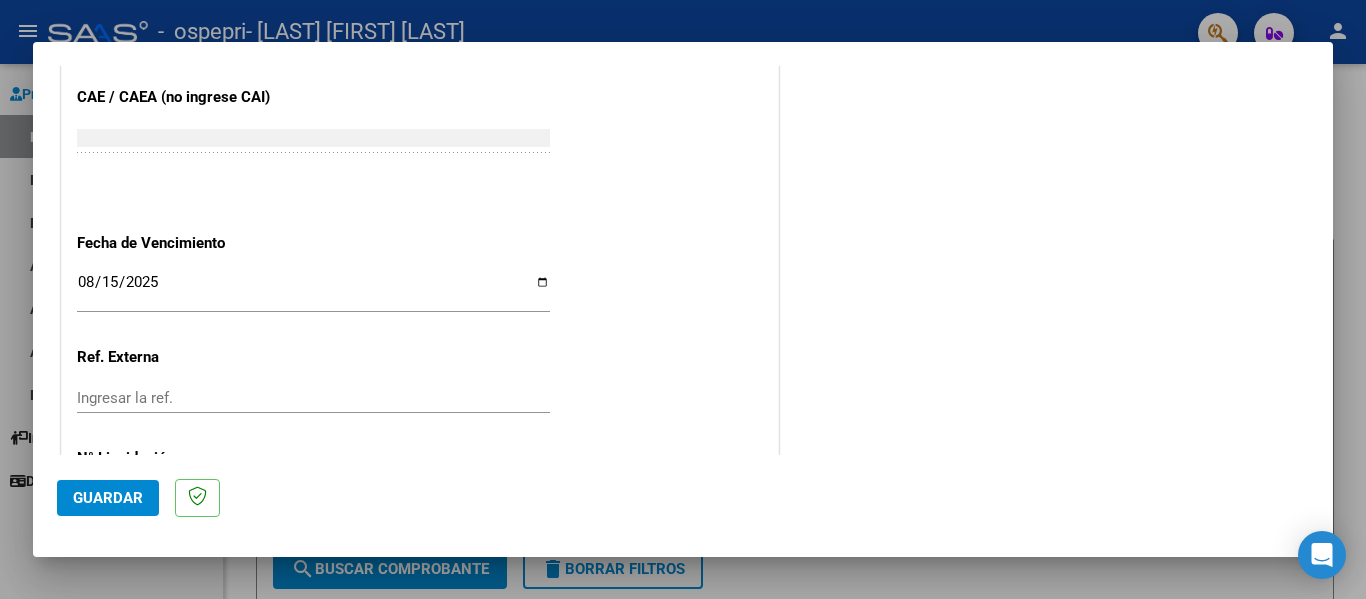 scroll, scrollTop: 1333, scrollLeft: 0, axis: vertical 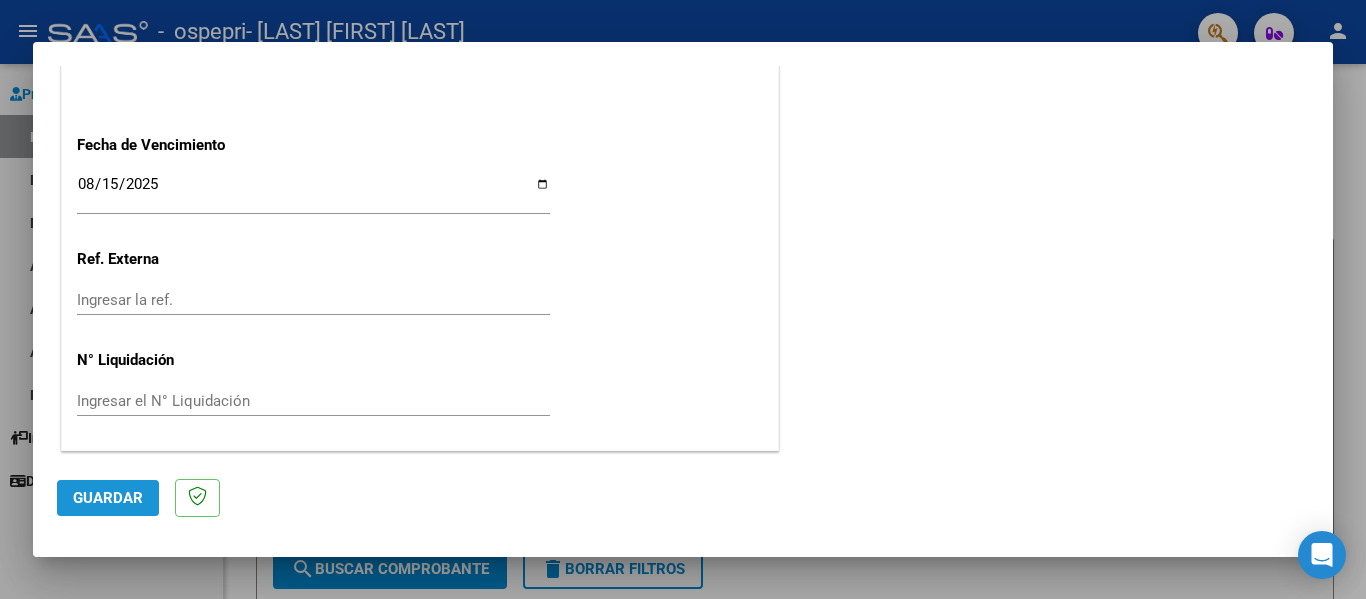 click on "Guardar" 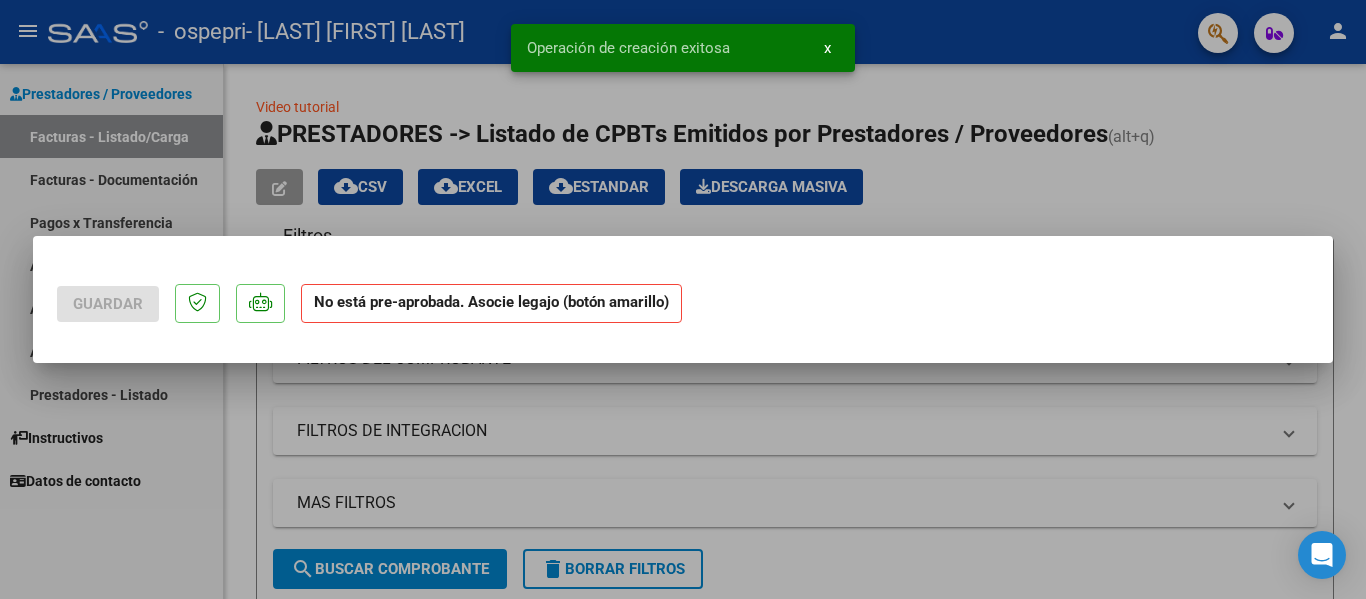 scroll, scrollTop: 0, scrollLeft: 0, axis: both 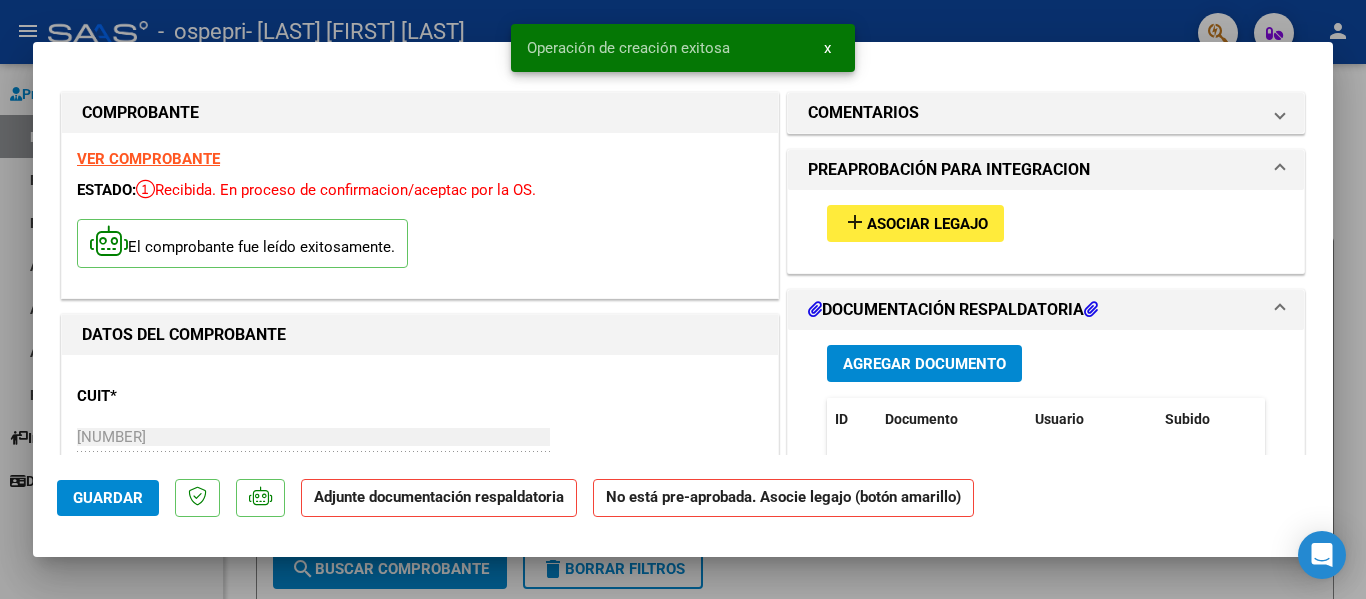 click on "add Asociar Legajo" at bounding box center (915, 223) 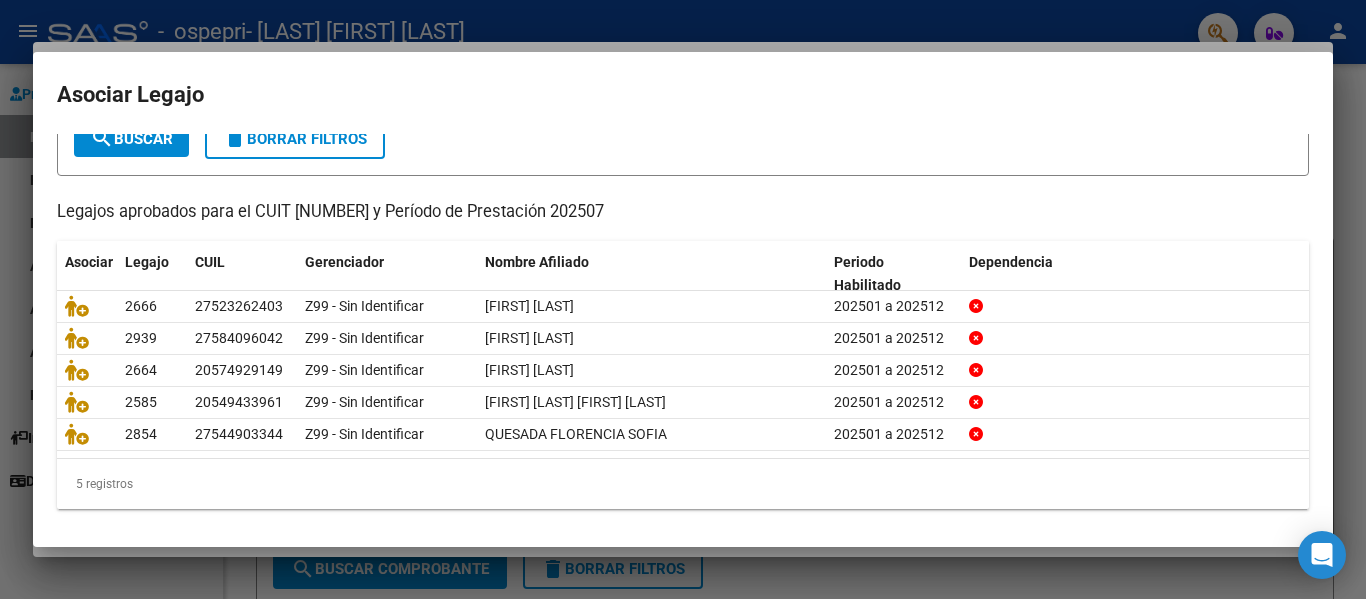 scroll, scrollTop: 137, scrollLeft: 0, axis: vertical 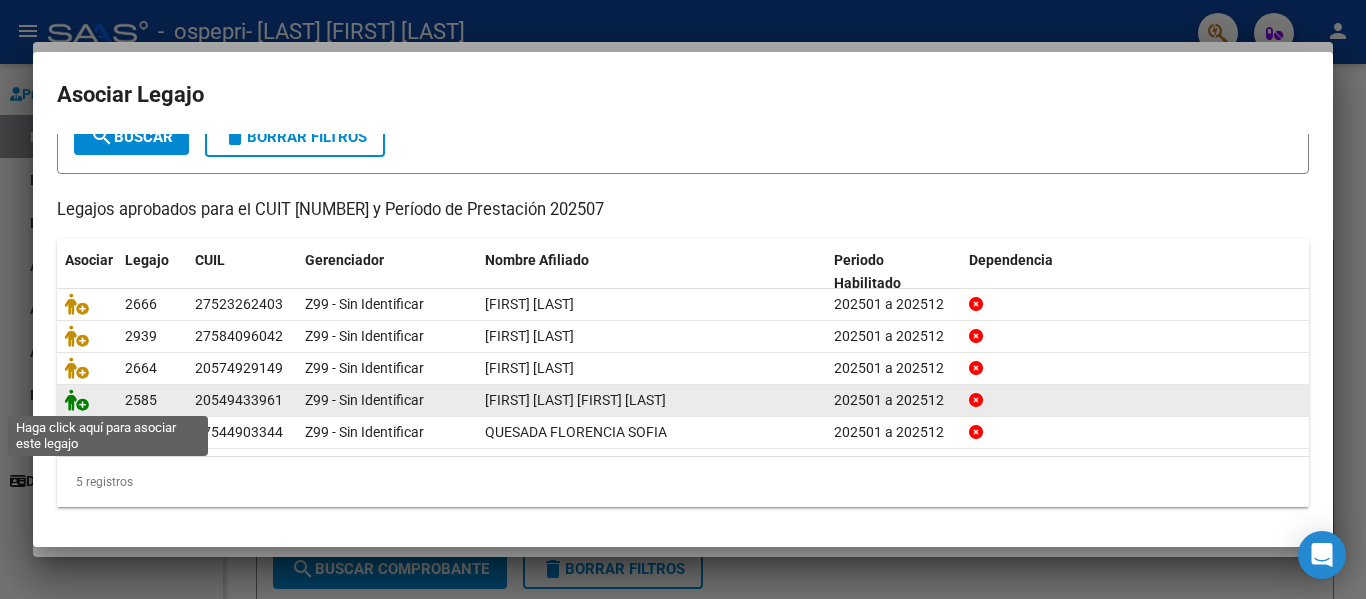 click 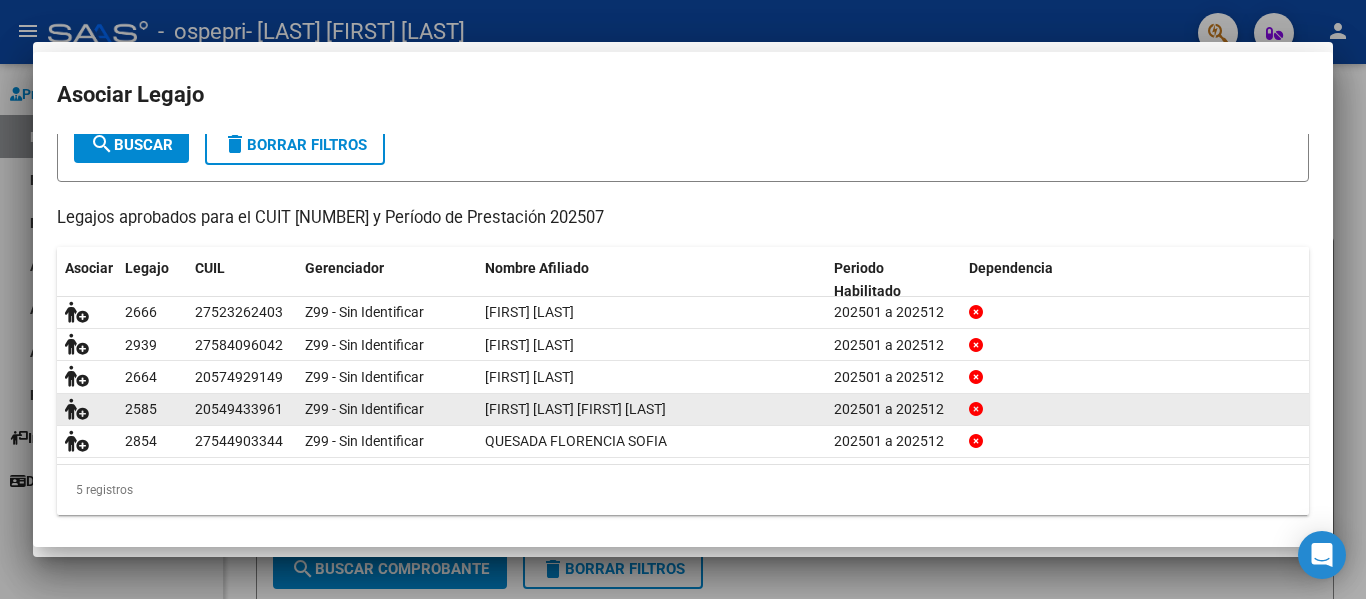 scroll, scrollTop: 150, scrollLeft: 0, axis: vertical 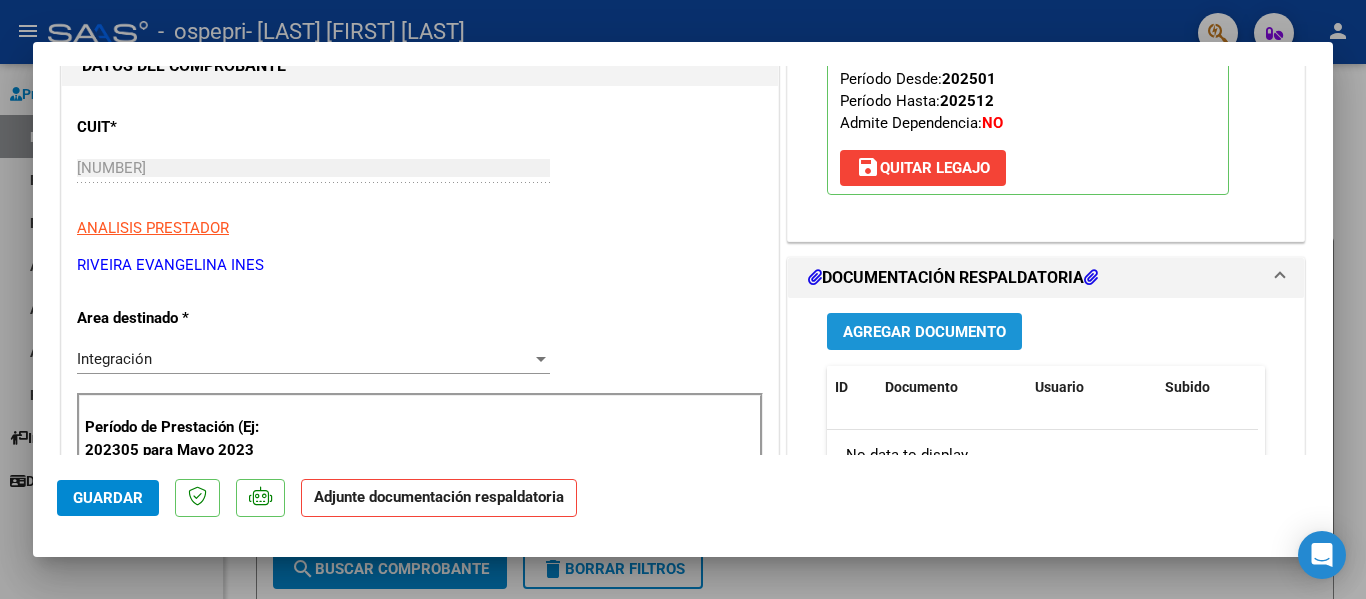 click on "Agregar Documento" at bounding box center (924, 332) 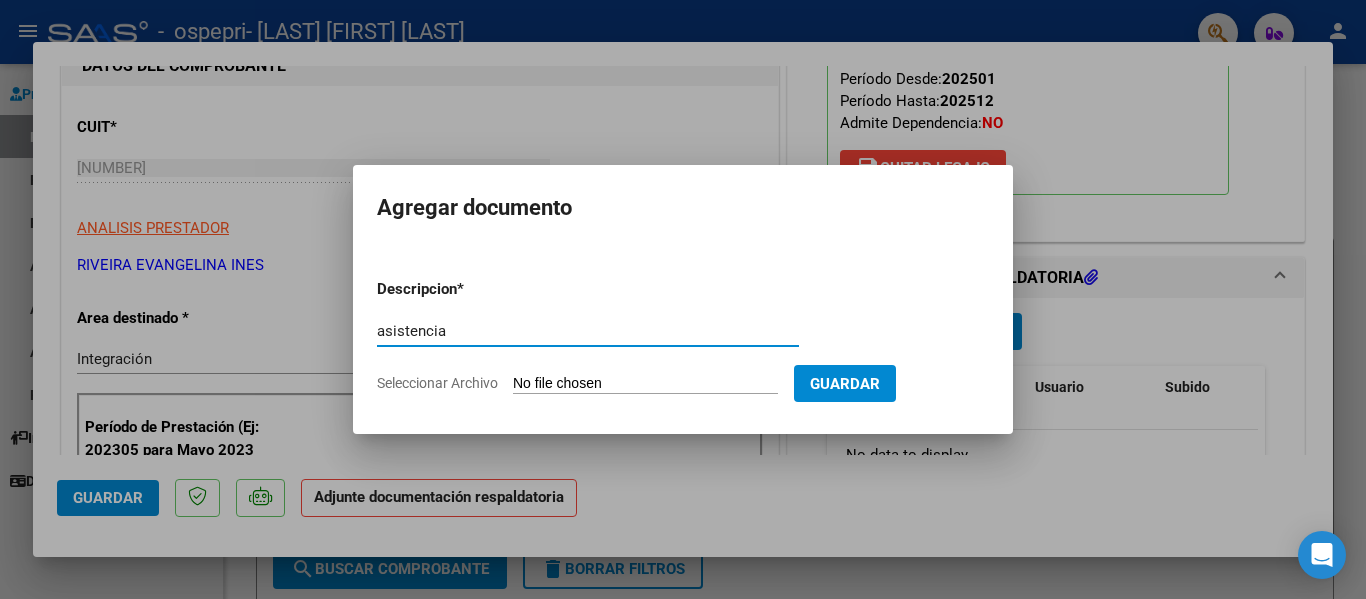 type on "asistencia" 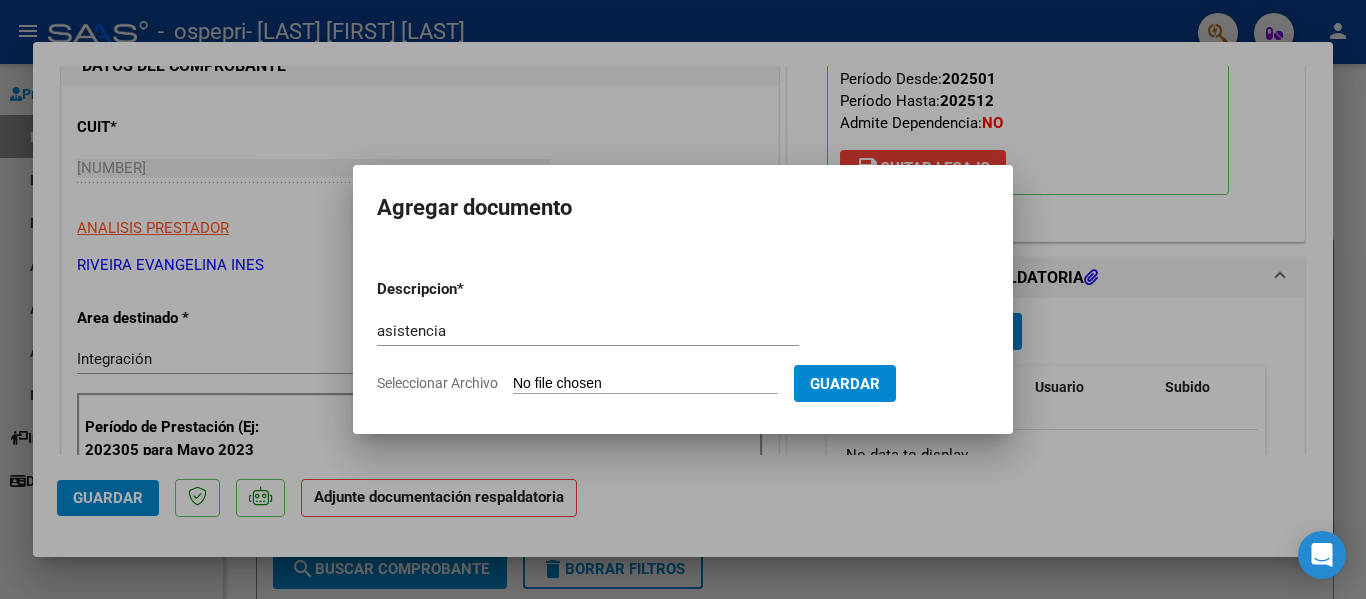 click on "Seleccionar Archivo" at bounding box center [645, 384] 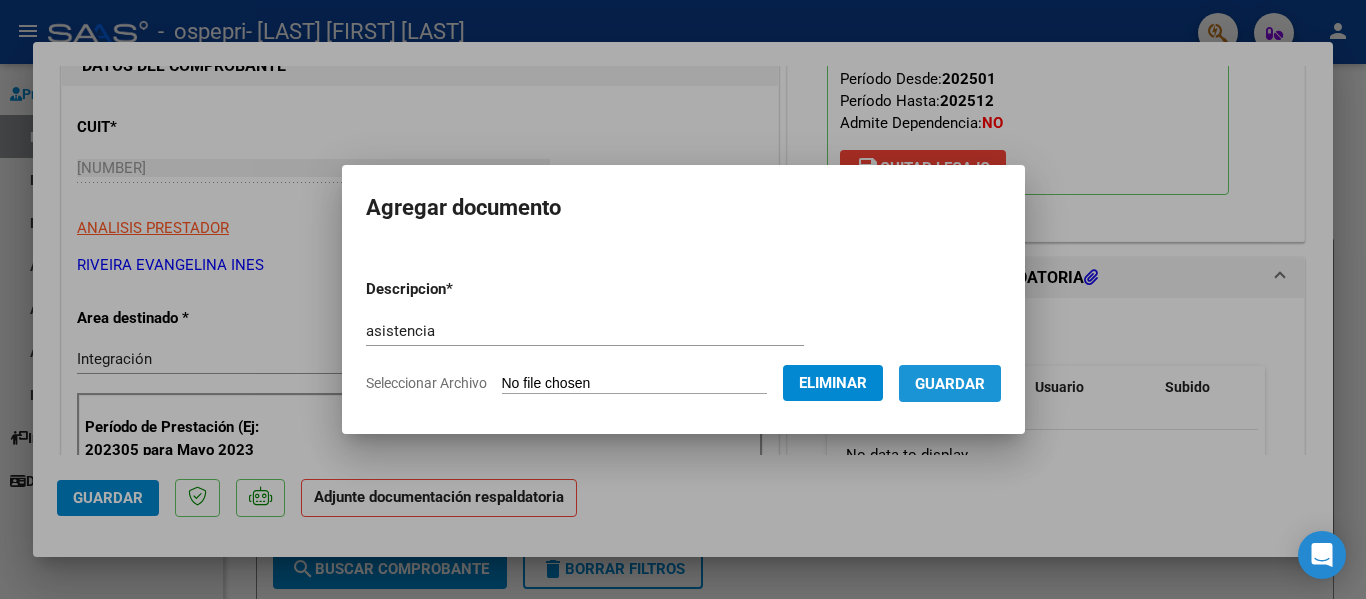 click on "Guardar" at bounding box center [950, 383] 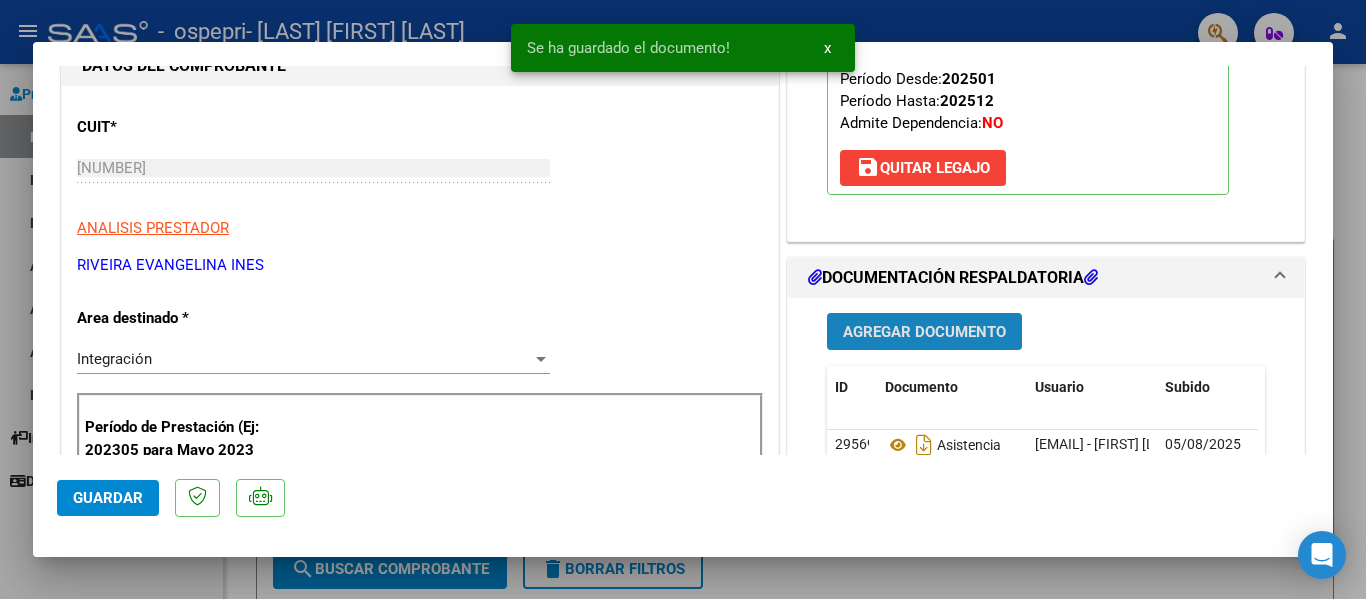 click on "Agregar Documento" at bounding box center [924, 332] 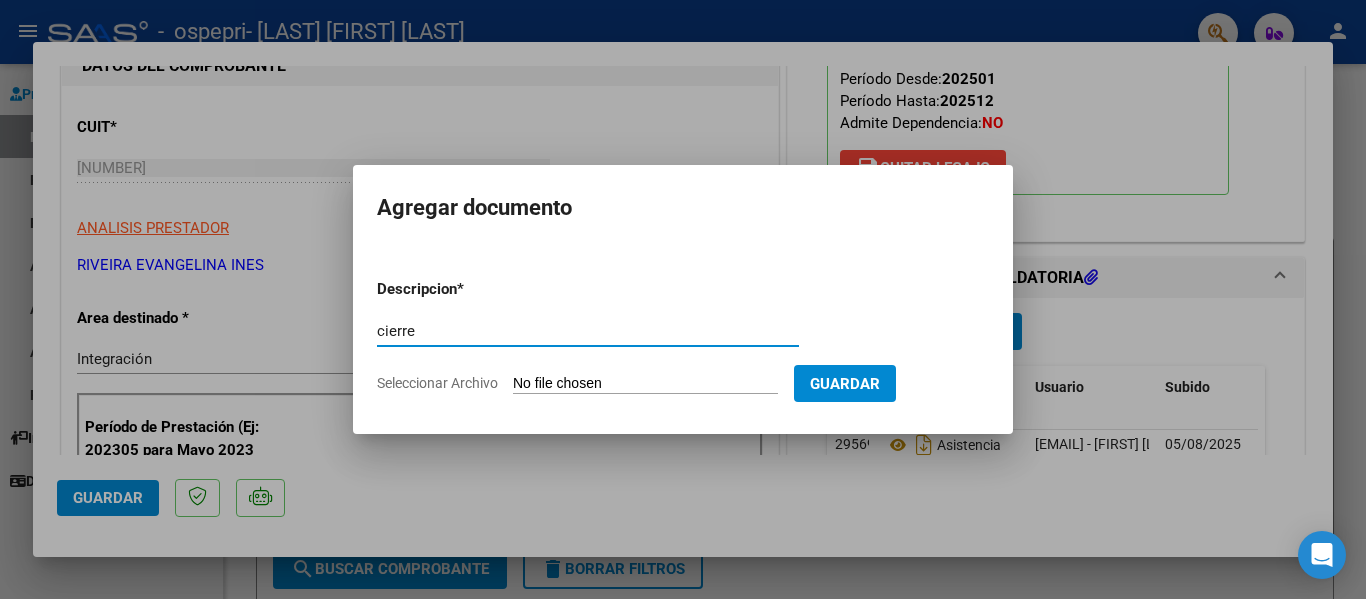 type on "cierre" 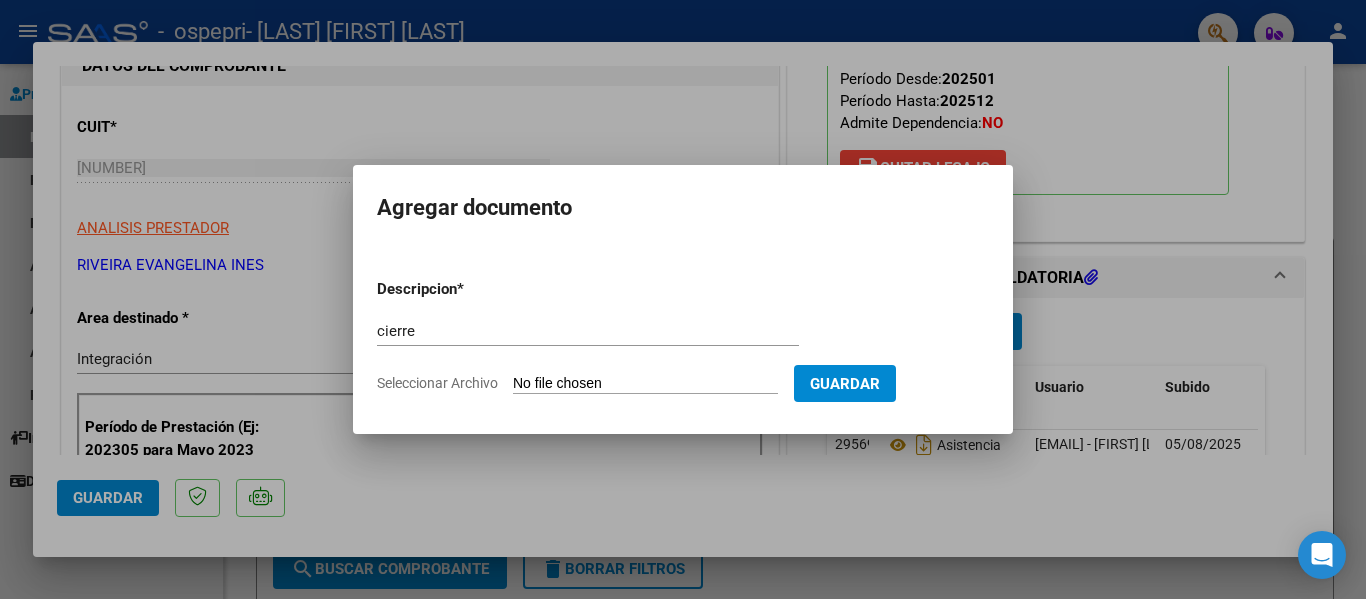 click on "Seleccionar Archivo" at bounding box center (645, 384) 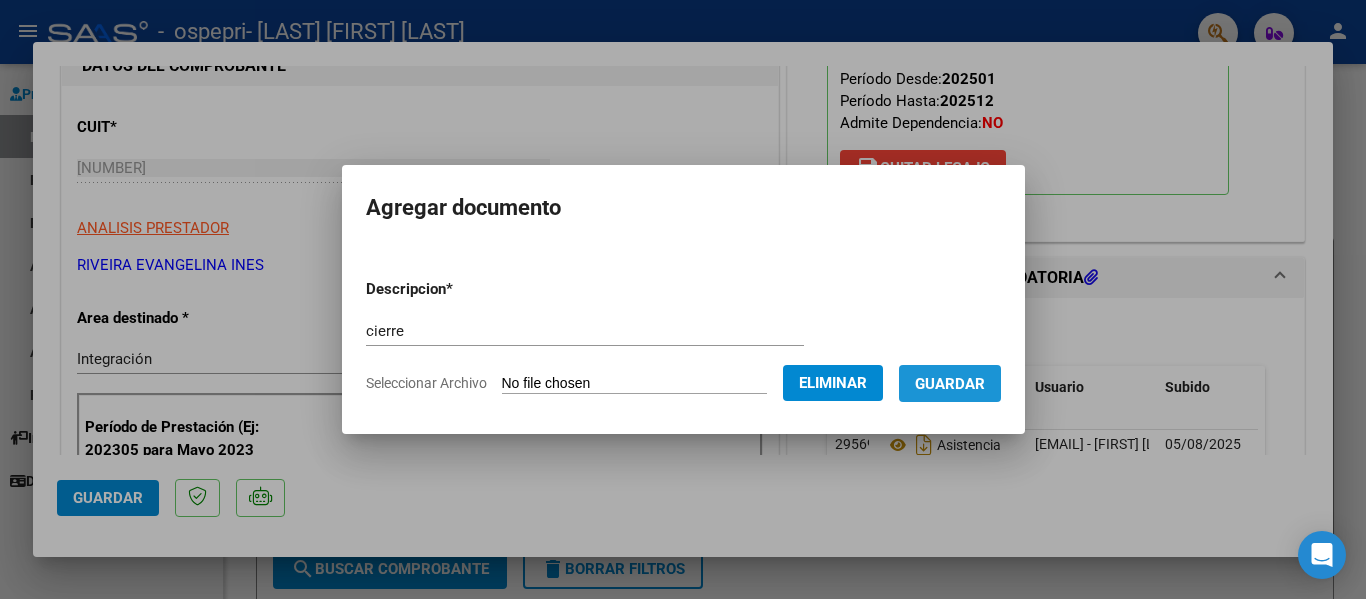 click on "Guardar" at bounding box center (950, 384) 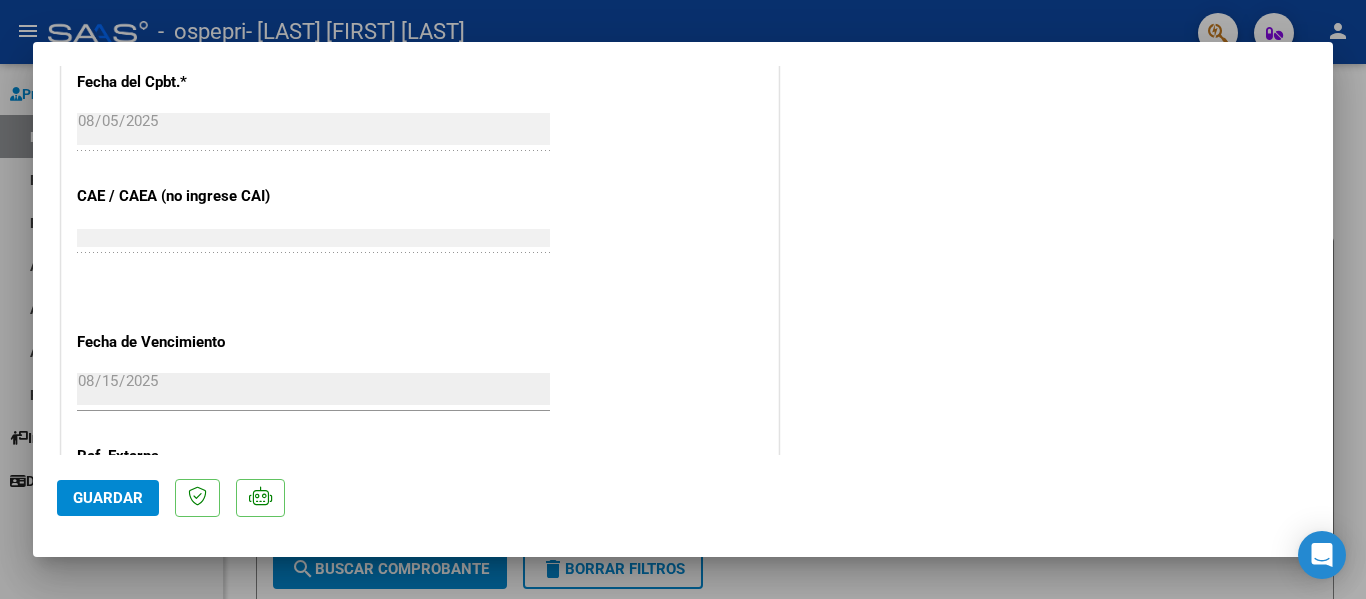 scroll, scrollTop: 1401, scrollLeft: 0, axis: vertical 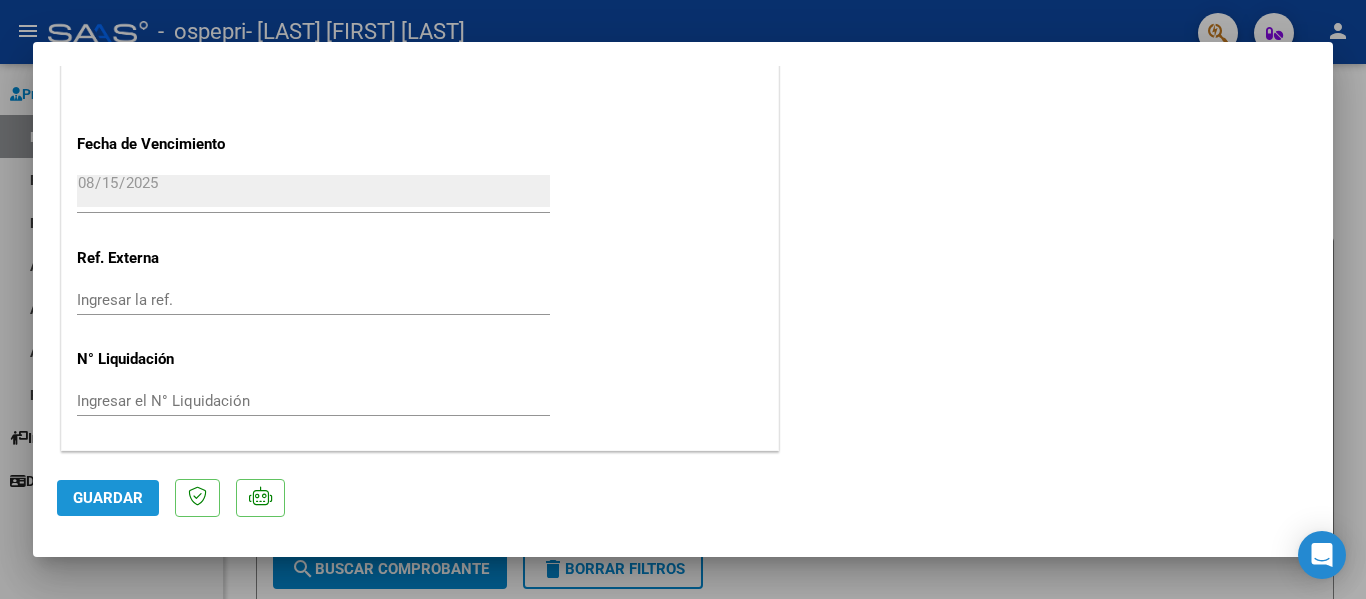 click on "Guardar" 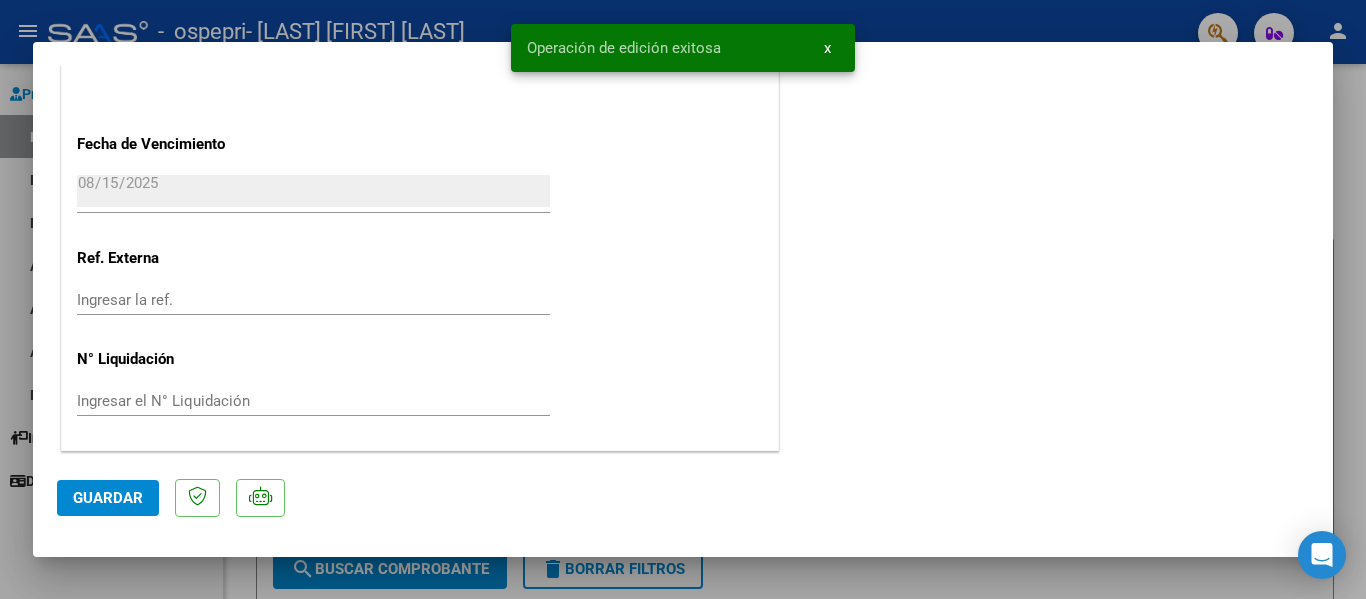 click at bounding box center (683, 299) 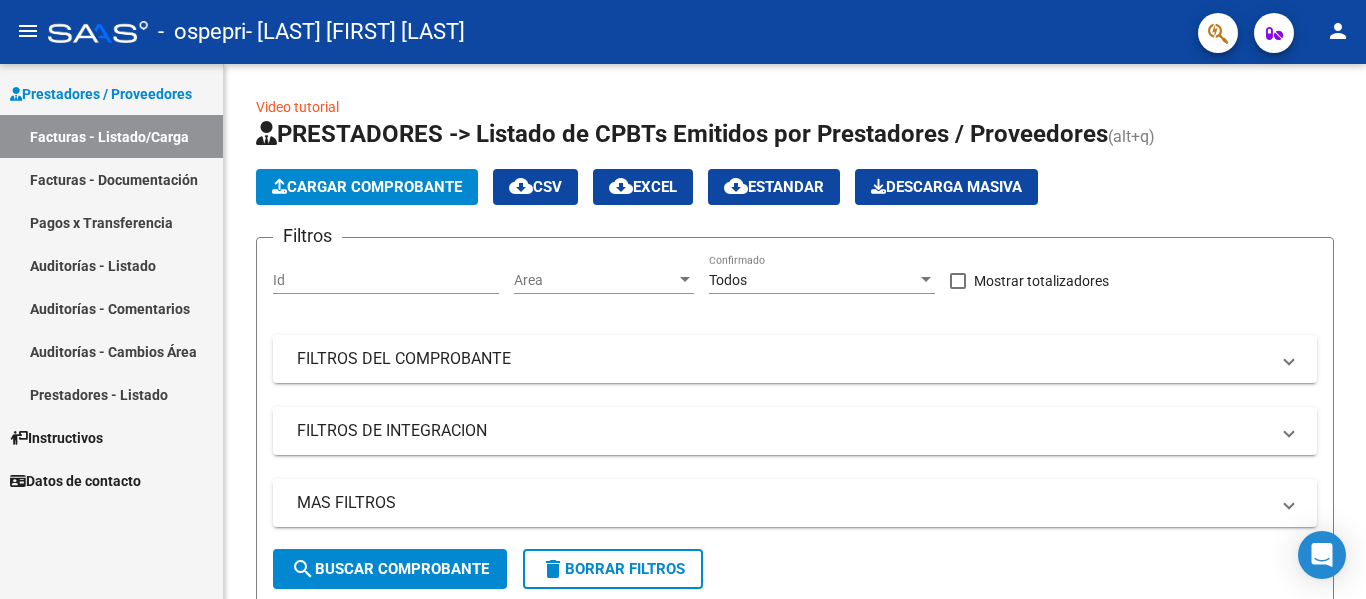 click on "-  <0>  <0> - [LAST] [FIRST] [LAST]" 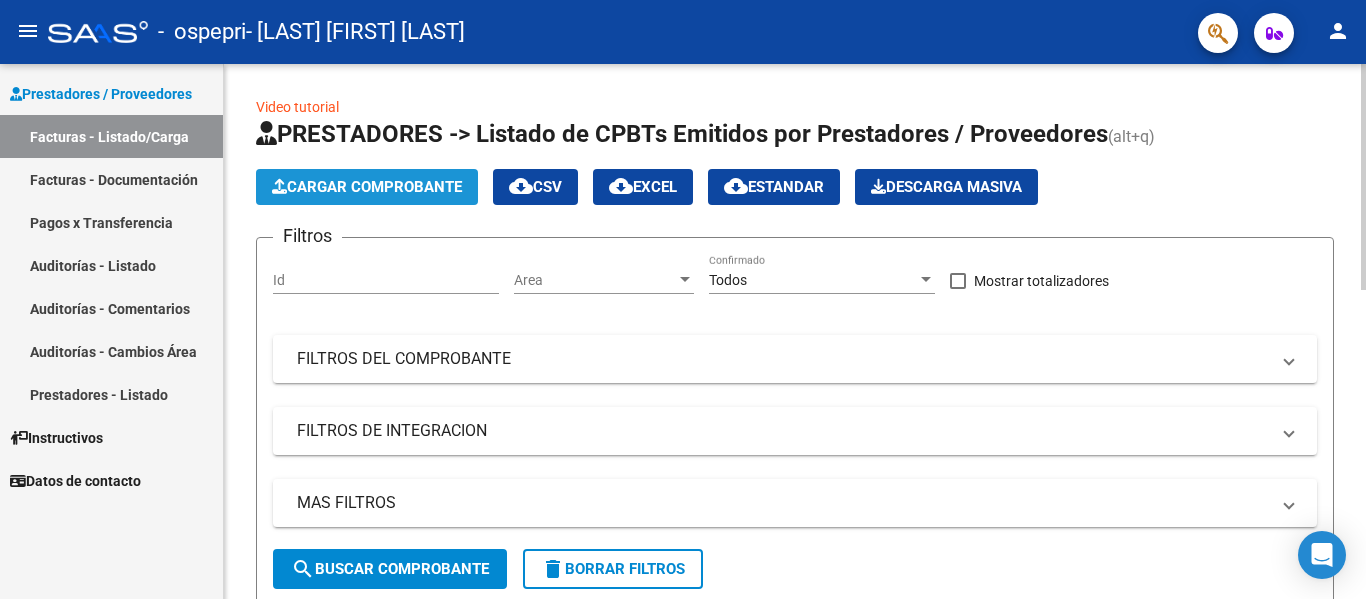 click on "Cargar Comprobante" 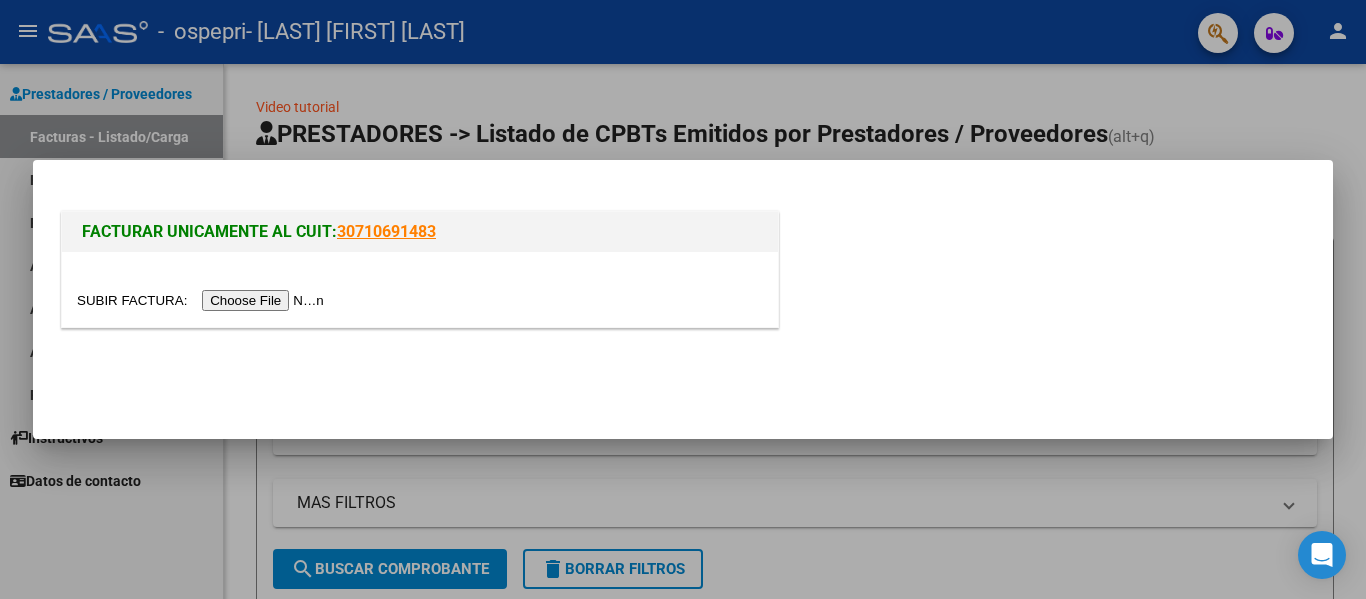 click at bounding box center (203, 300) 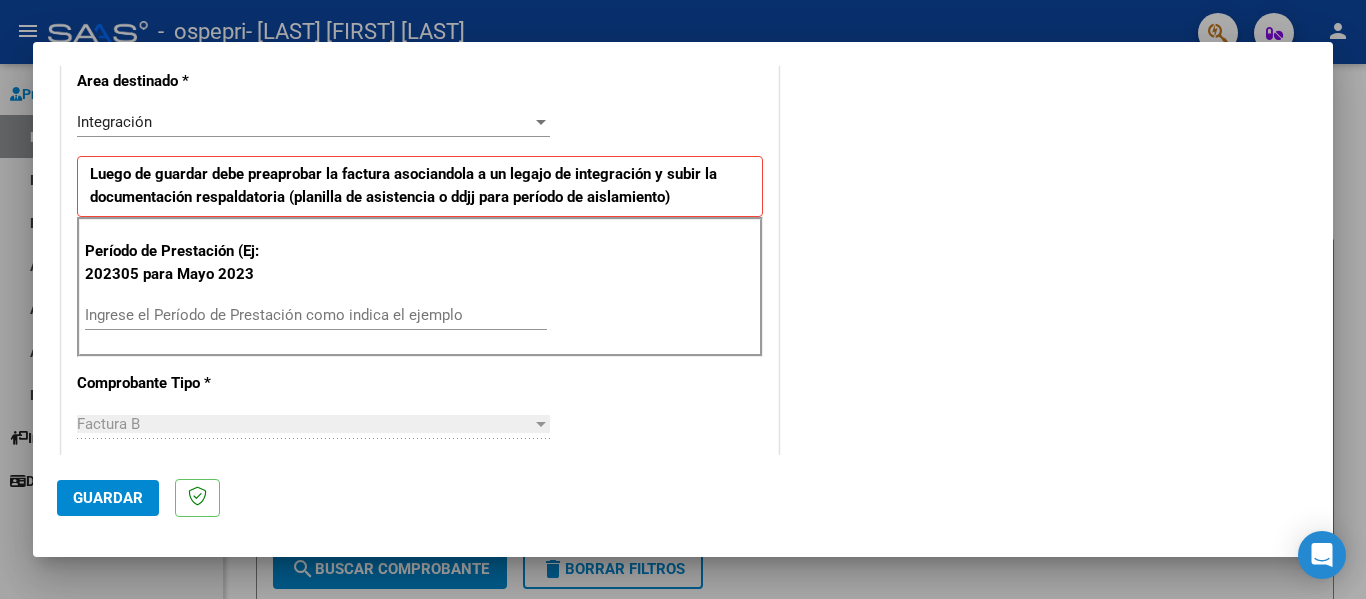 scroll, scrollTop: 449, scrollLeft: 0, axis: vertical 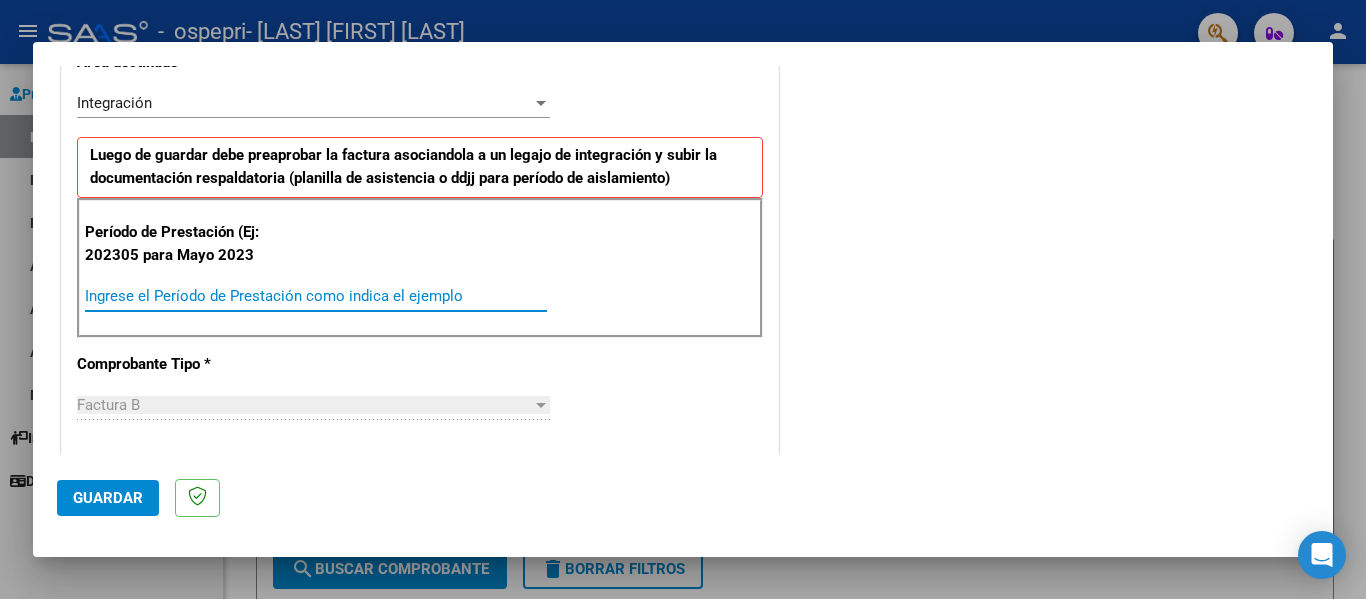 click on "Ingrese el Período de Prestación como indica el ejemplo" at bounding box center [316, 296] 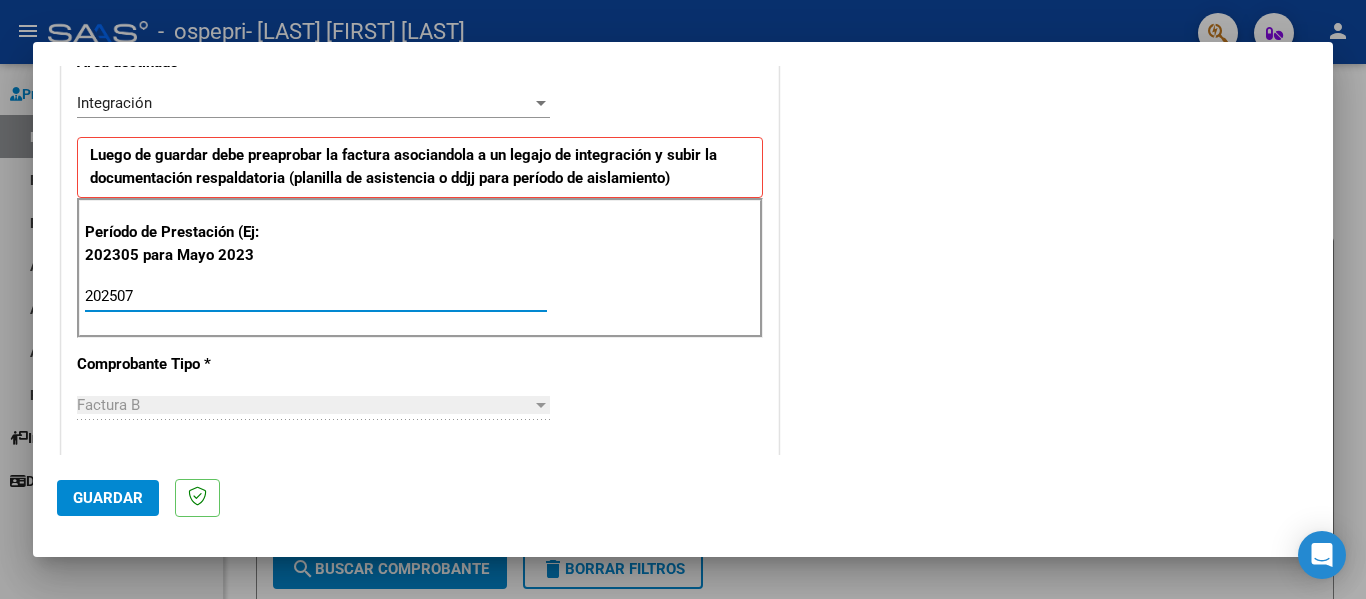 type on "202507" 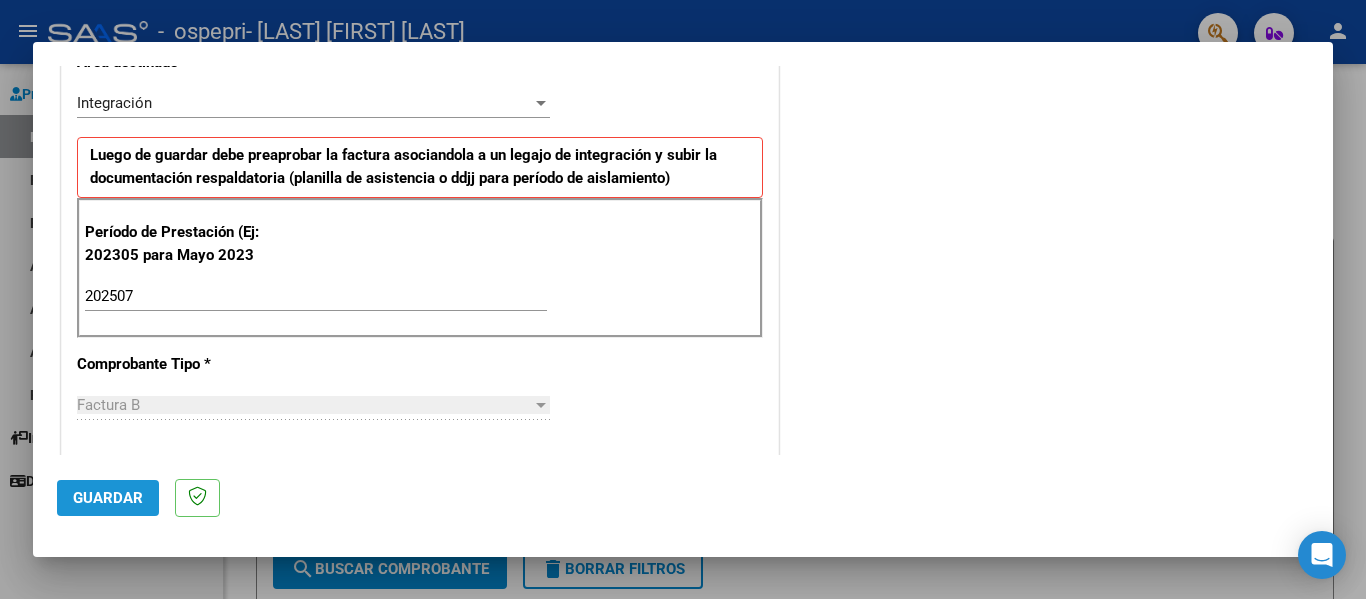 click on "Guardar" 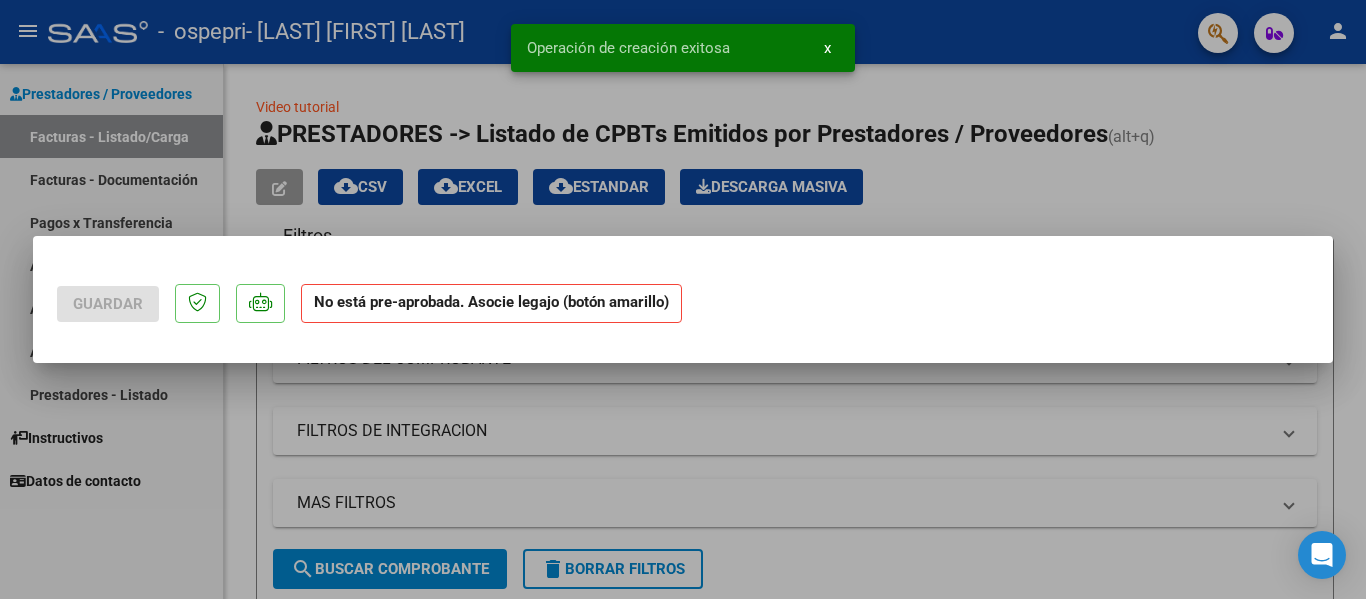 scroll, scrollTop: 0, scrollLeft: 0, axis: both 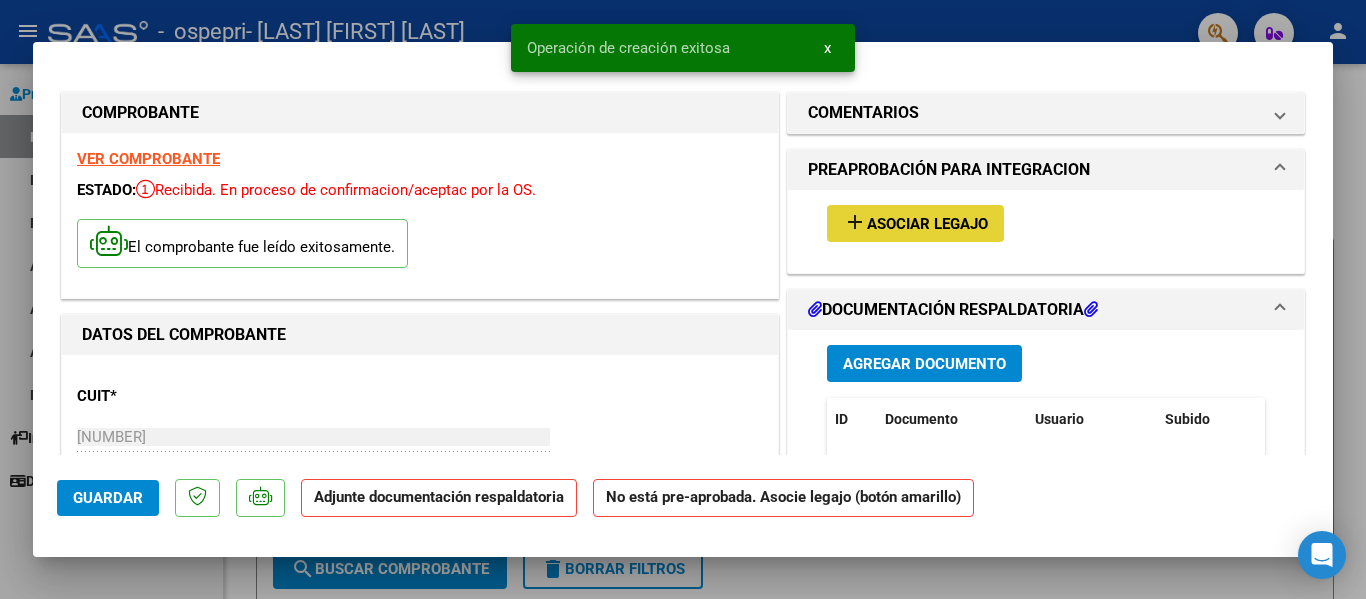 click on "Asociar Legajo" at bounding box center (927, 224) 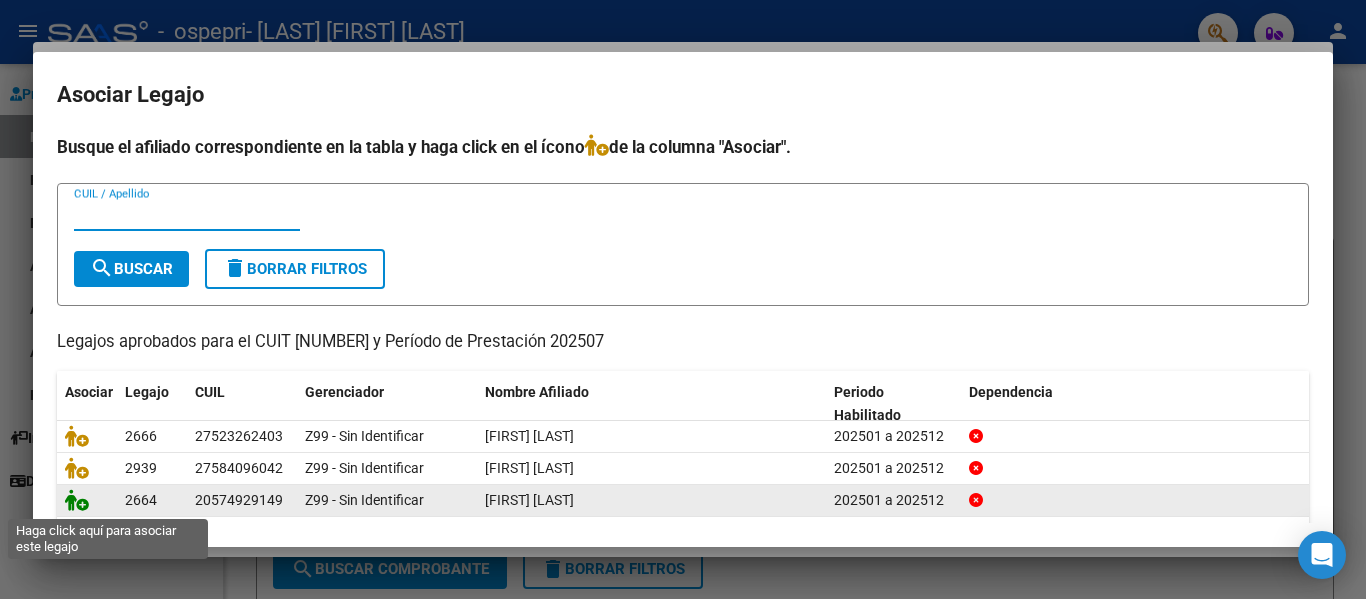click 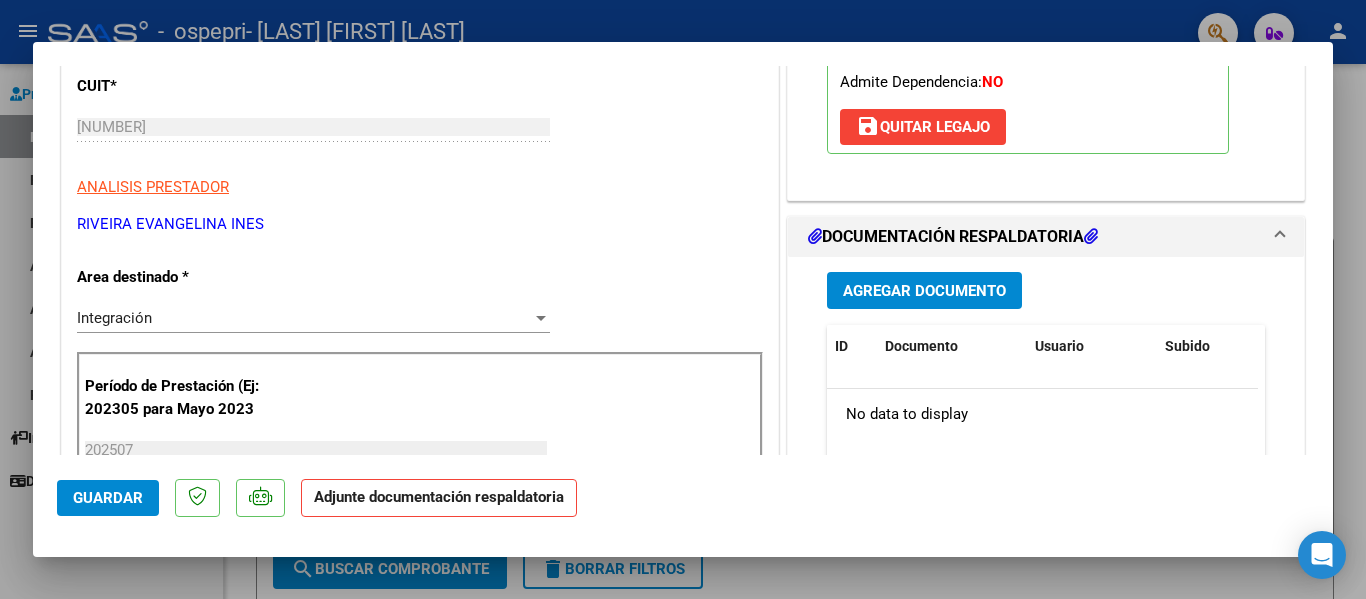 scroll, scrollTop: 355, scrollLeft: 0, axis: vertical 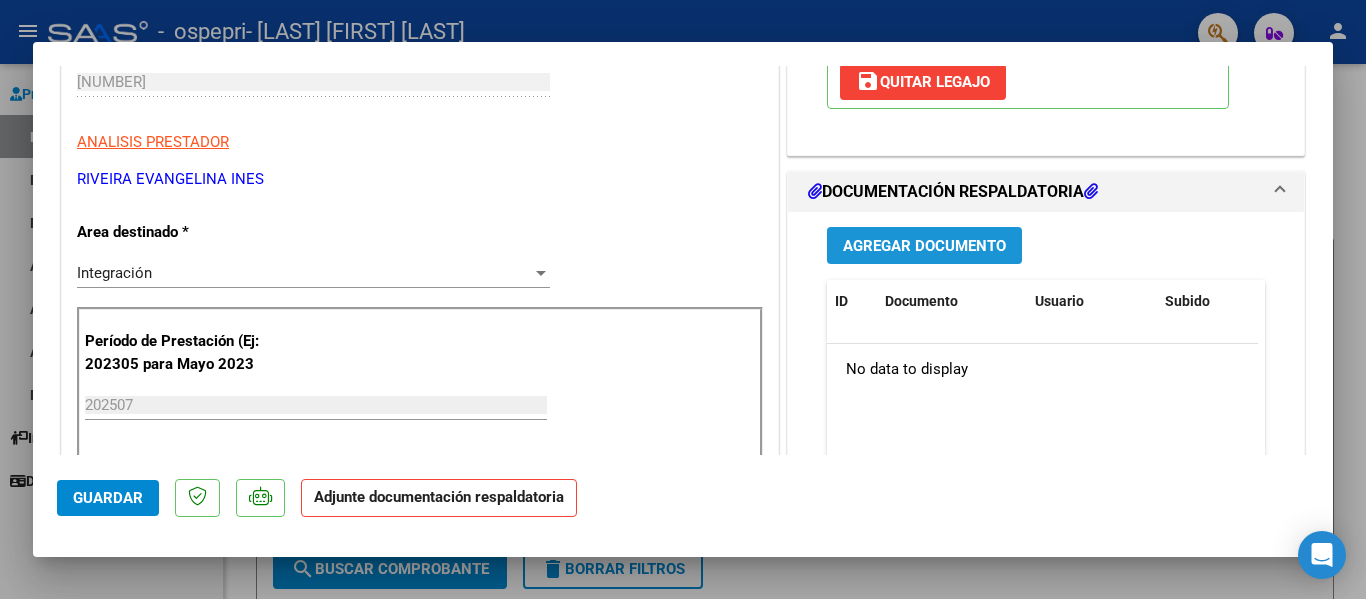 click on "Agregar Documento" at bounding box center (924, 246) 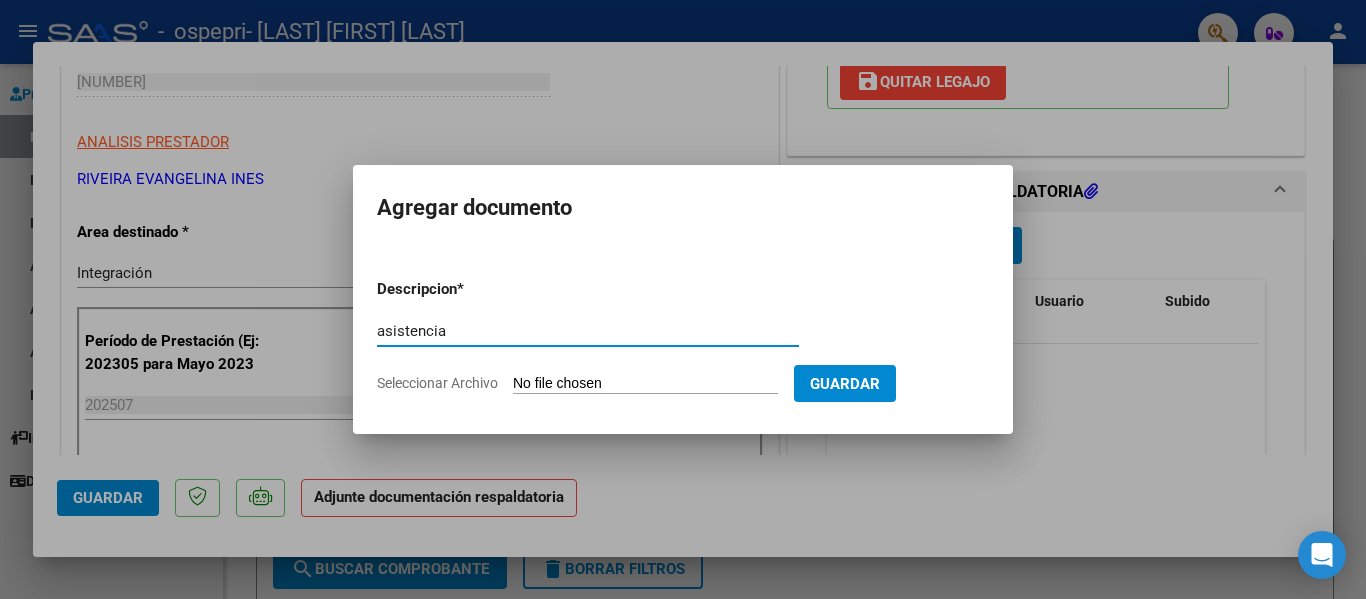 type on "asistencia" 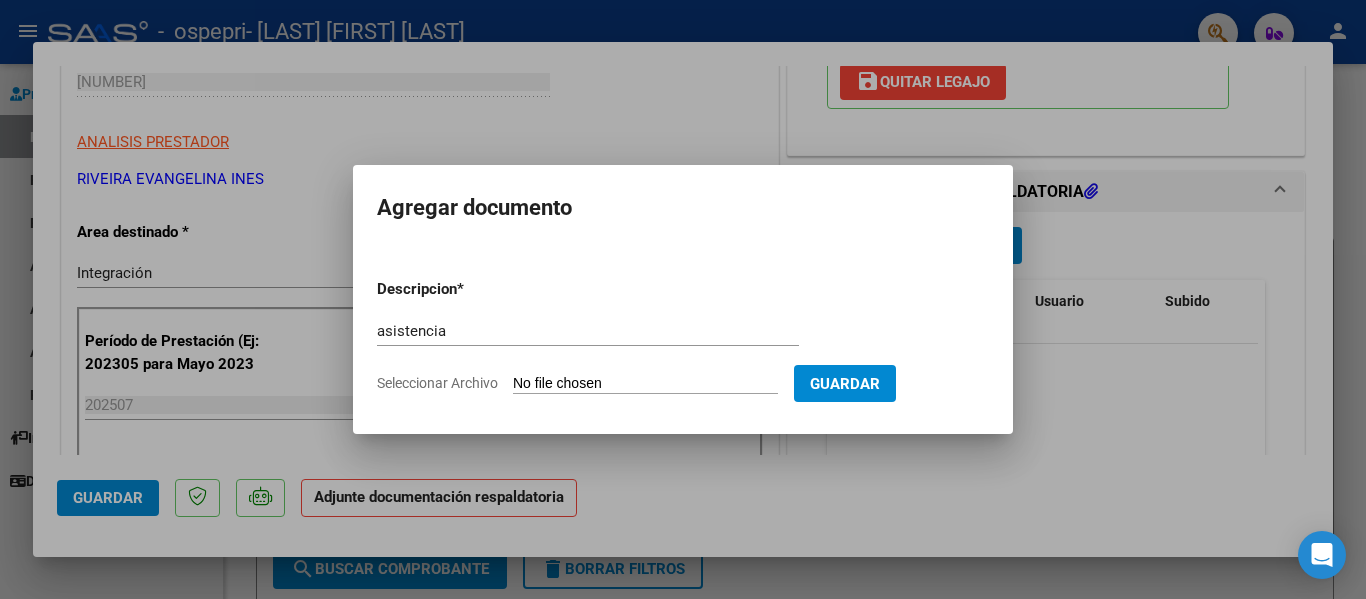click on "Seleccionar Archivo" at bounding box center (645, 384) 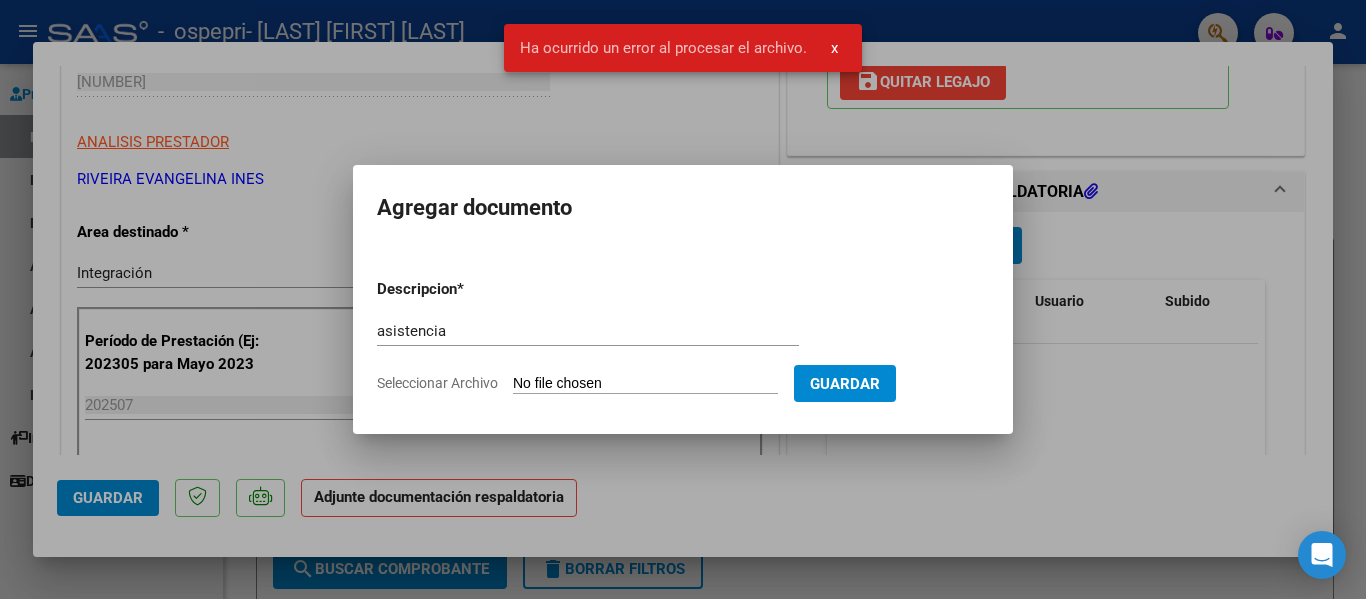 click on "Seleccionar Archivo" at bounding box center (645, 384) 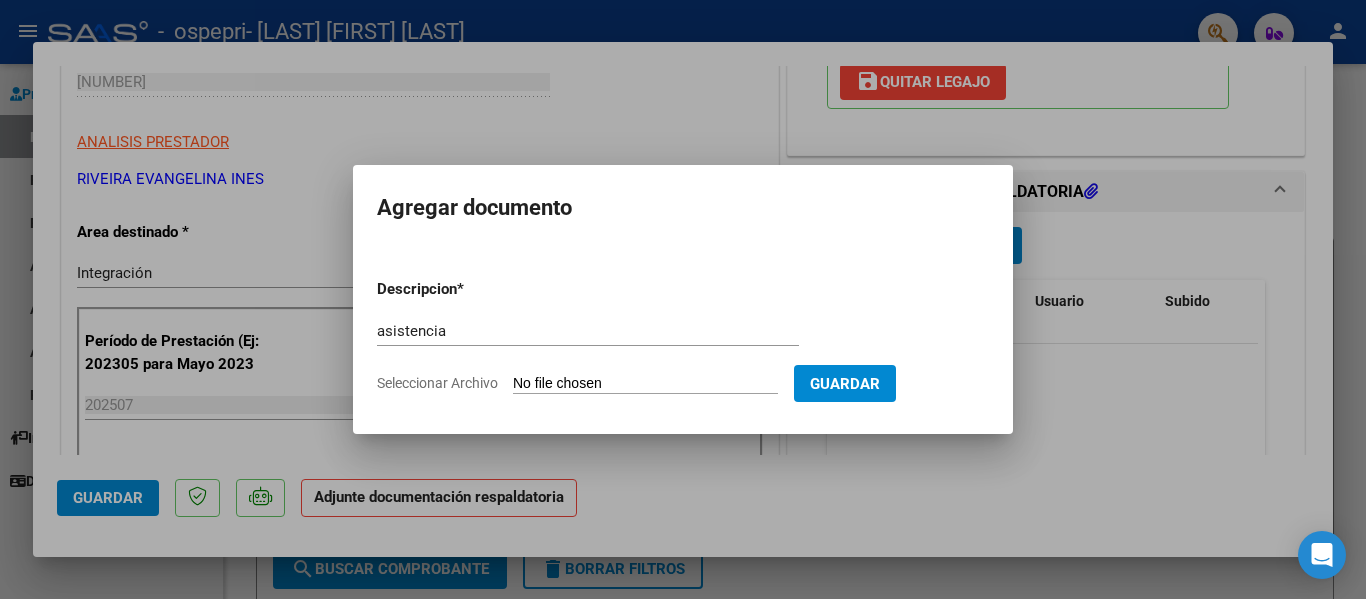 type on "C:\fakepath\[NAME].pdf" 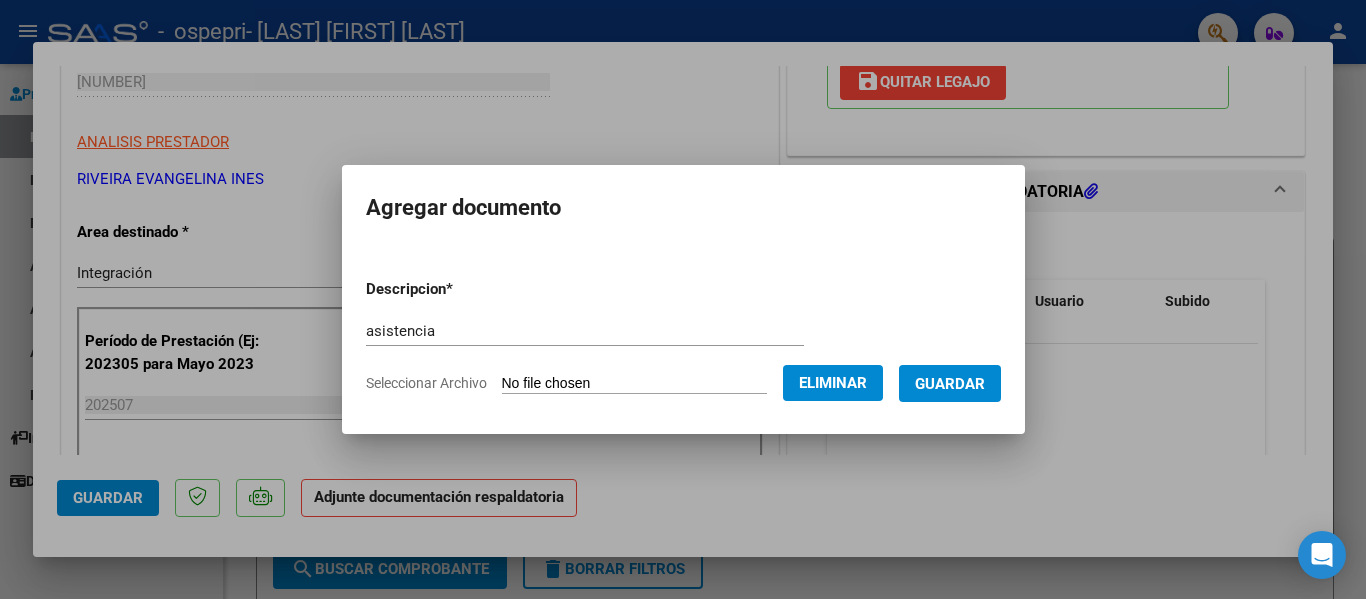 click on "Guardar" at bounding box center [950, 384] 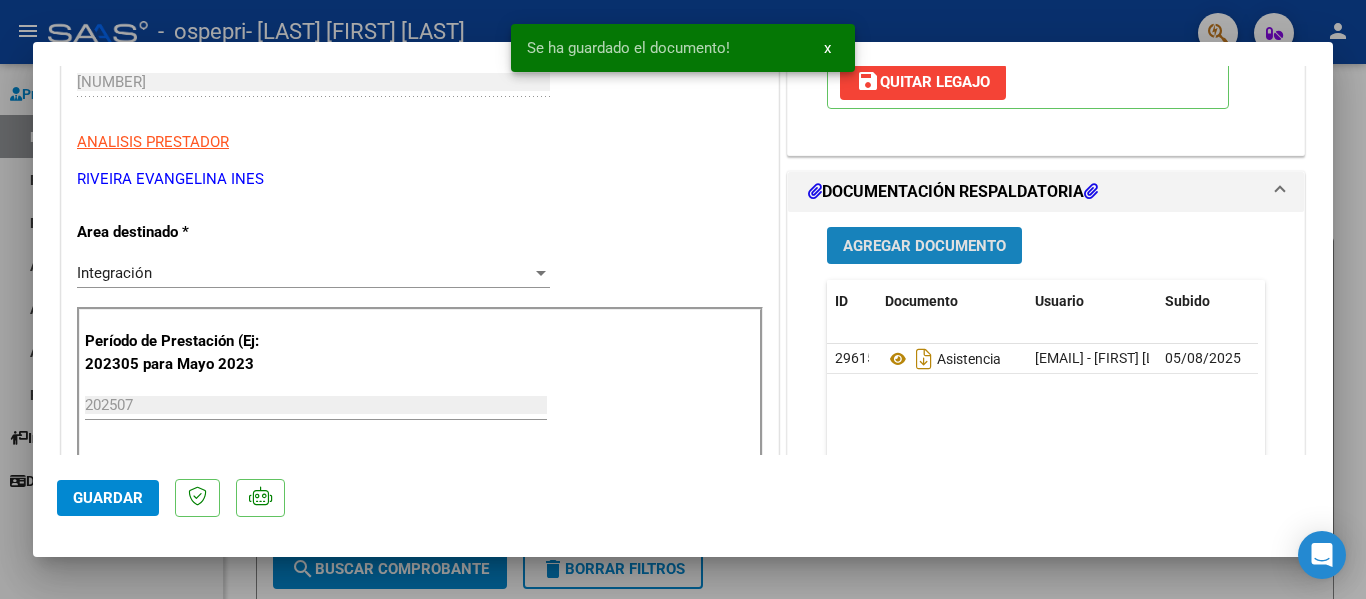 click on "Agregar Documento" at bounding box center [924, 245] 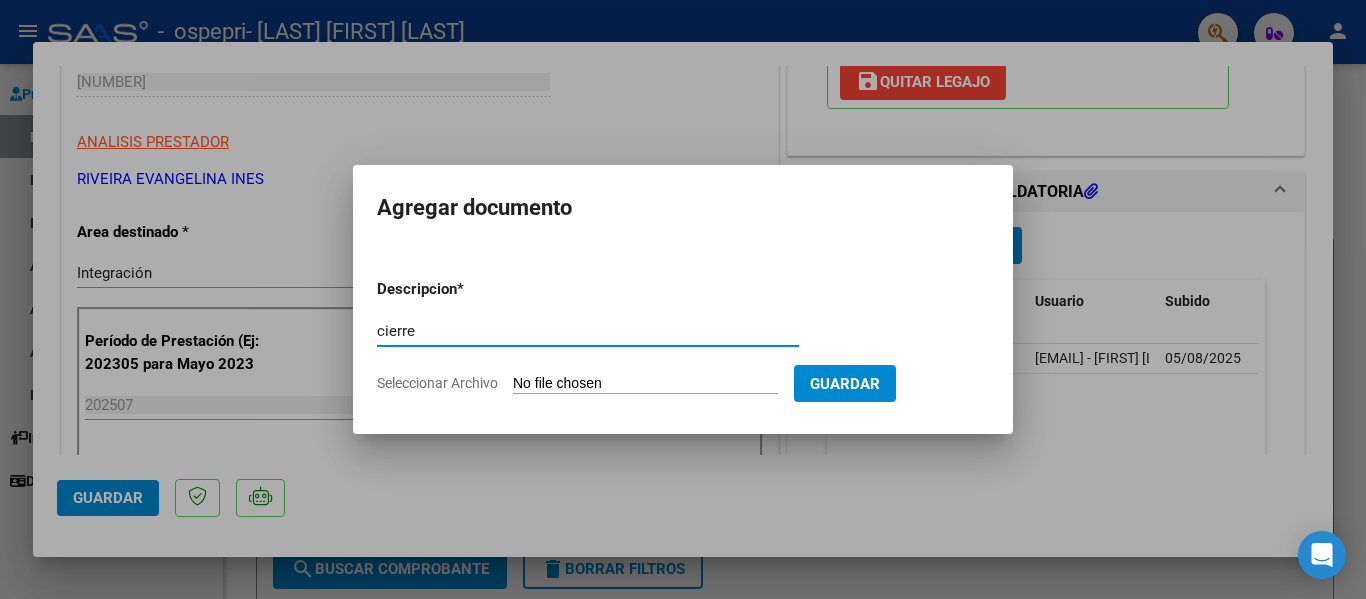 type on "cierre" 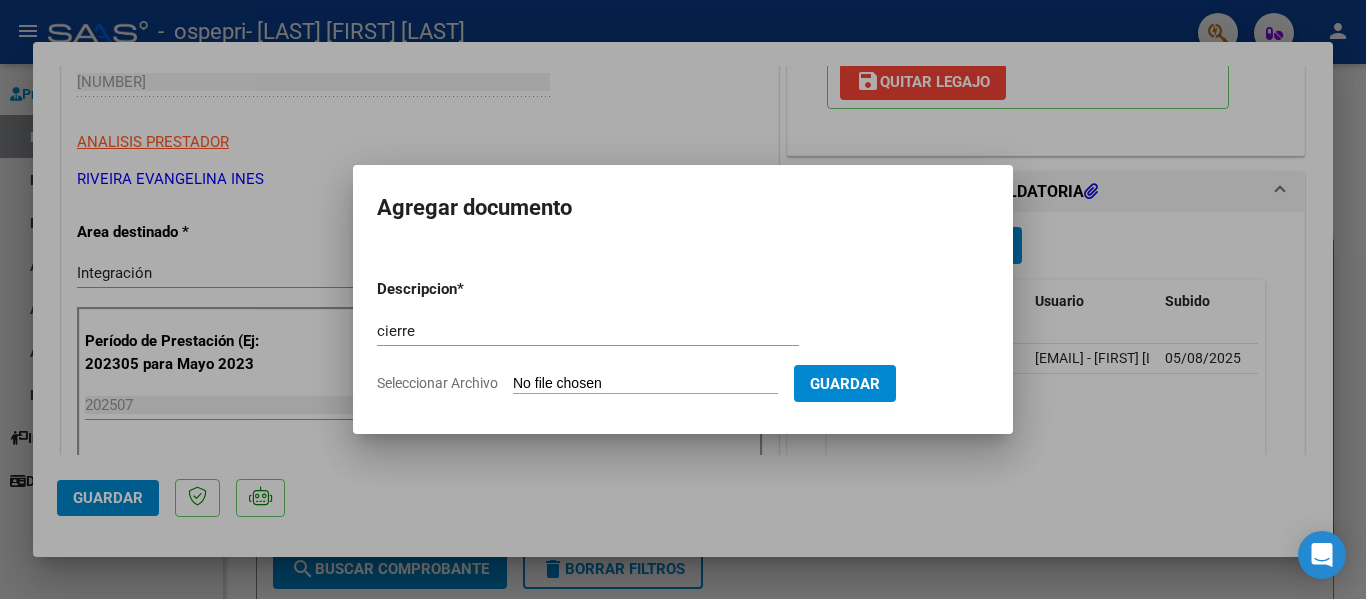 click on "Seleccionar Archivo" at bounding box center (645, 384) 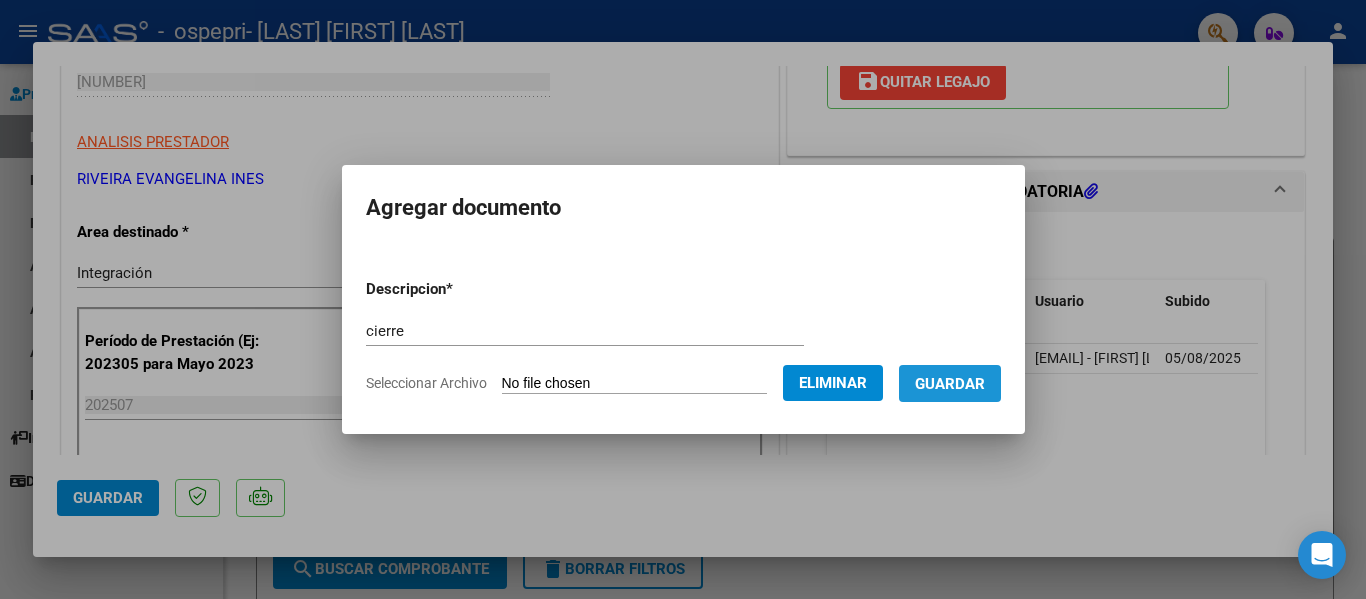 click on "Guardar" at bounding box center (950, 384) 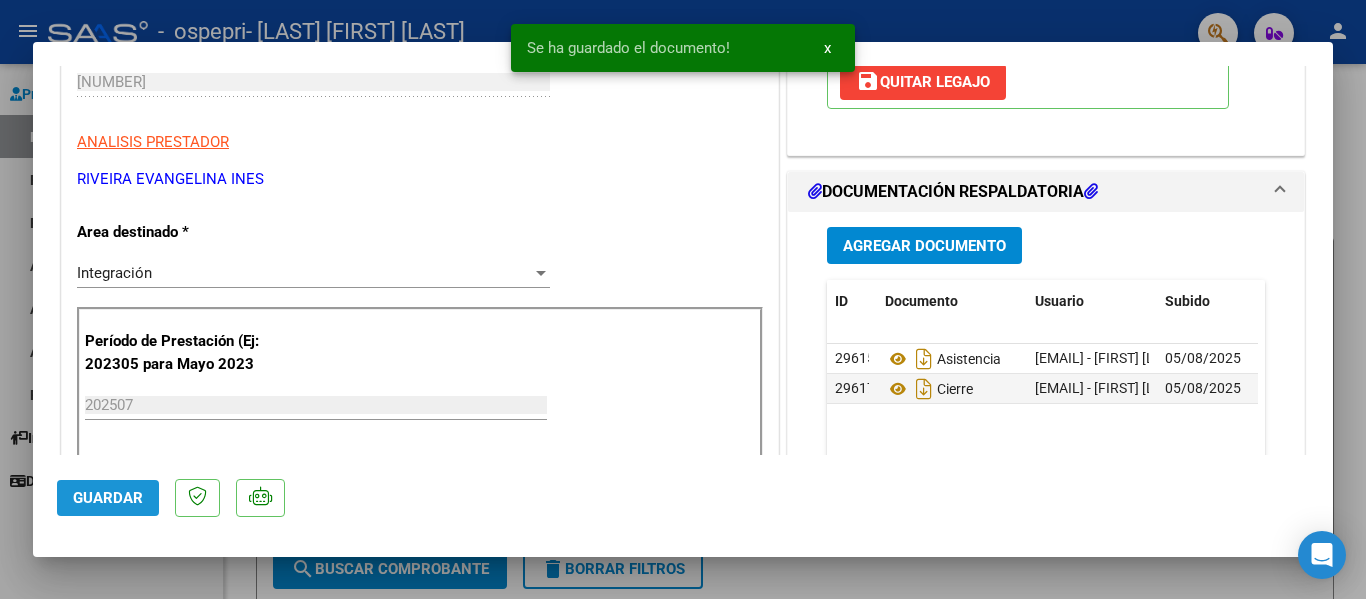 click on "Guardar" 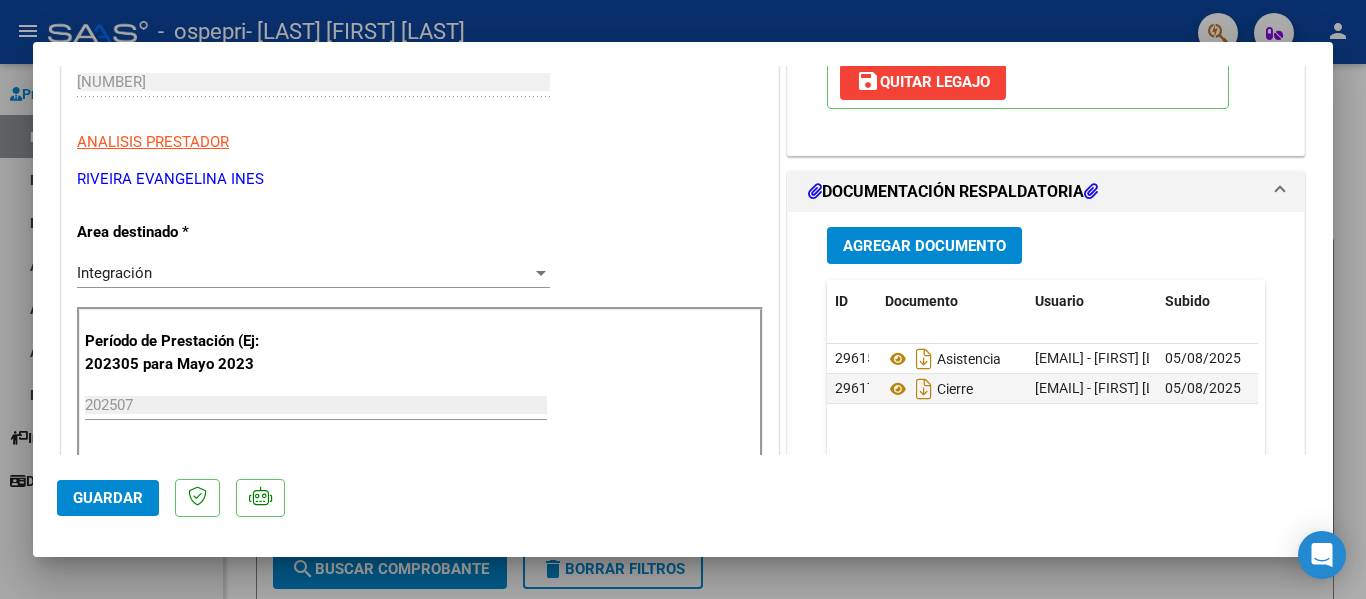 click on "Guardar" 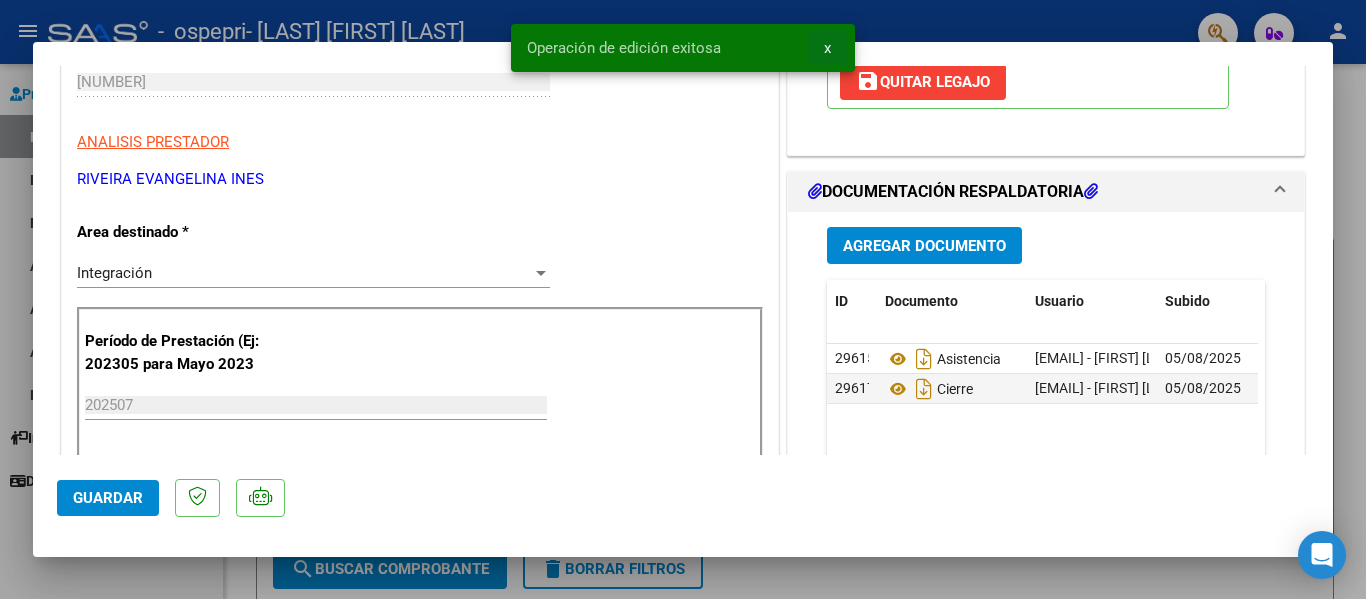click on "x" at bounding box center (827, 48) 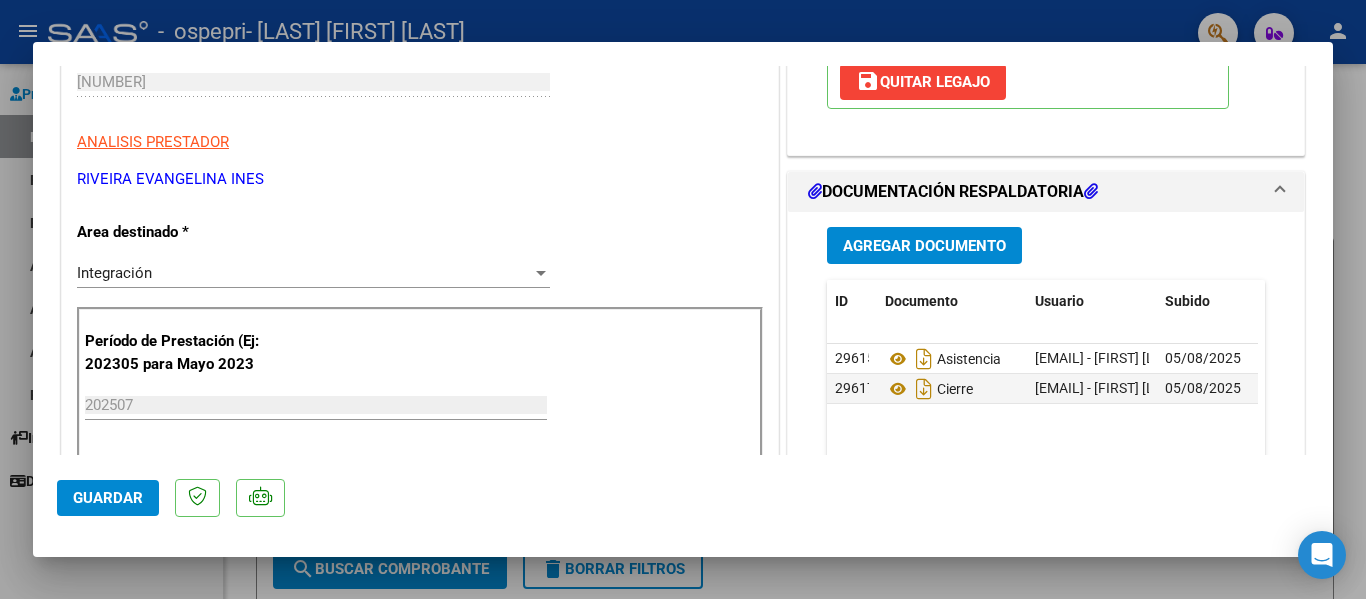 click at bounding box center [683, 299] 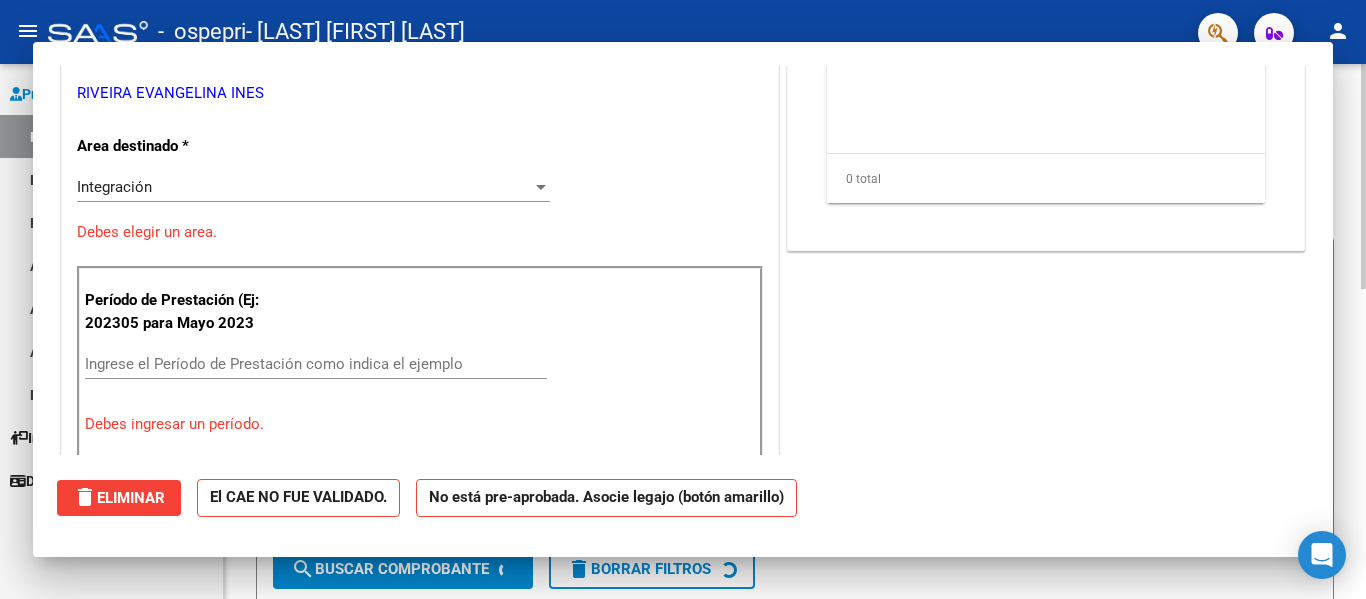 scroll, scrollTop: 0, scrollLeft: 0, axis: both 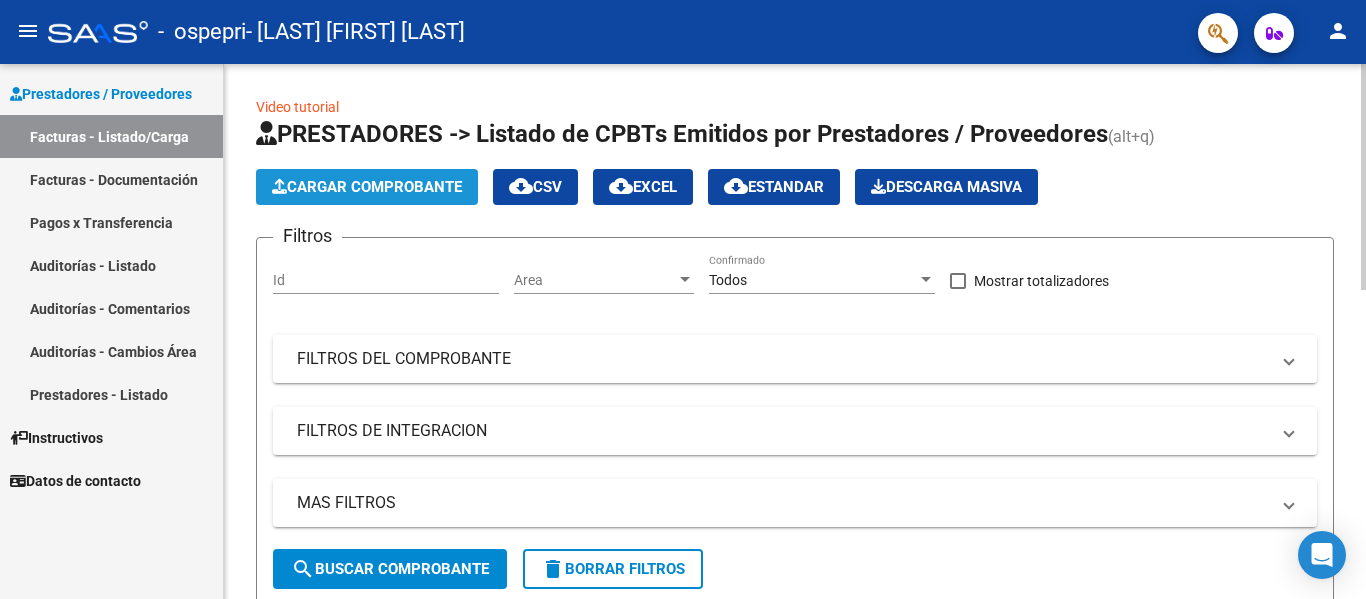 click on "Cargar Comprobante" 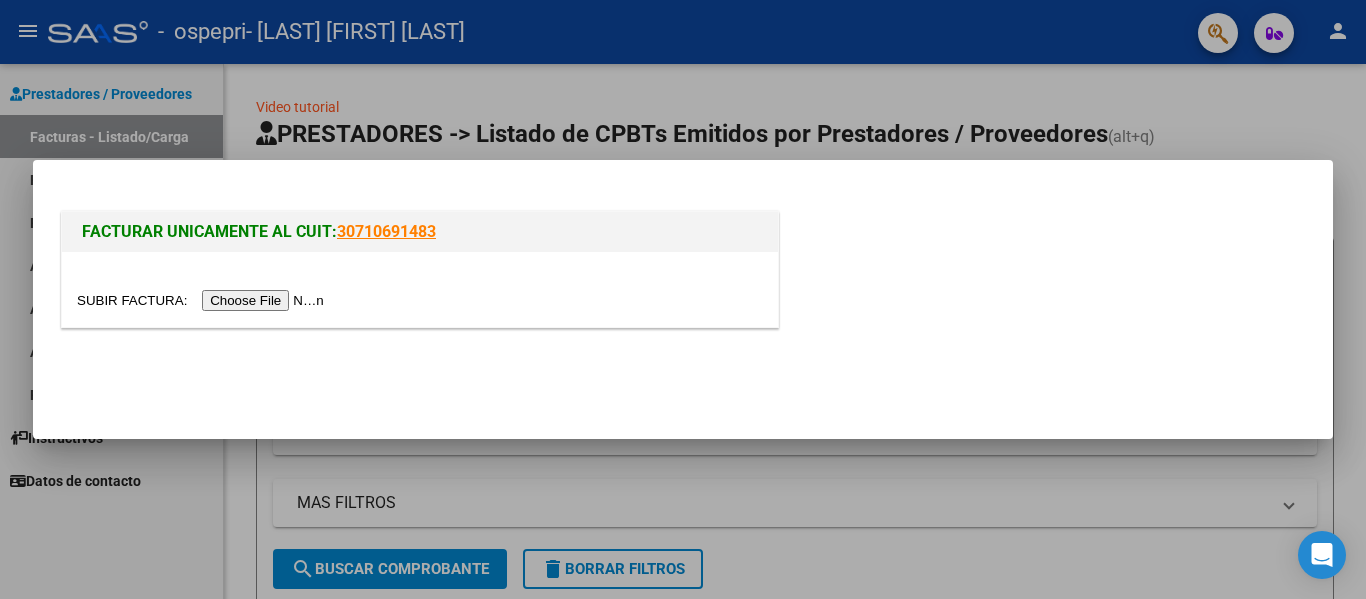 click at bounding box center [203, 300] 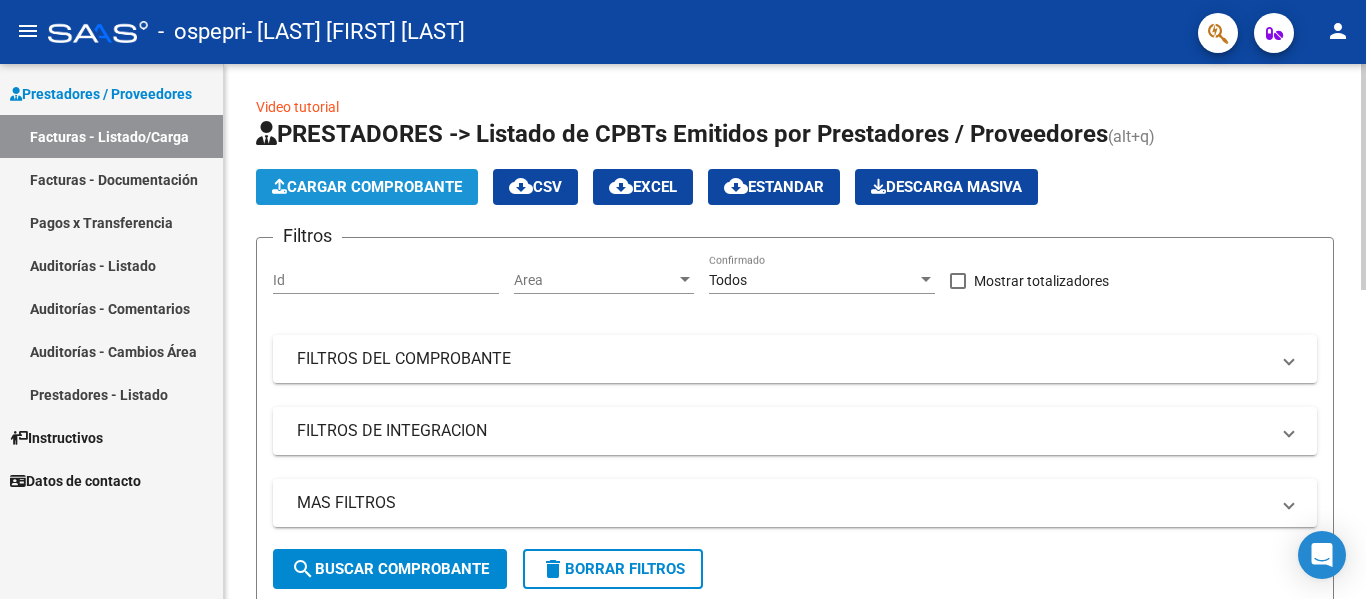 click on "Cargar Comprobante" 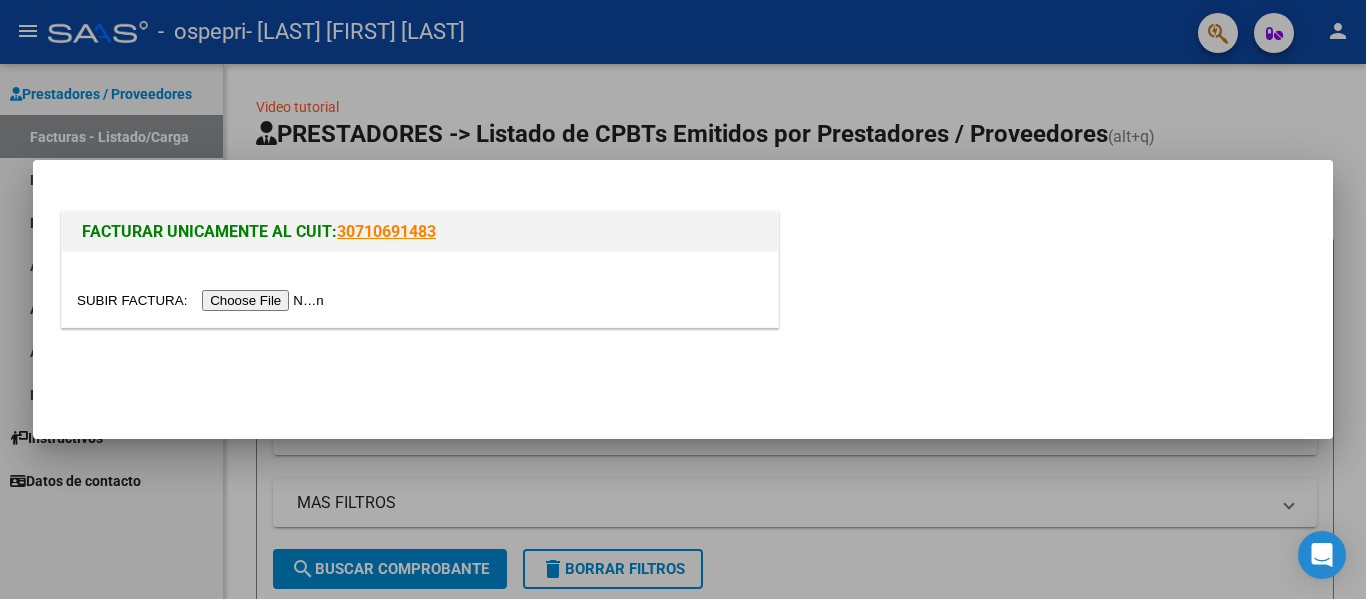 click at bounding box center (203, 300) 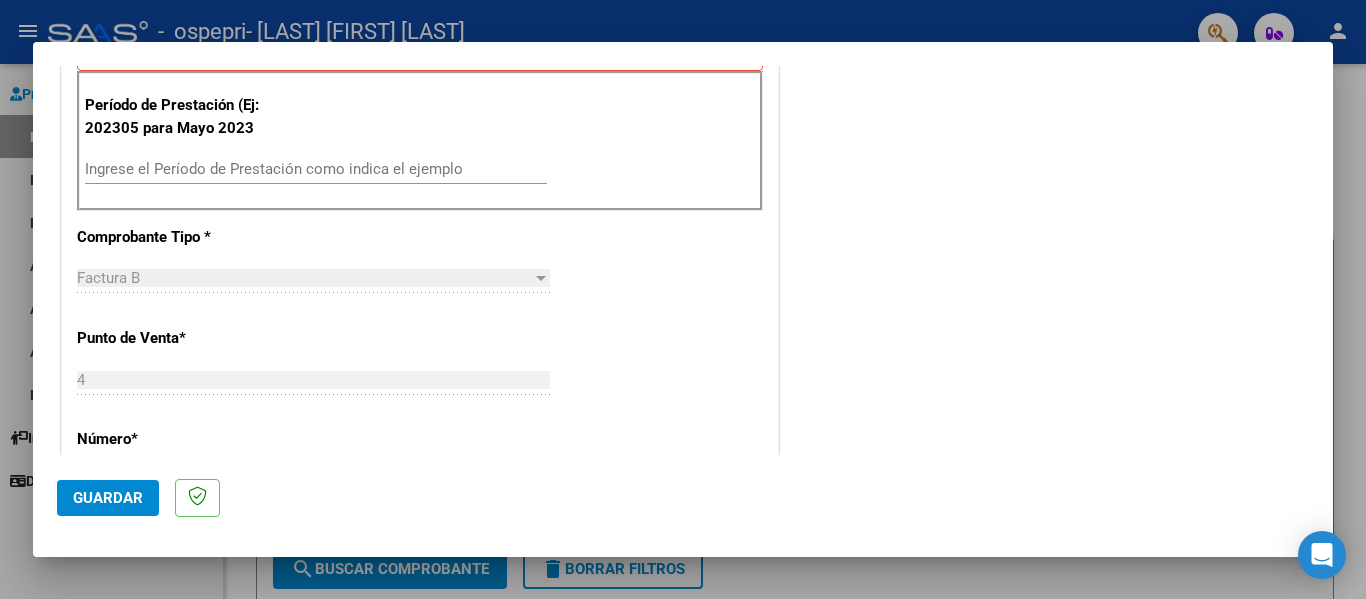 scroll, scrollTop: 537, scrollLeft: 0, axis: vertical 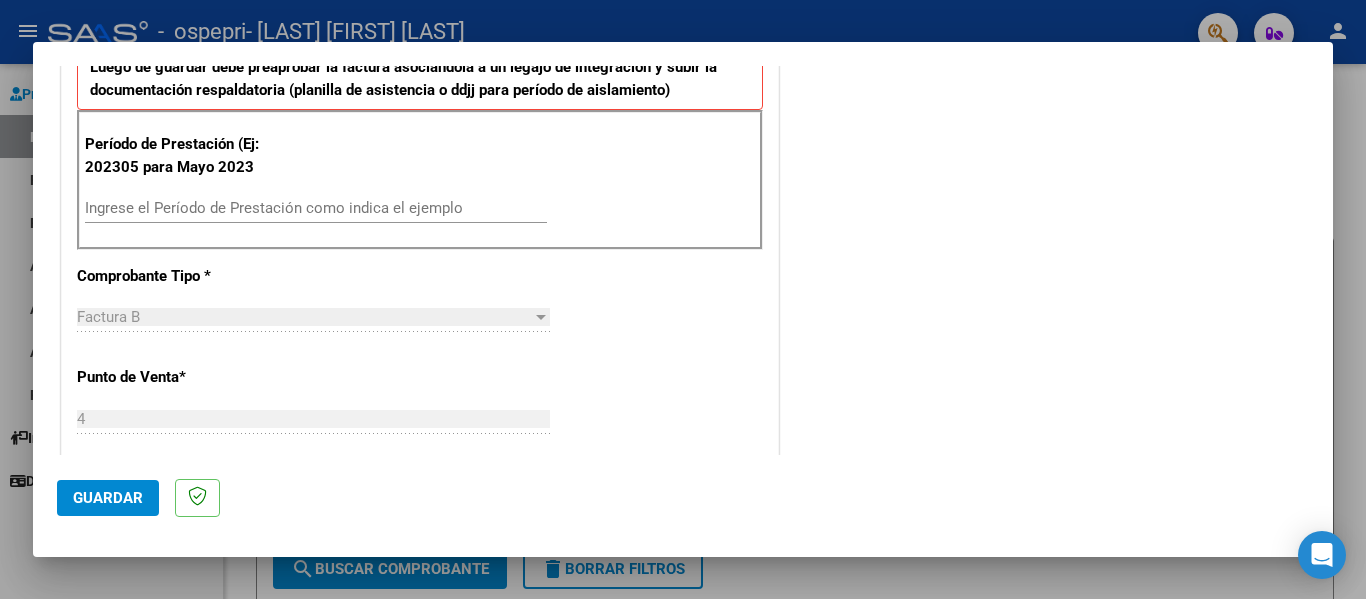 click on "Período de Prestación (Ej: 202305 para Mayo 2023    Ingrese el Período de Prestación como indica el ejemplo" at bounding box center [324, 188] 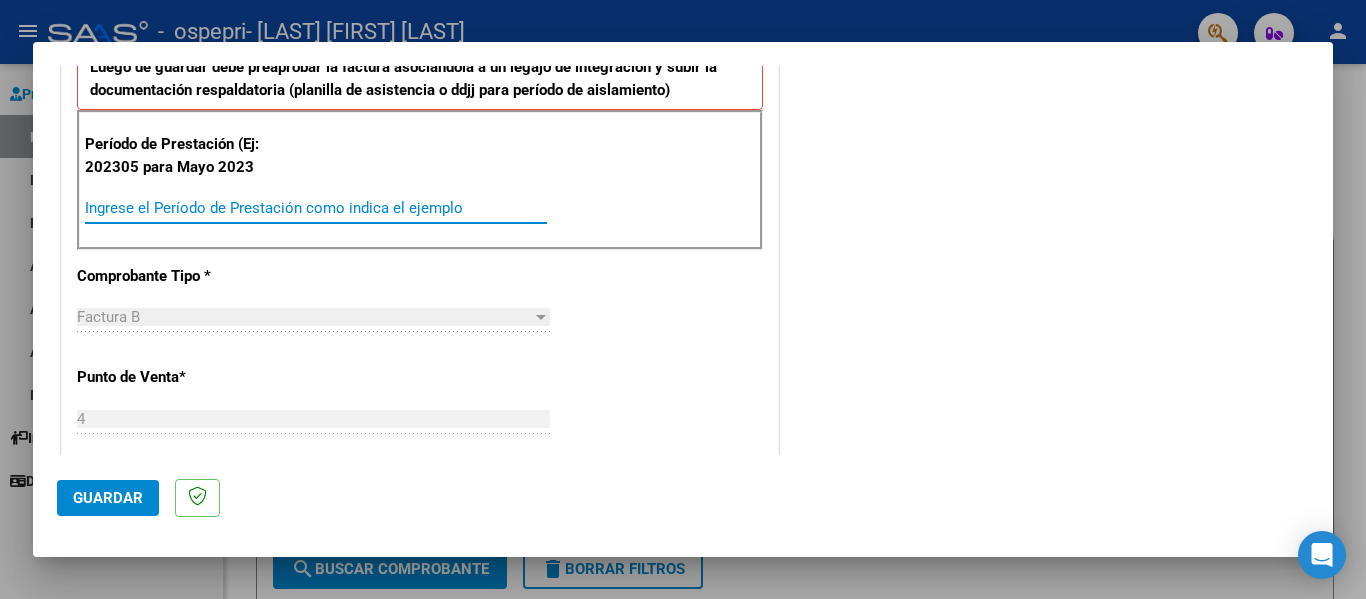 click on "Ingrese el Período de Prestación como indica el ejemplo" at bounding box center (316, 208) 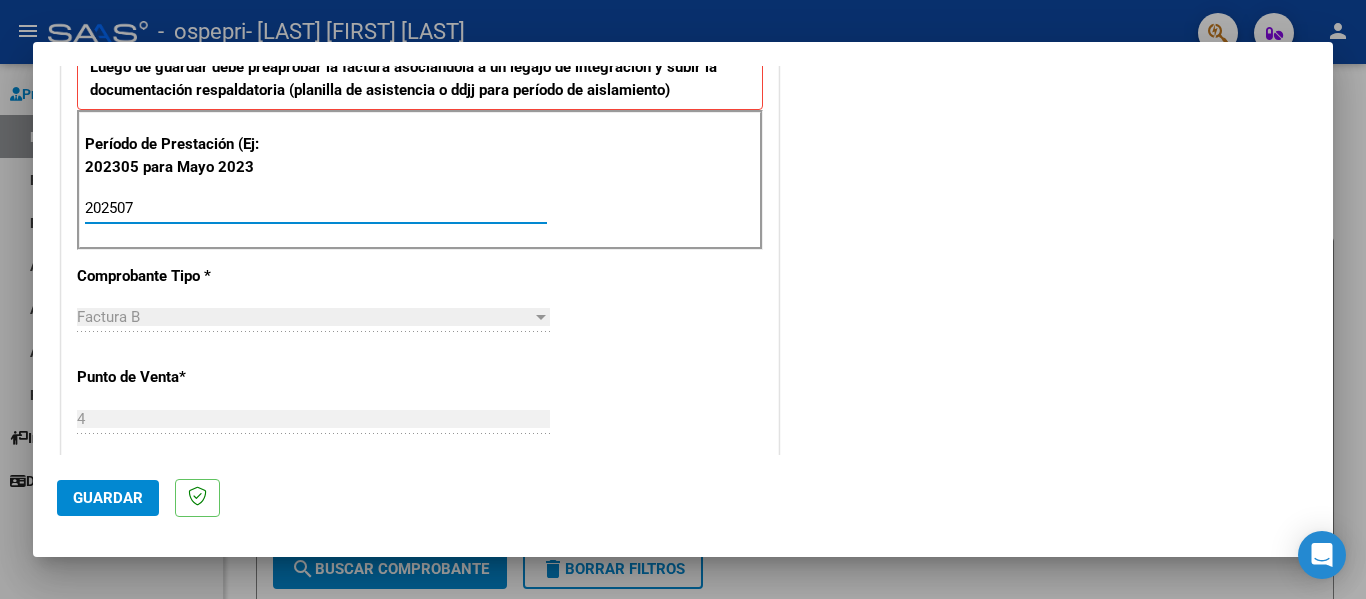 type on "202507" 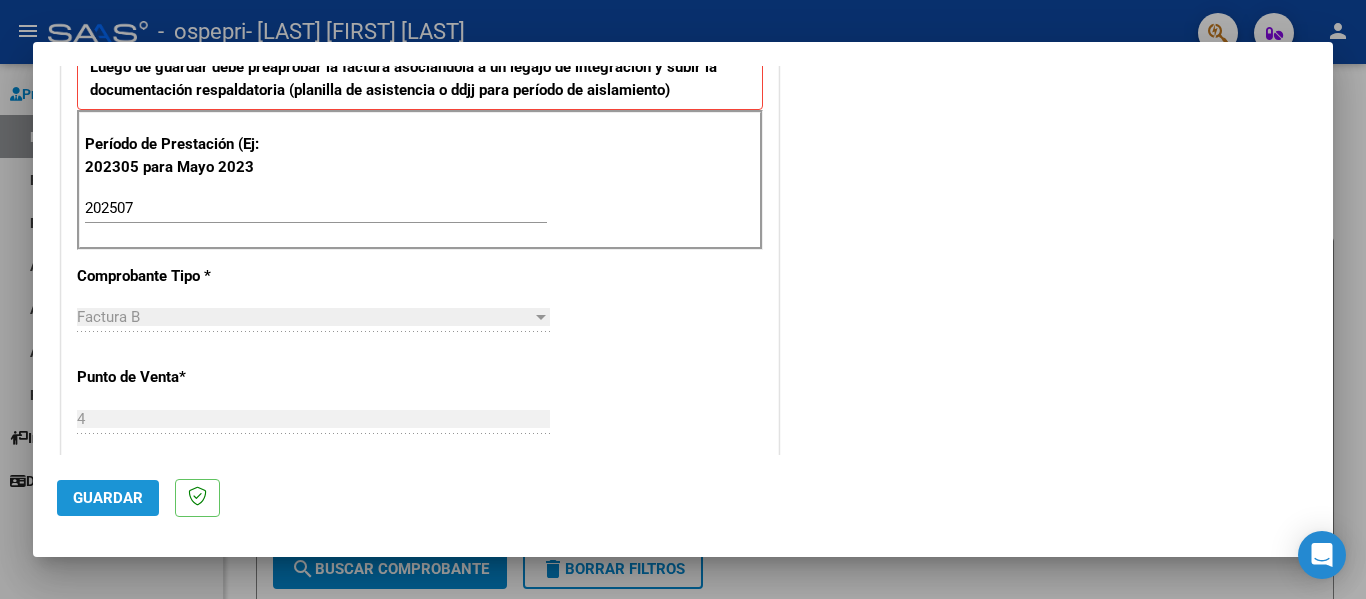 click on "Guardar" 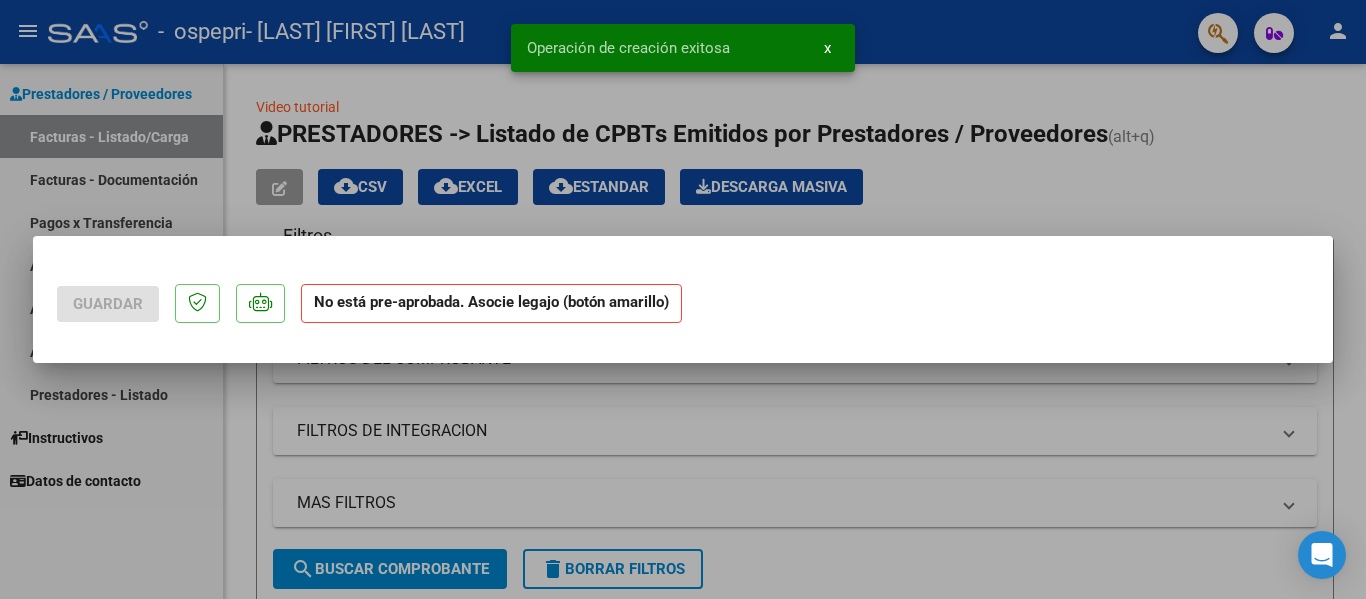 scroll, scrollTop: 0, scrollLeft: 0, axis: both 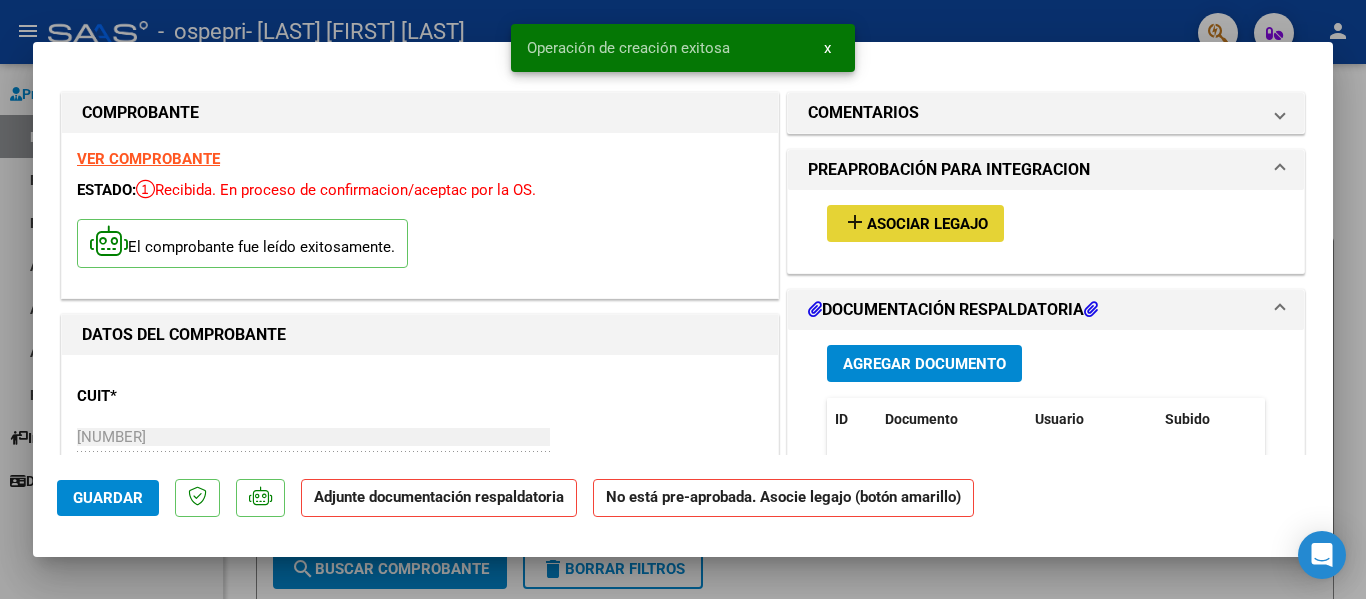 click on "Asociar Legajo" at bounding box center (927, 224) 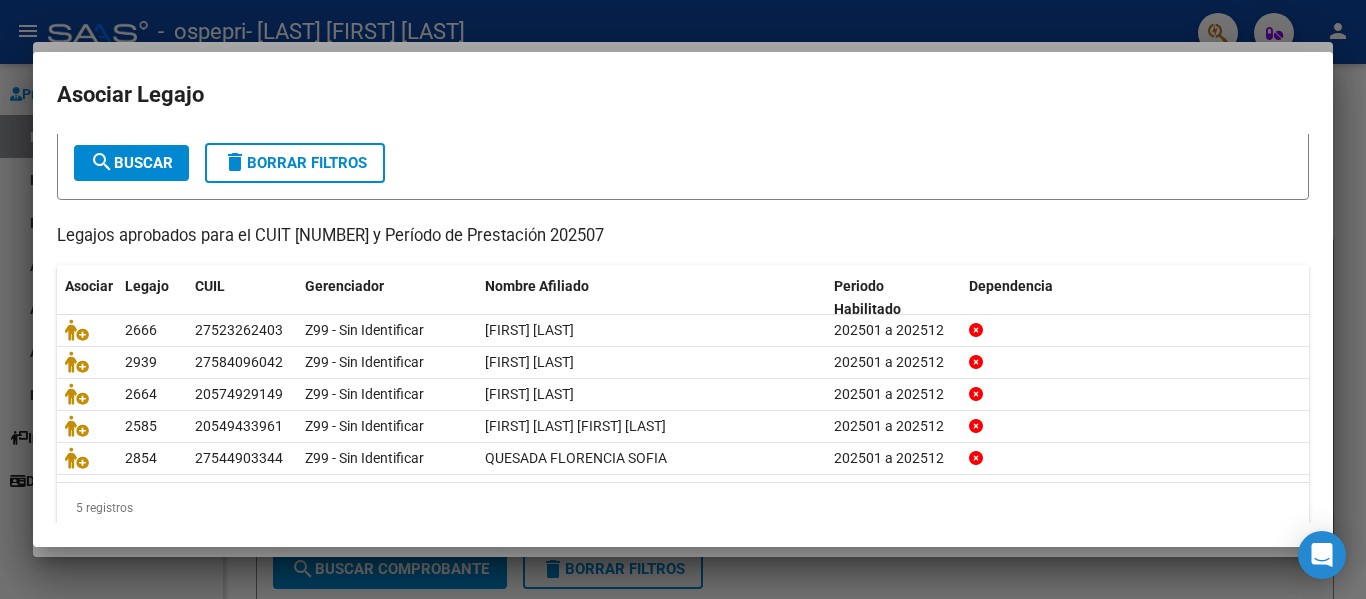 scroll, scrollTop: 137, scrollLeft: 0, axis: vertical 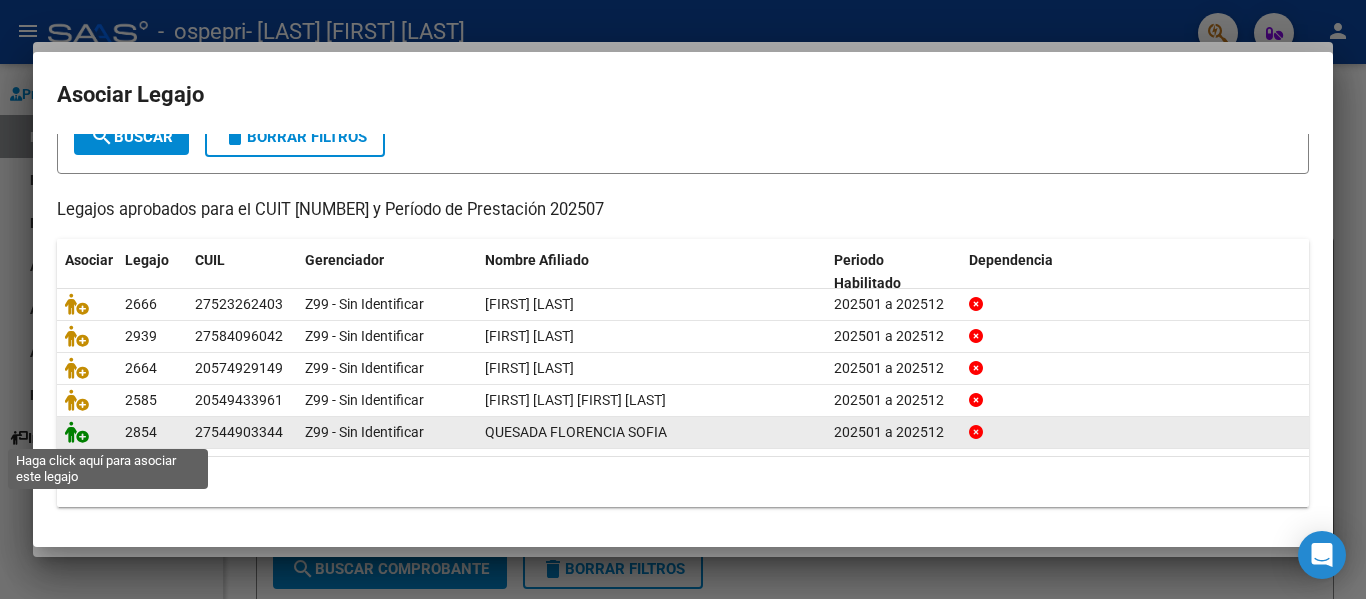 click 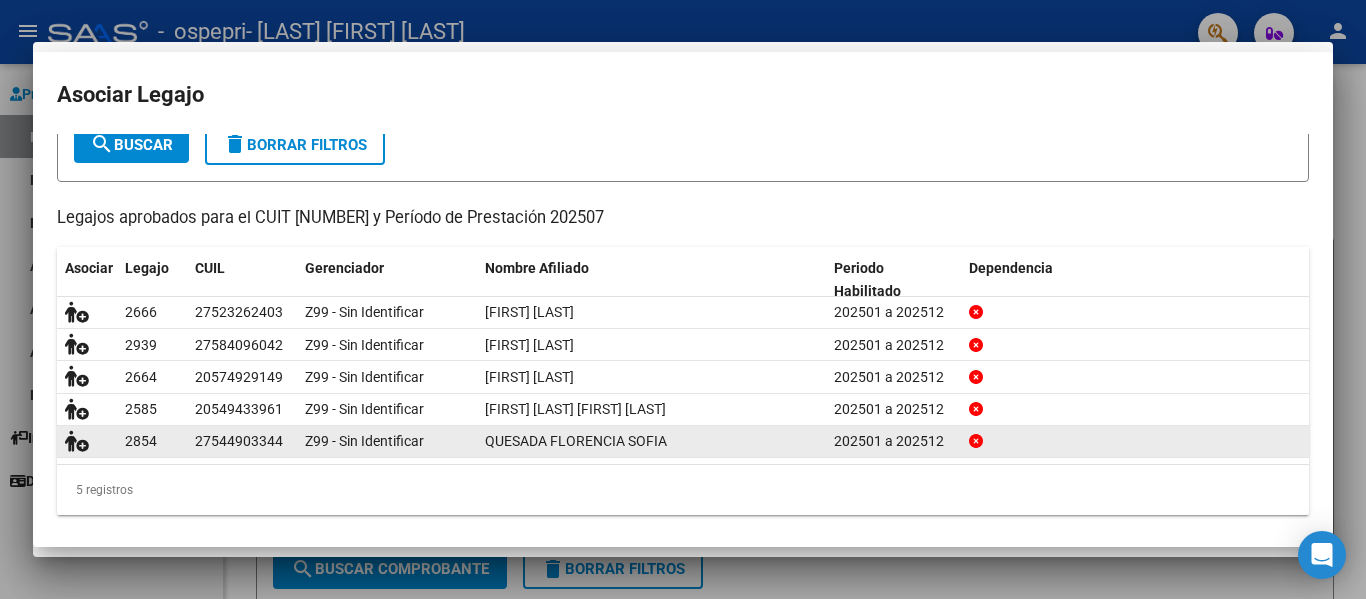 scroll, scrollTop: 0, scrollLeft: 0, axis: both 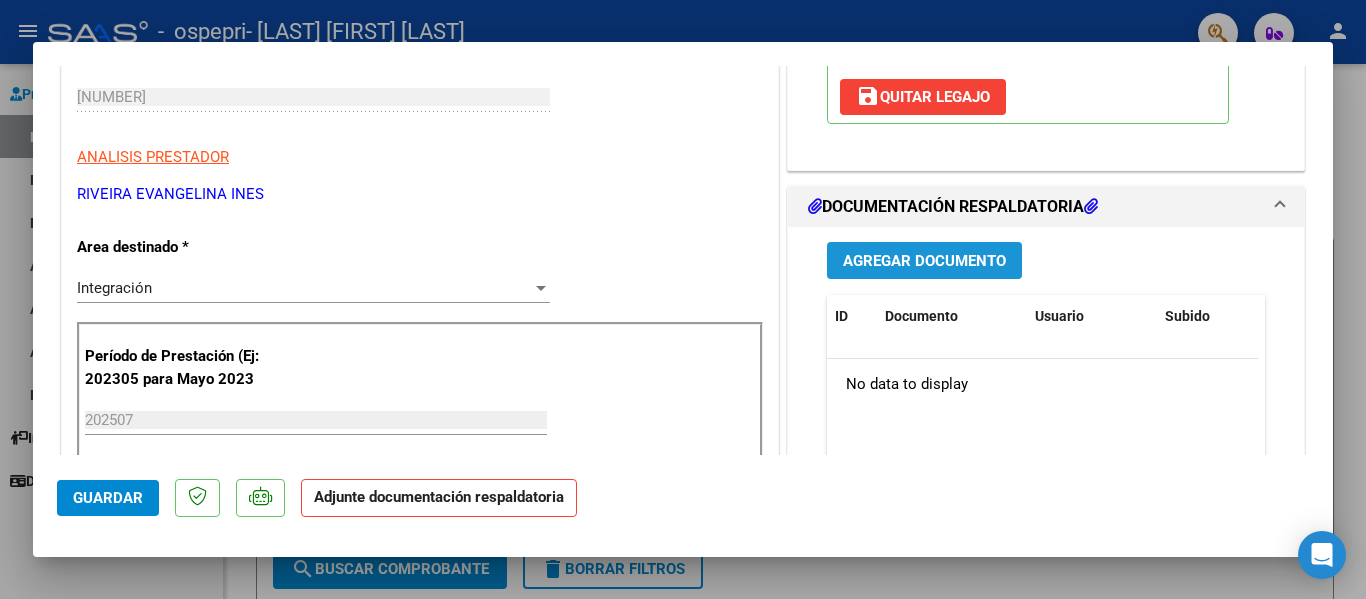 click on "Agregar Documento" at bounding box center (924, 260) 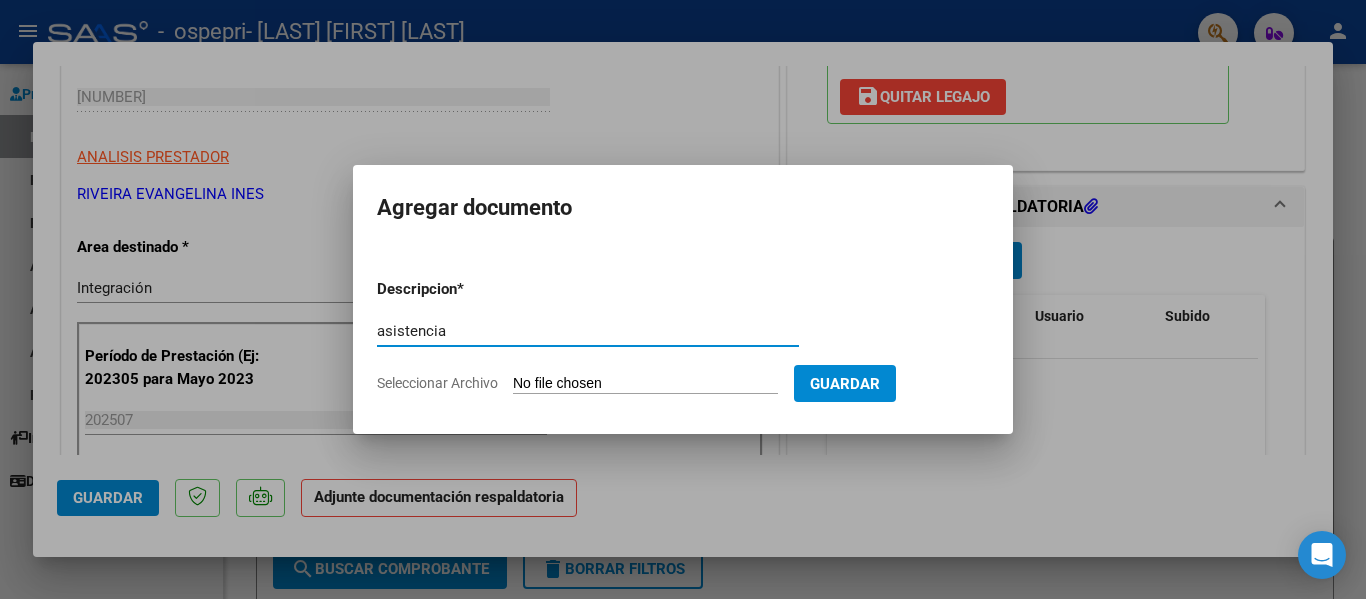 type on "asistencia" 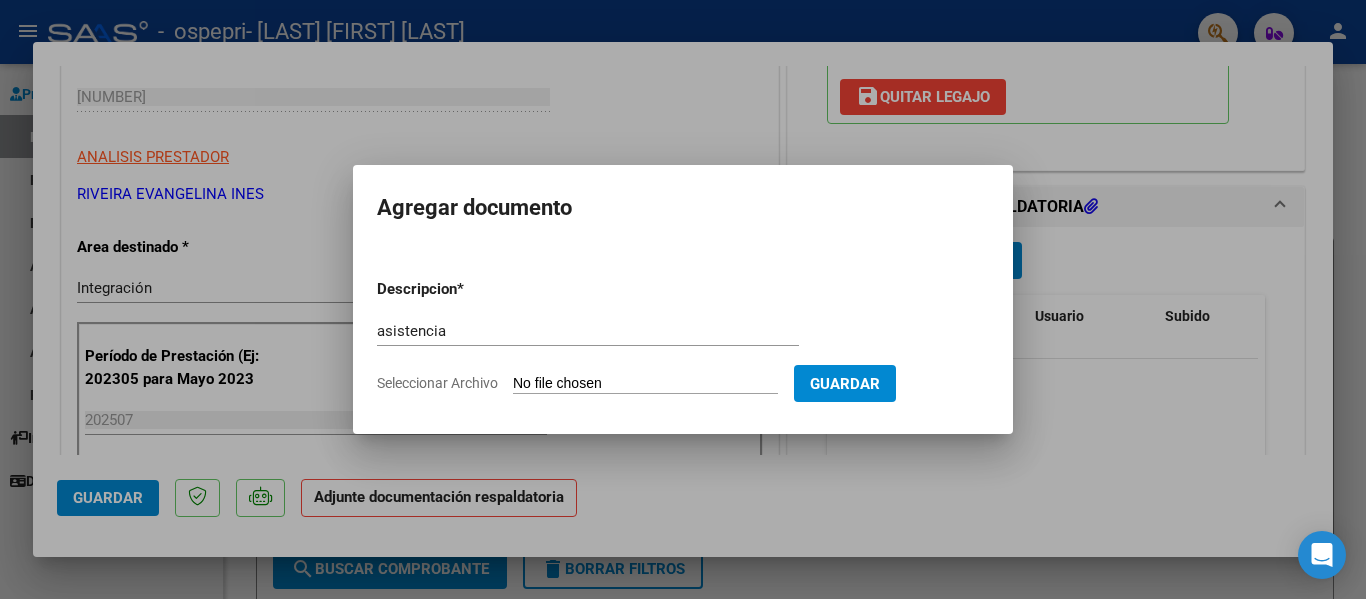 click on "Seleccionar Archivo" at bounding box center (645, 384) 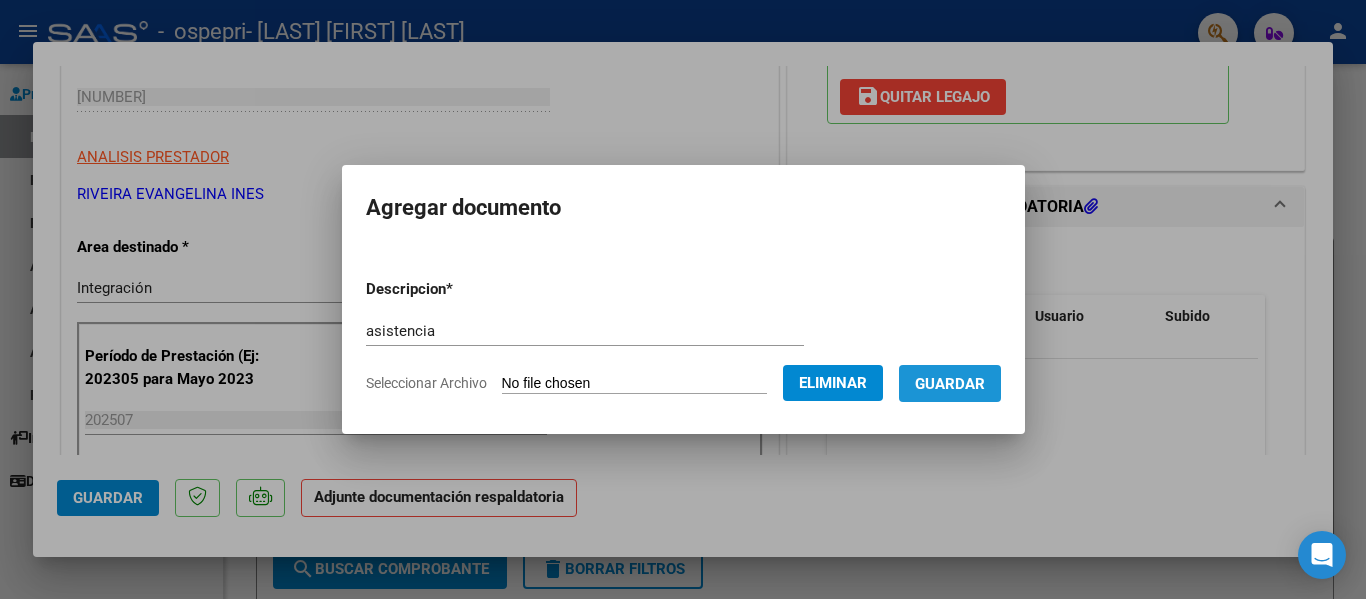 click on "Guardar" at bounding box center (950, 384) 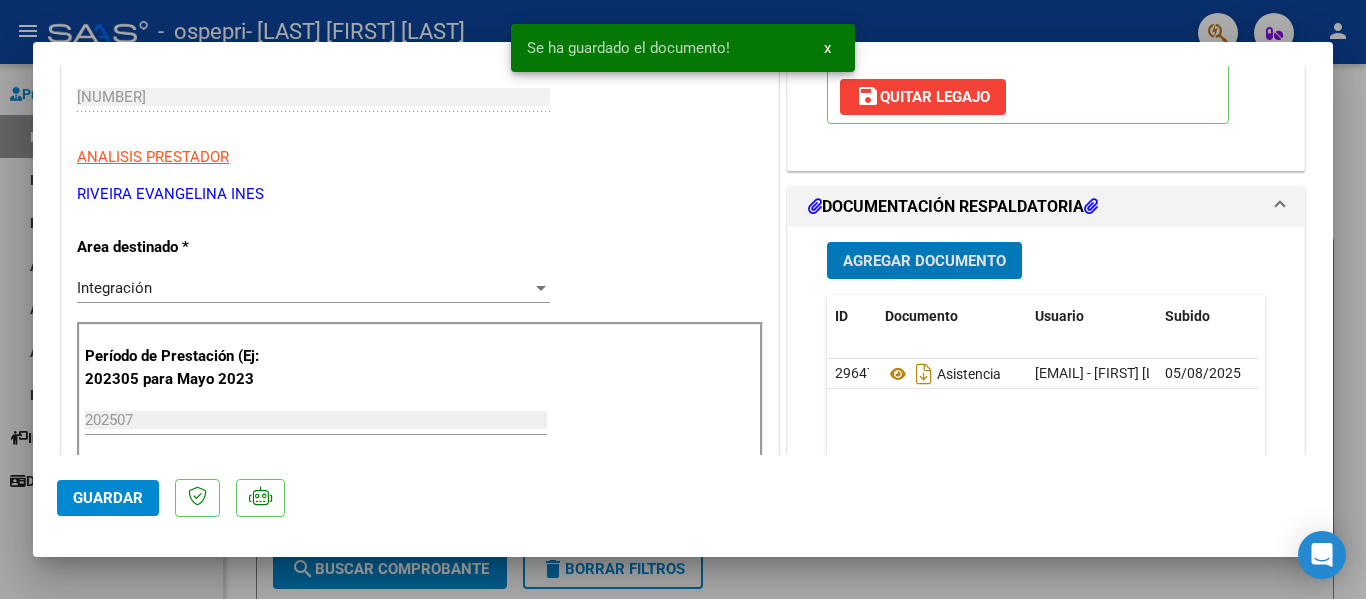 click on "Agregar Documento" at bounding box center (924, 261) 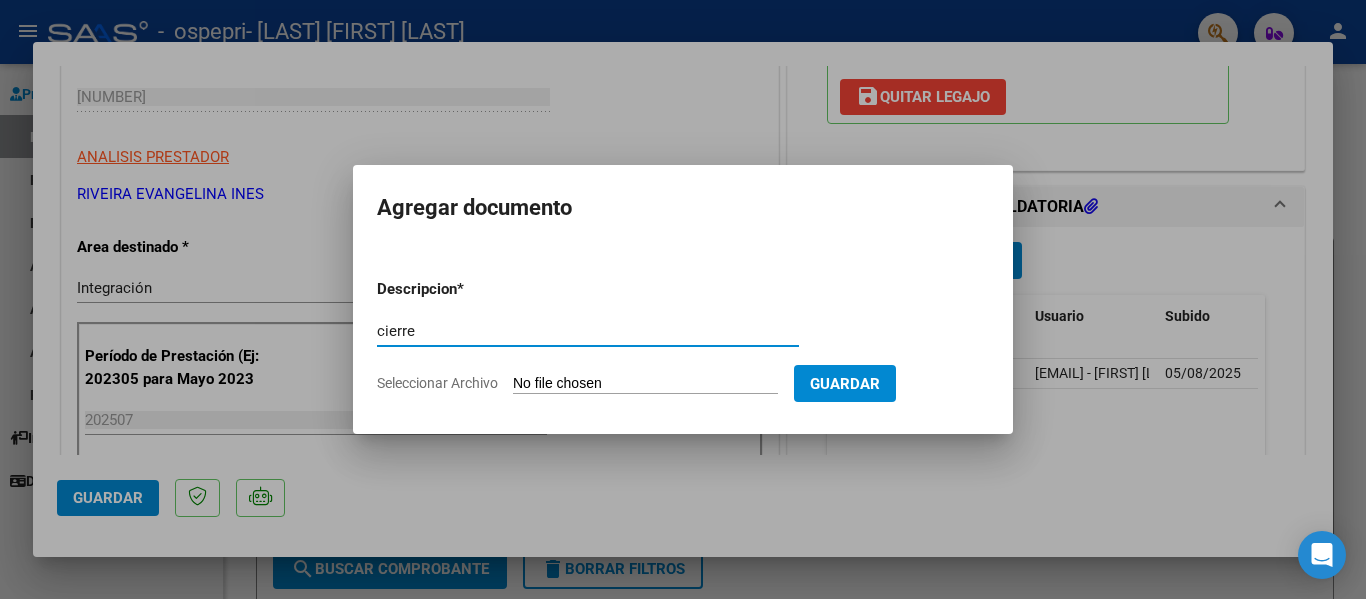 type on "cierre" 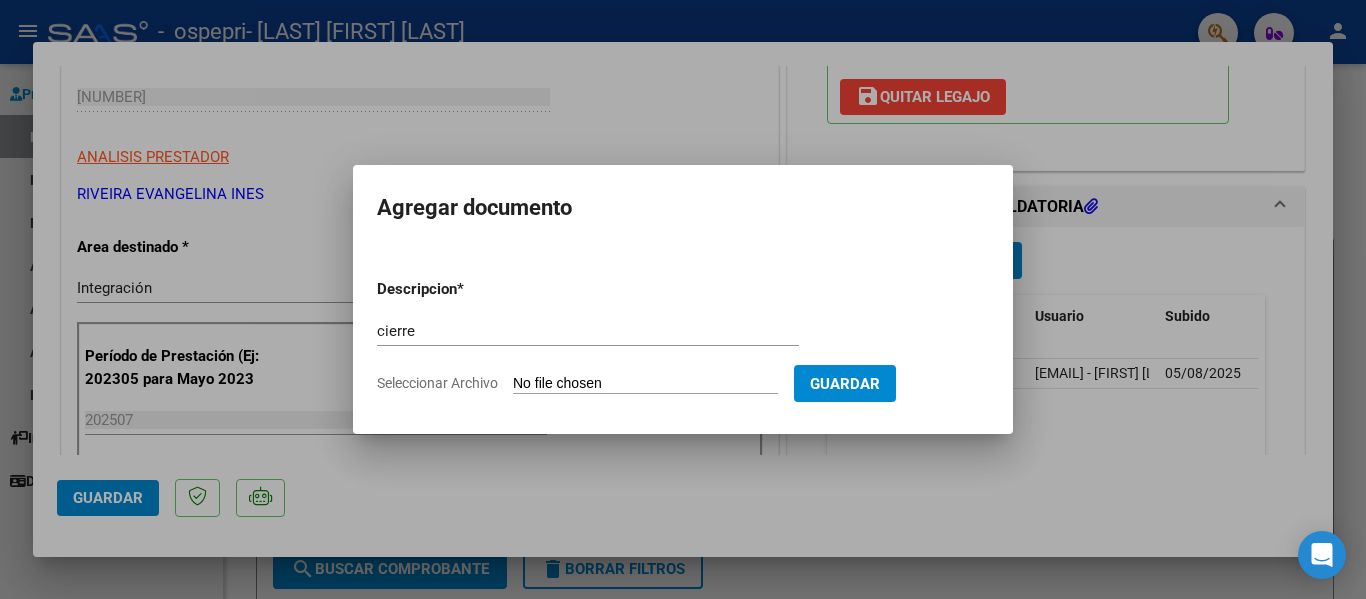 click on "Seleccionar Archivo" at bounding box center (645, 384) 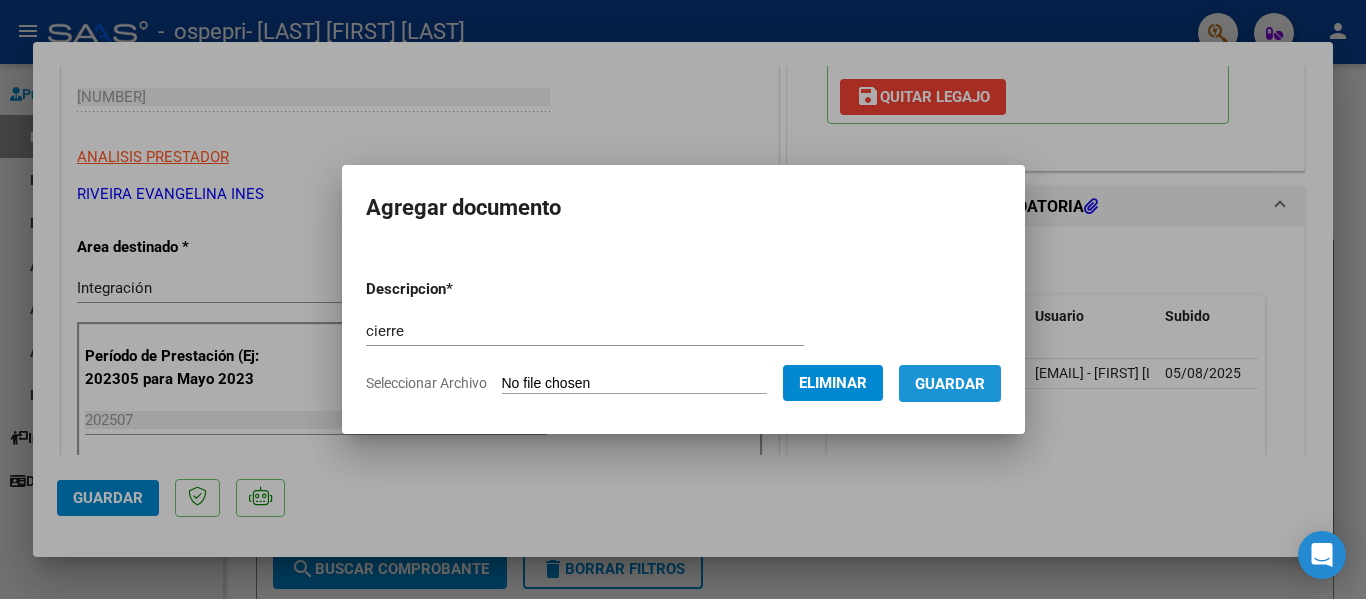 click on "Guardar" at bounding box center [950, 384] 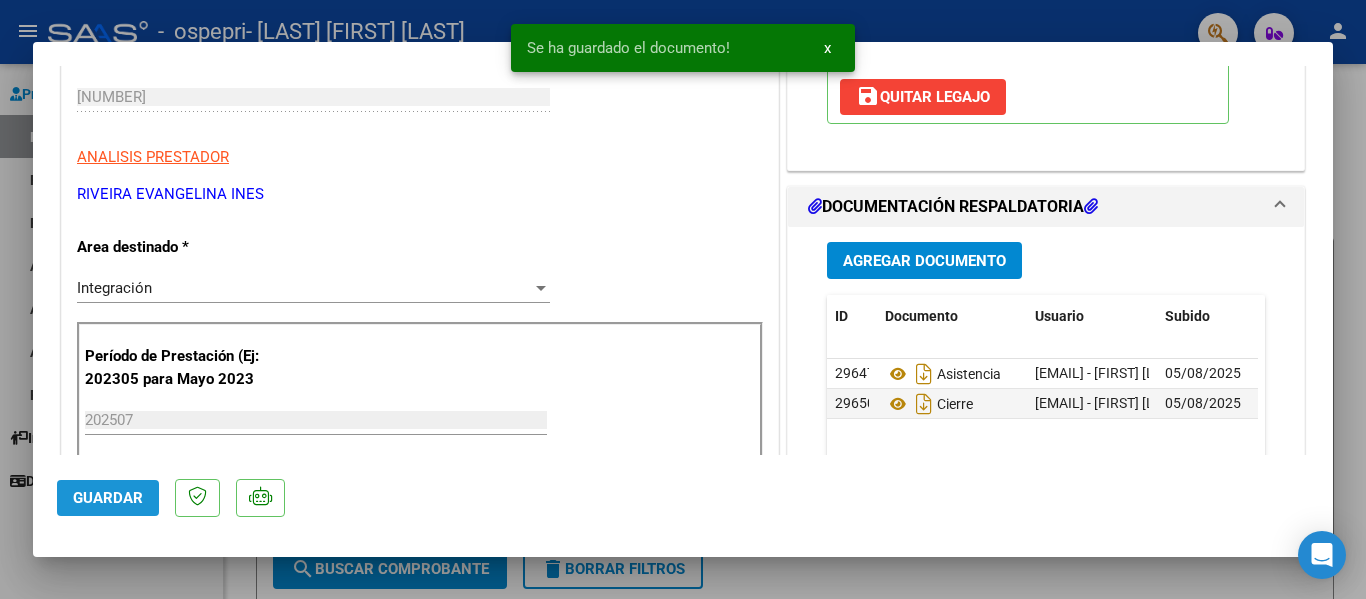 click on "Guardar" 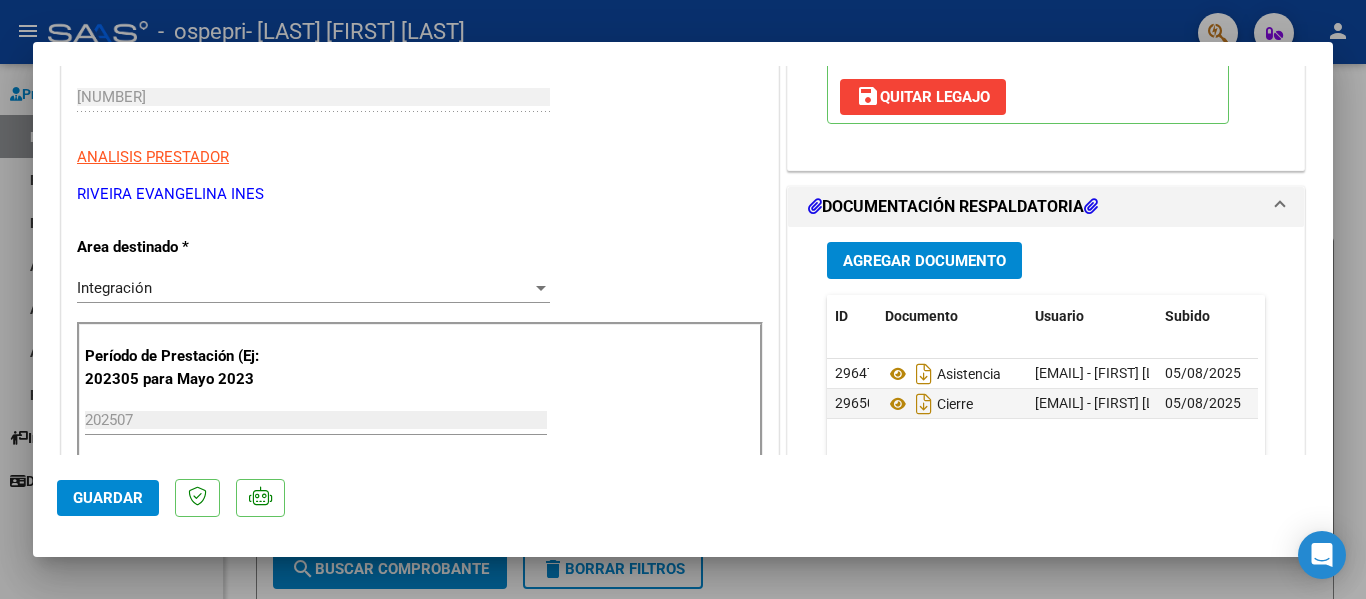 click at bounding box center [683, 299] 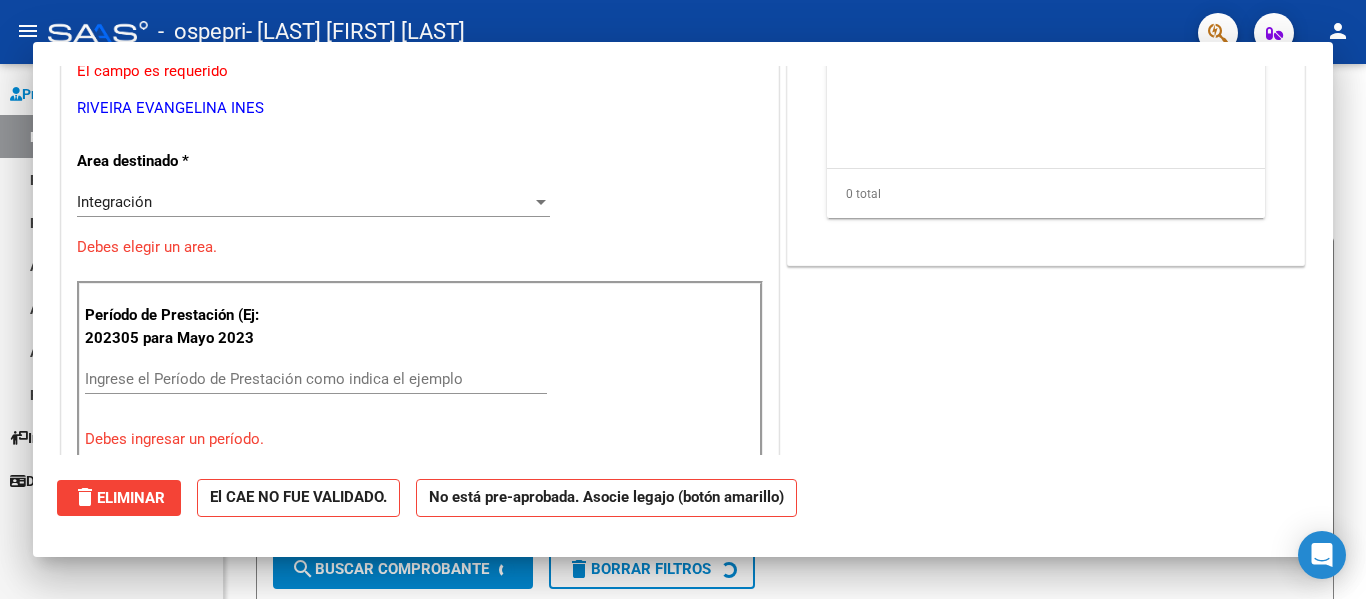scroll, scrollTop: 0, scrollLeft: 0, axis: both 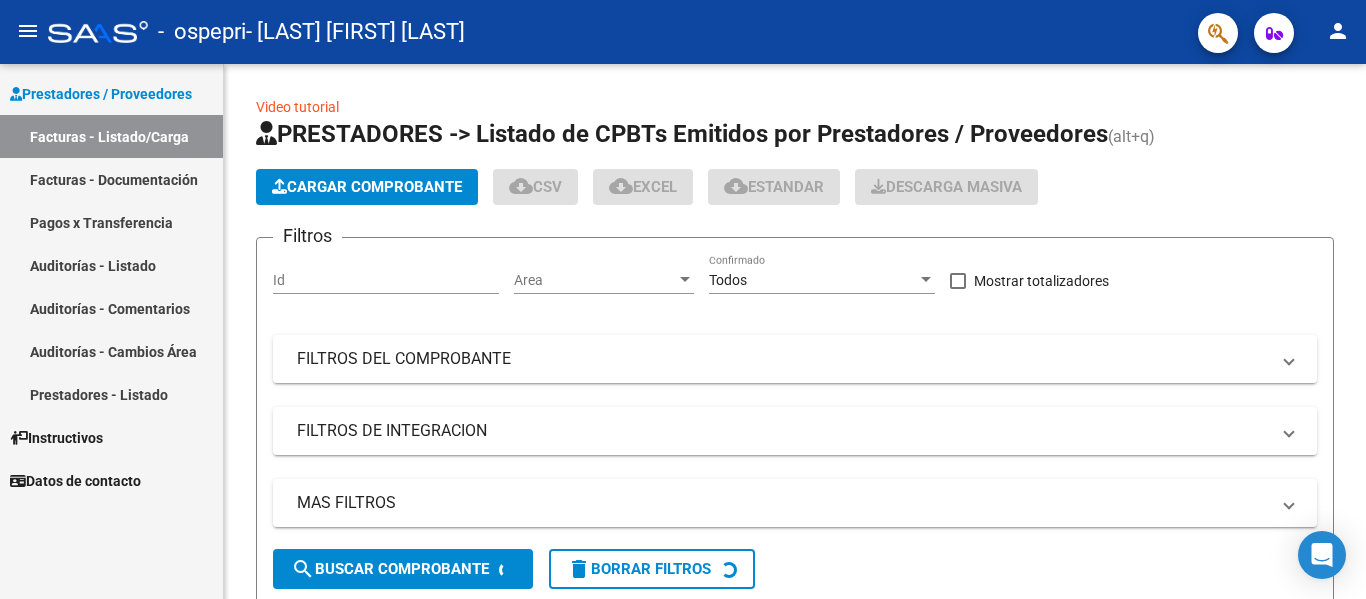 click on "-  <0>  <0> - [LAST] [FIRST] [LAST]" 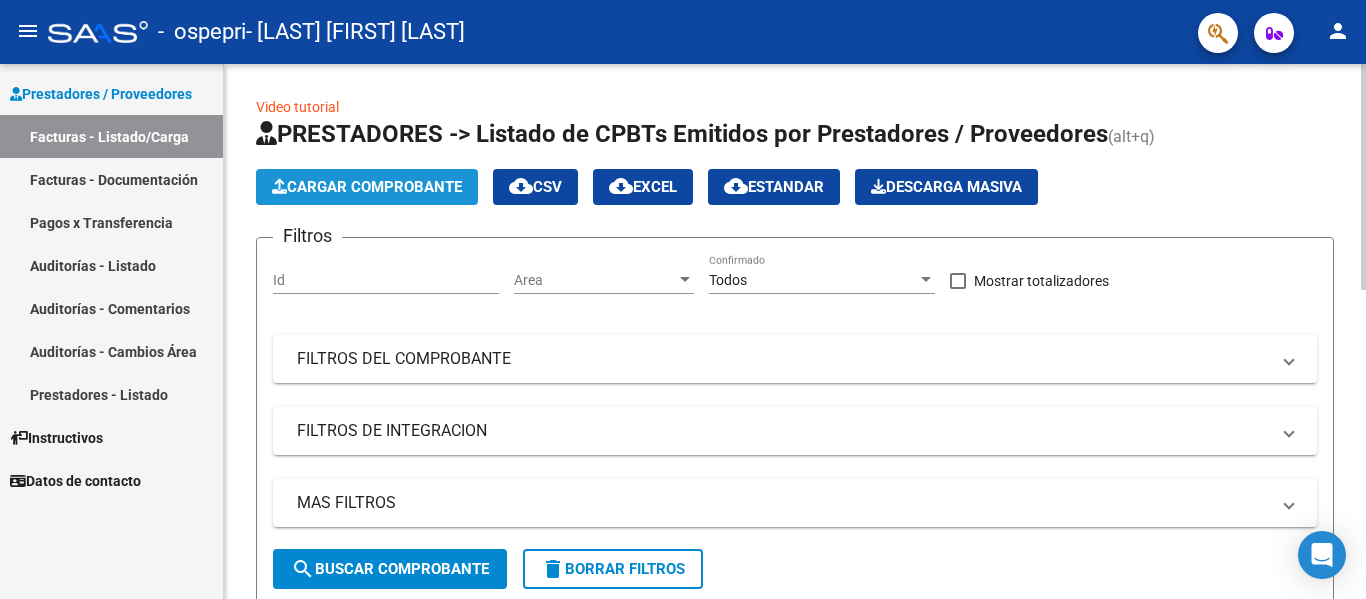 click on "Cargar Comprobante" 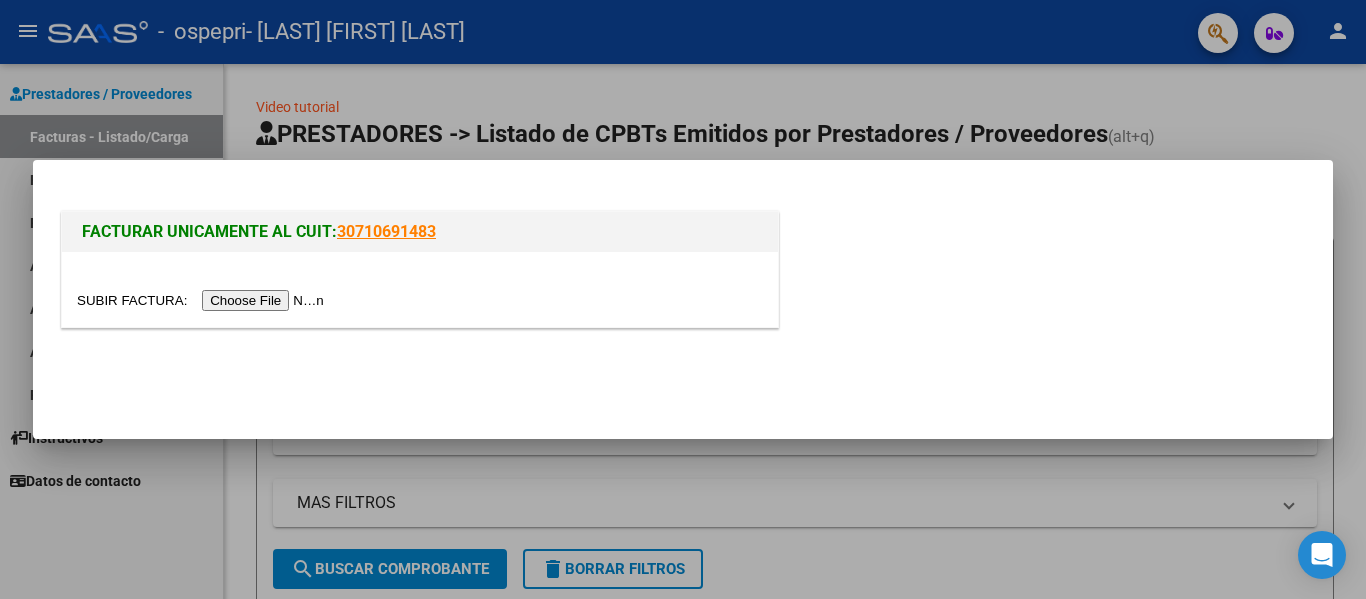 click at bounding box center (203, 300) 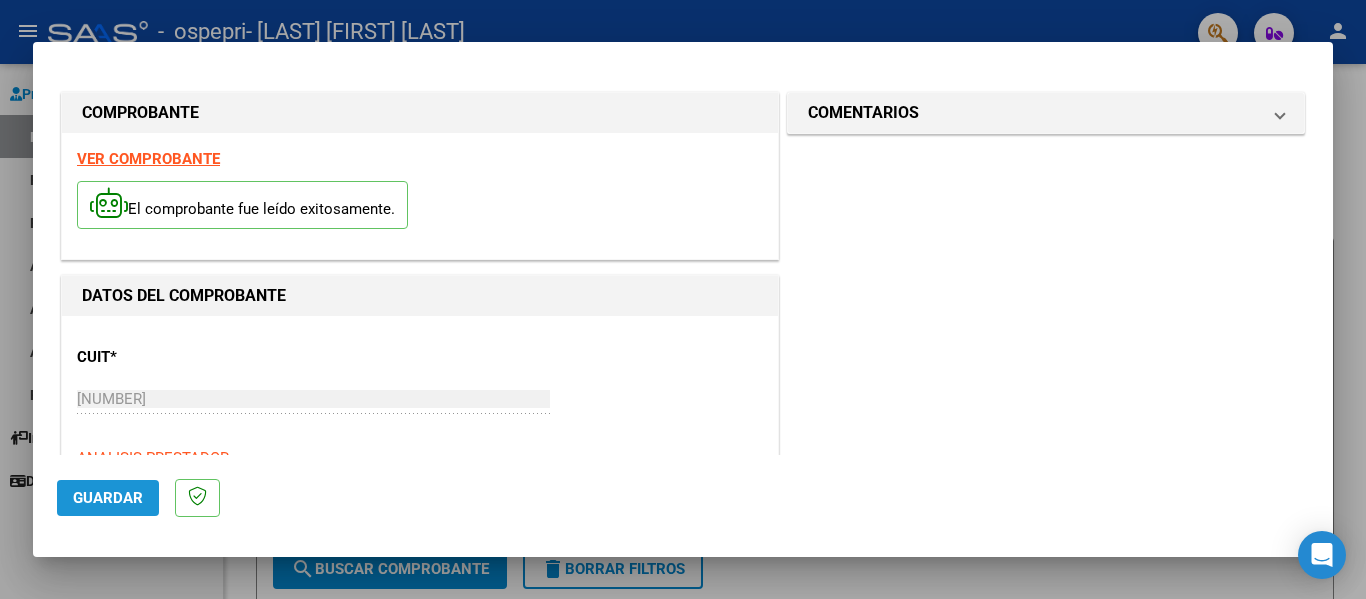click on "Guardar" 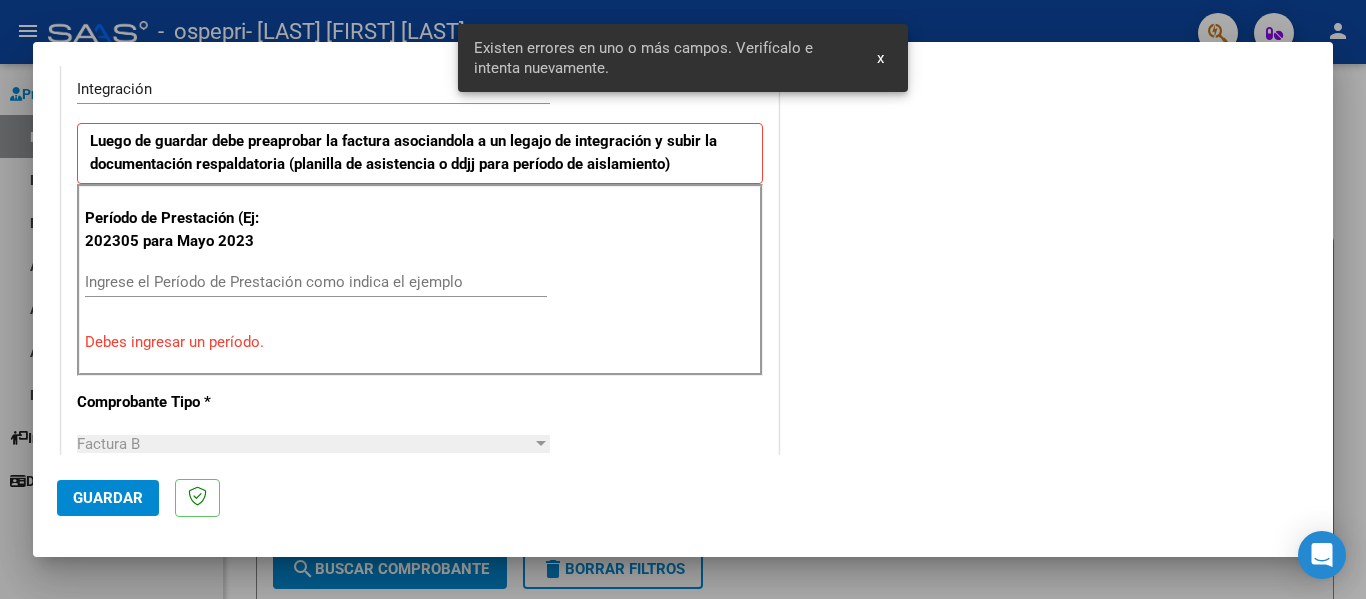 scroll, scrollTop: 464, scrollLeft: 0, axis: vertical 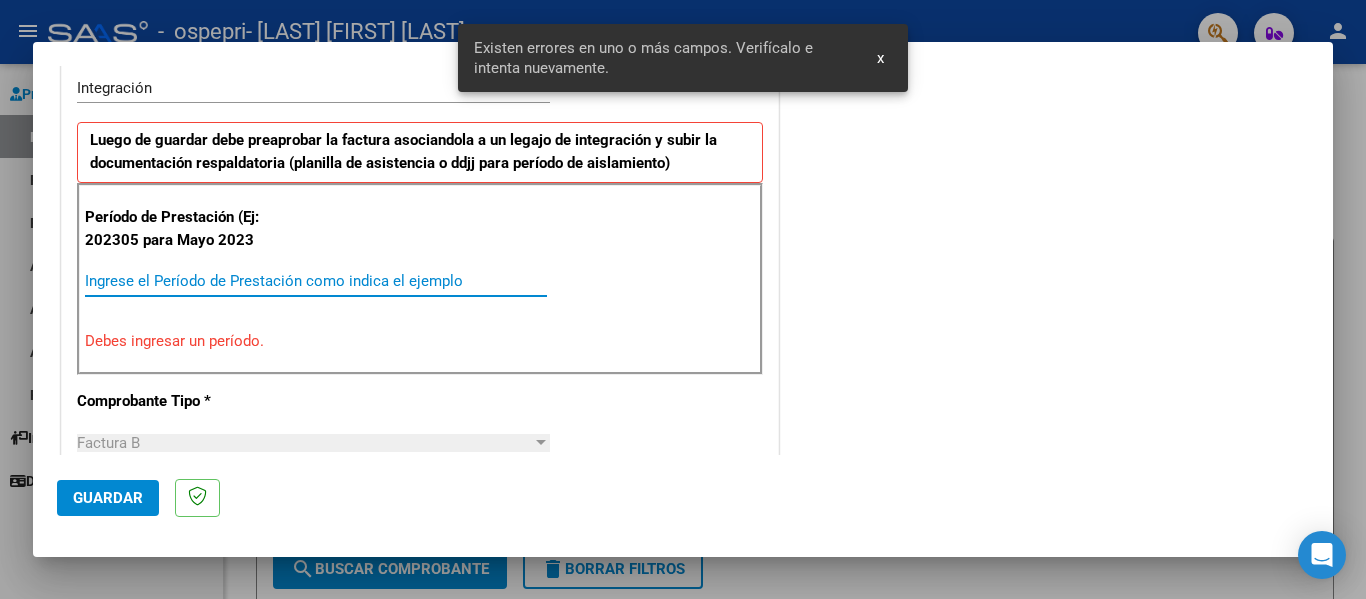 click on "Ingrese el Período de Prestación como indica el ejemplo" at bounding box center (316, 281) 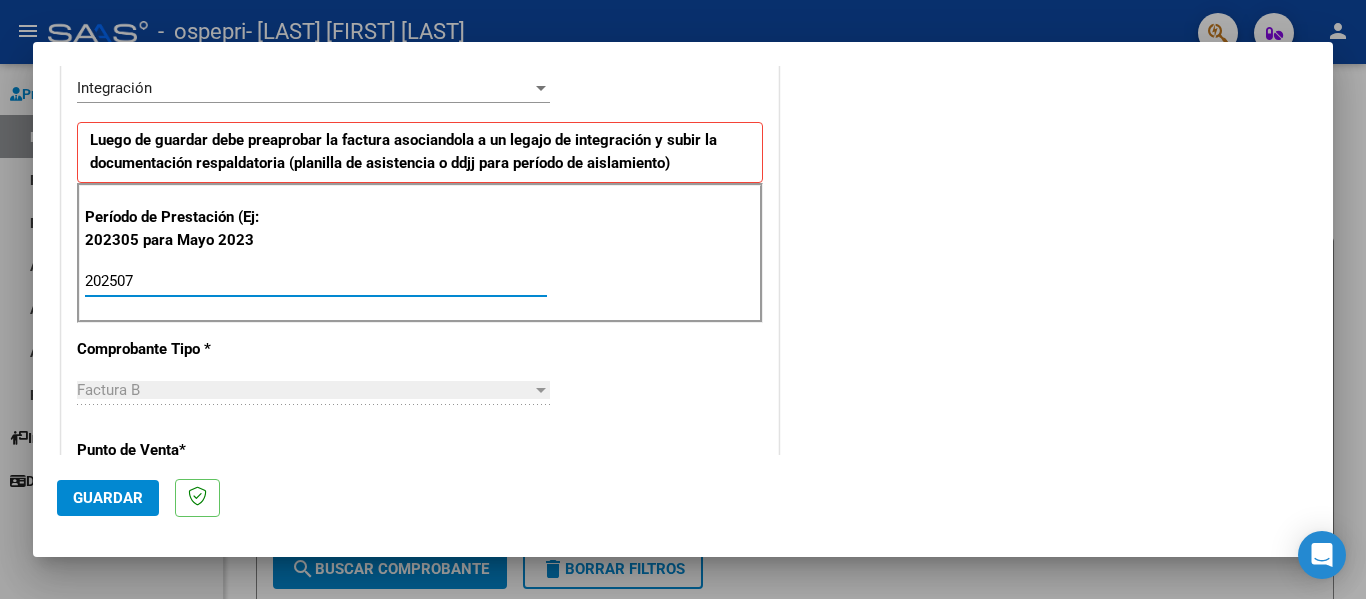 type on "202507" 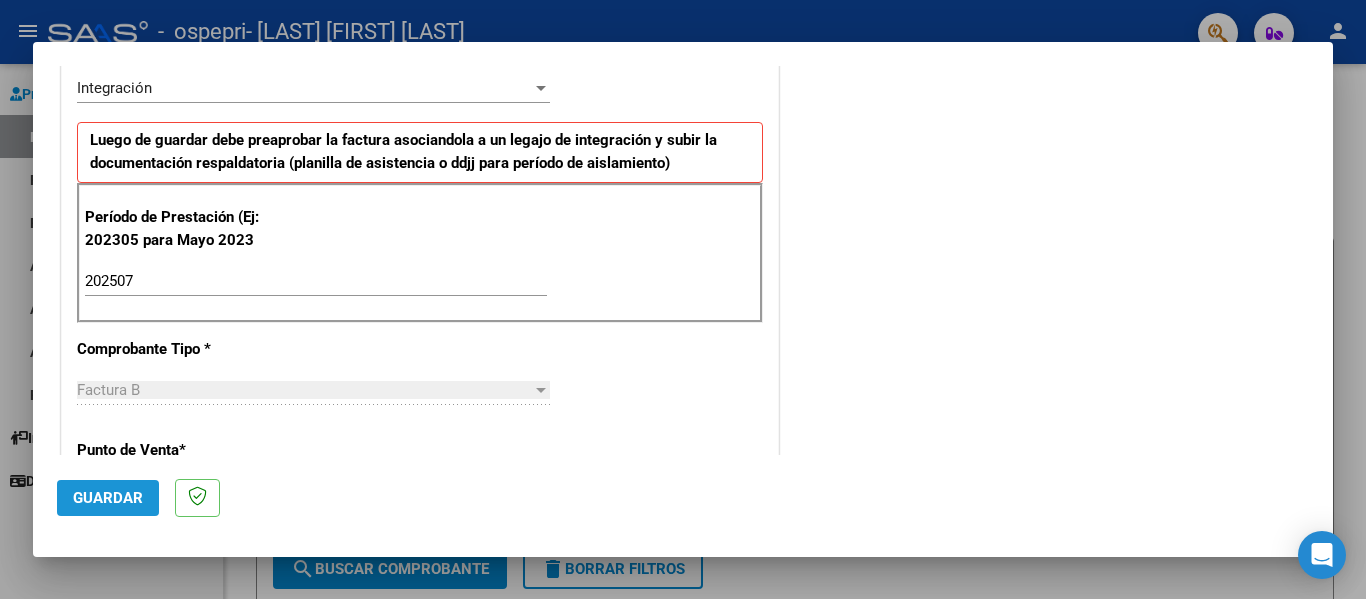 click on "Guardar" 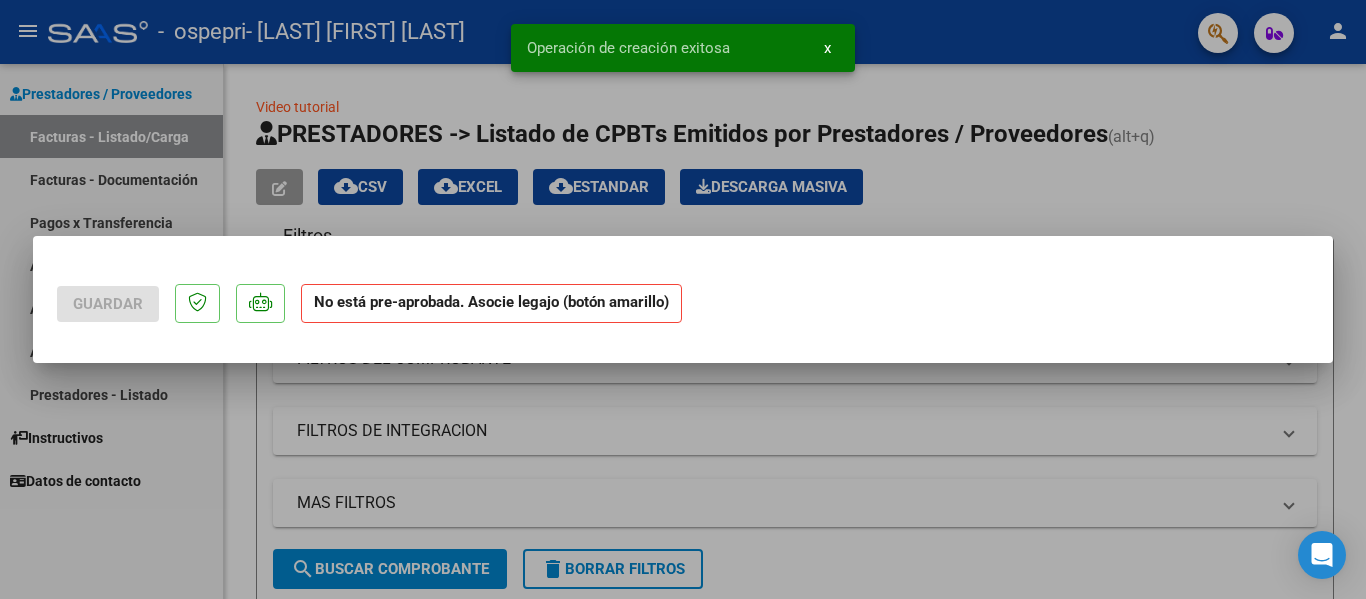 scroll, scrollTop: 0, scrollLeft: 0, axis: both 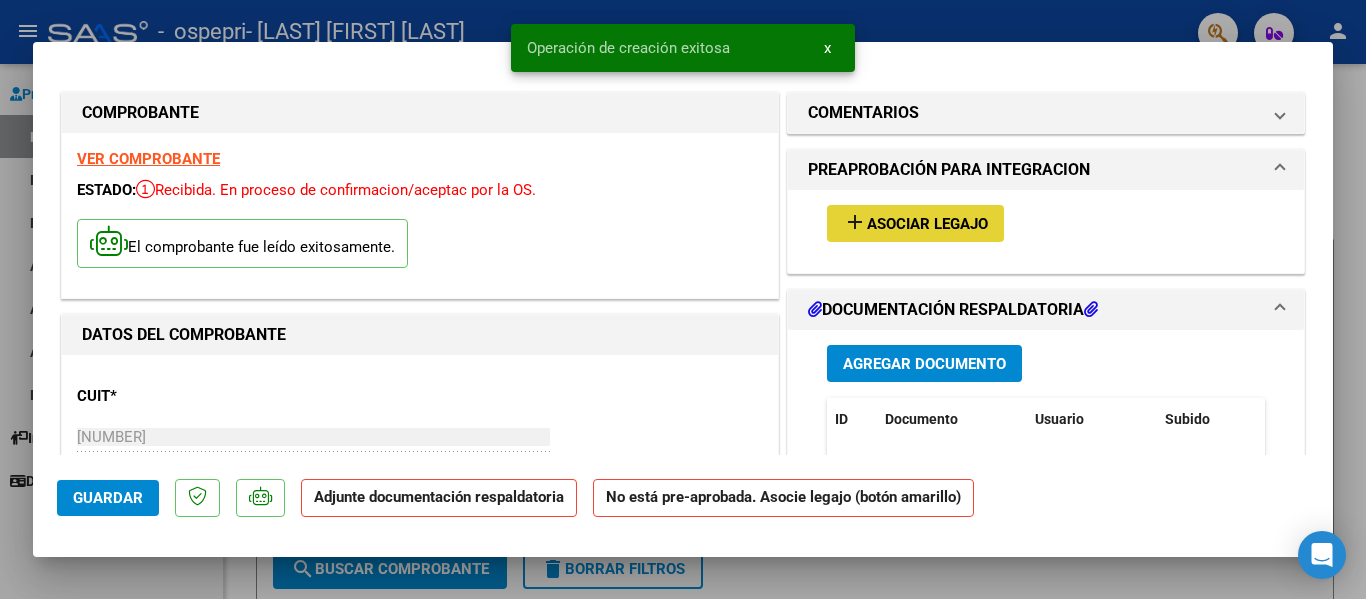 click on "Asociar Legajo" at bounding box center [927, 224] 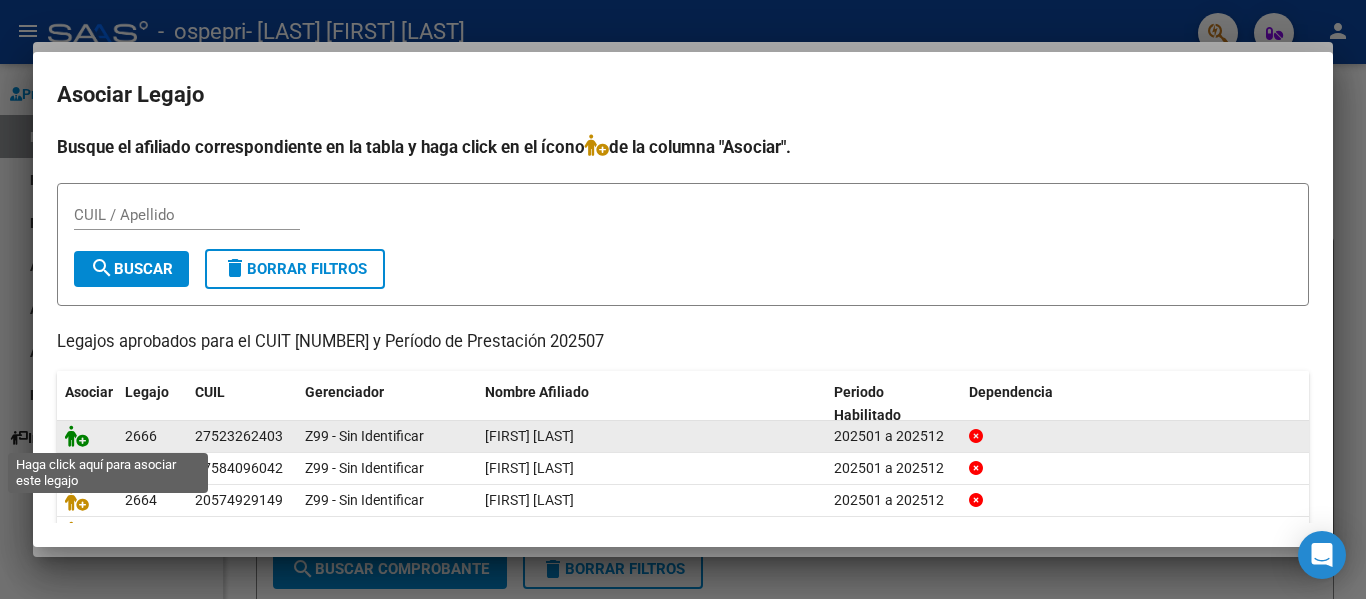 click 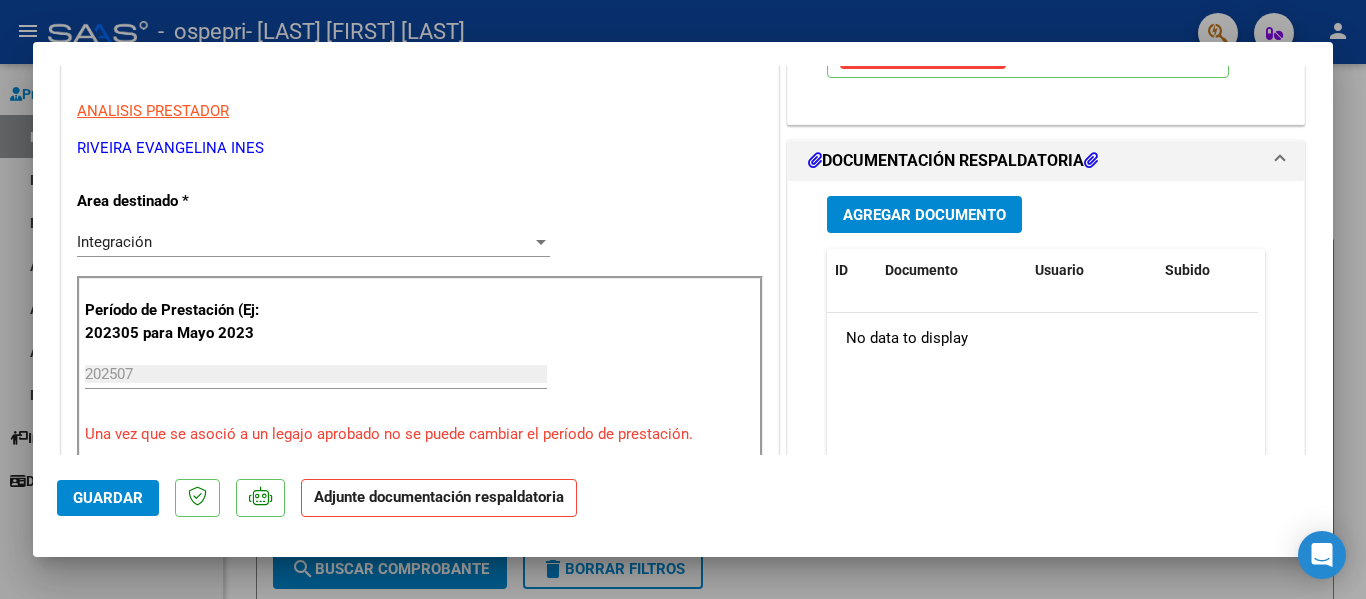 scroll, scrollTop: 391, scrollLeft: 0, axis: vertical 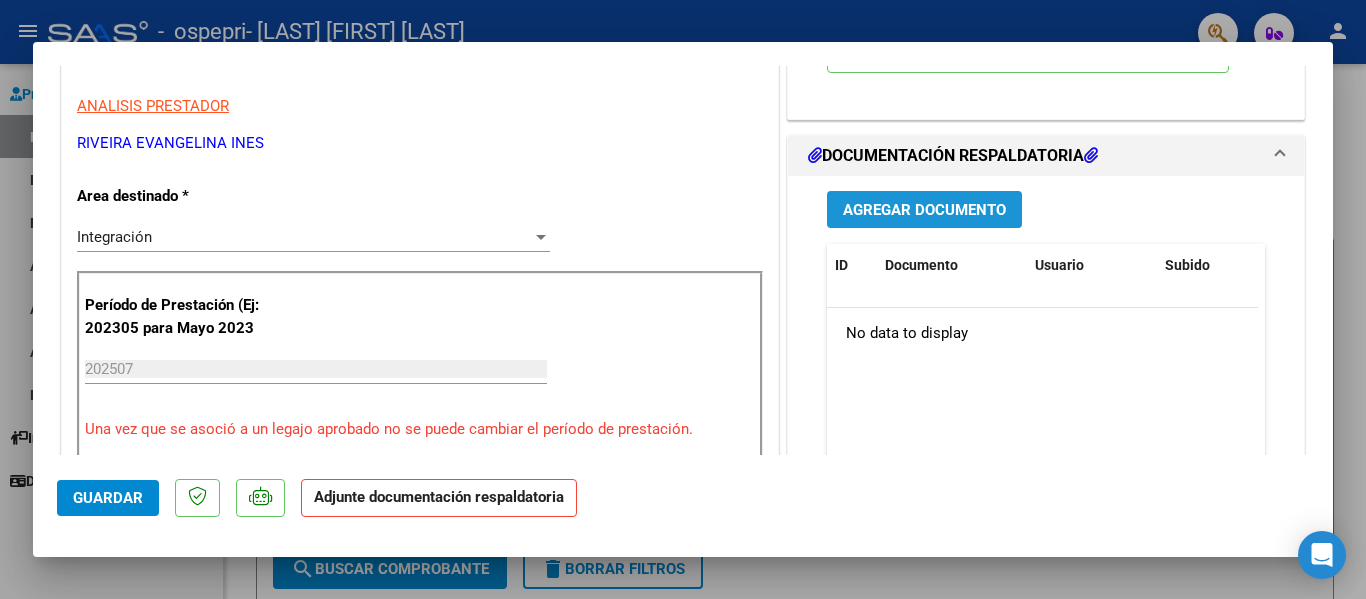 click on "Agregar Documento" at bounding box center (924, 210) 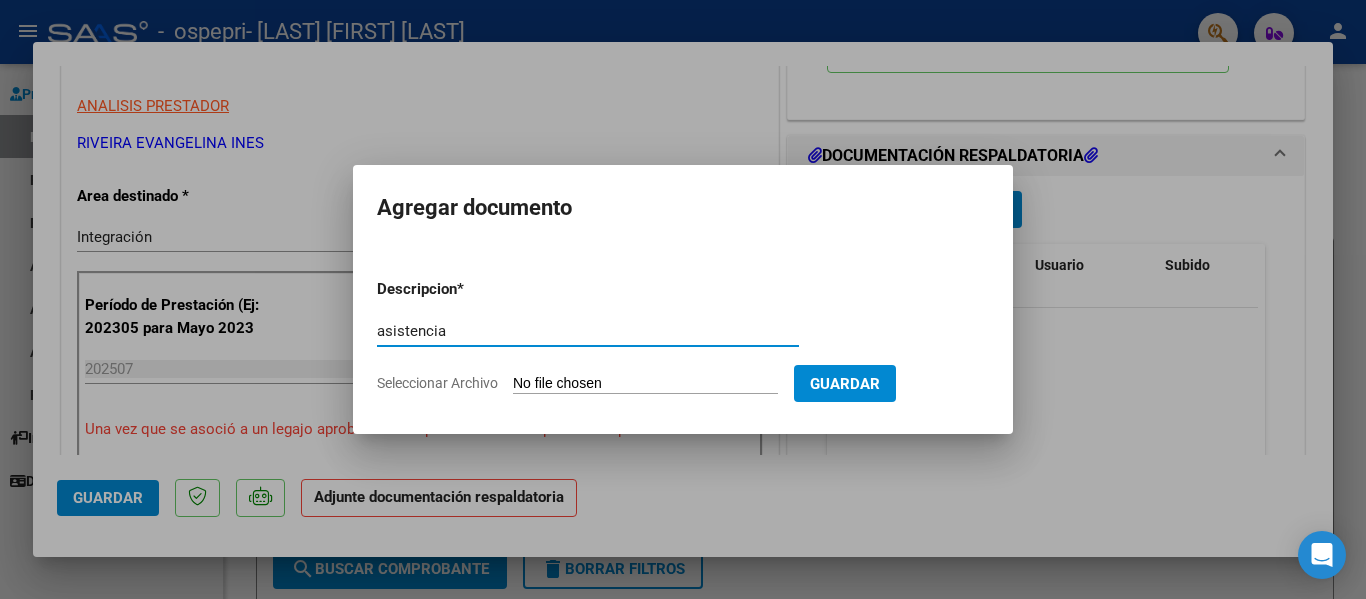 type on "asistencia" 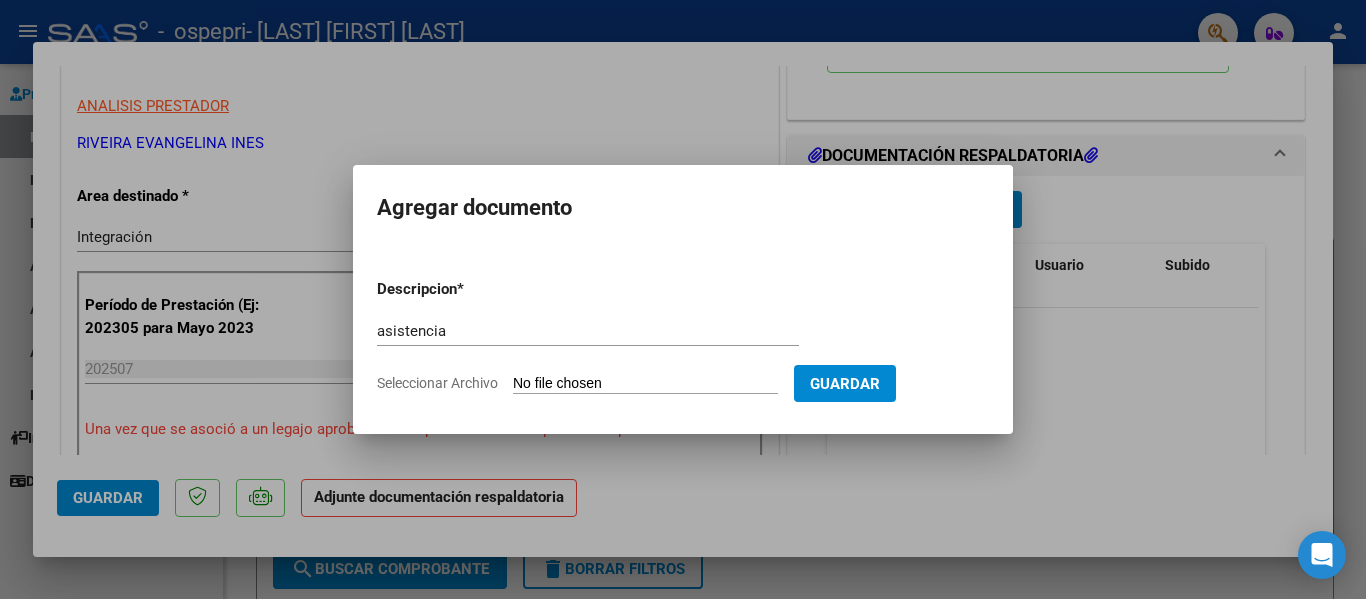 click on "Seleccionar Archivo" at bounding box center (645, 384) 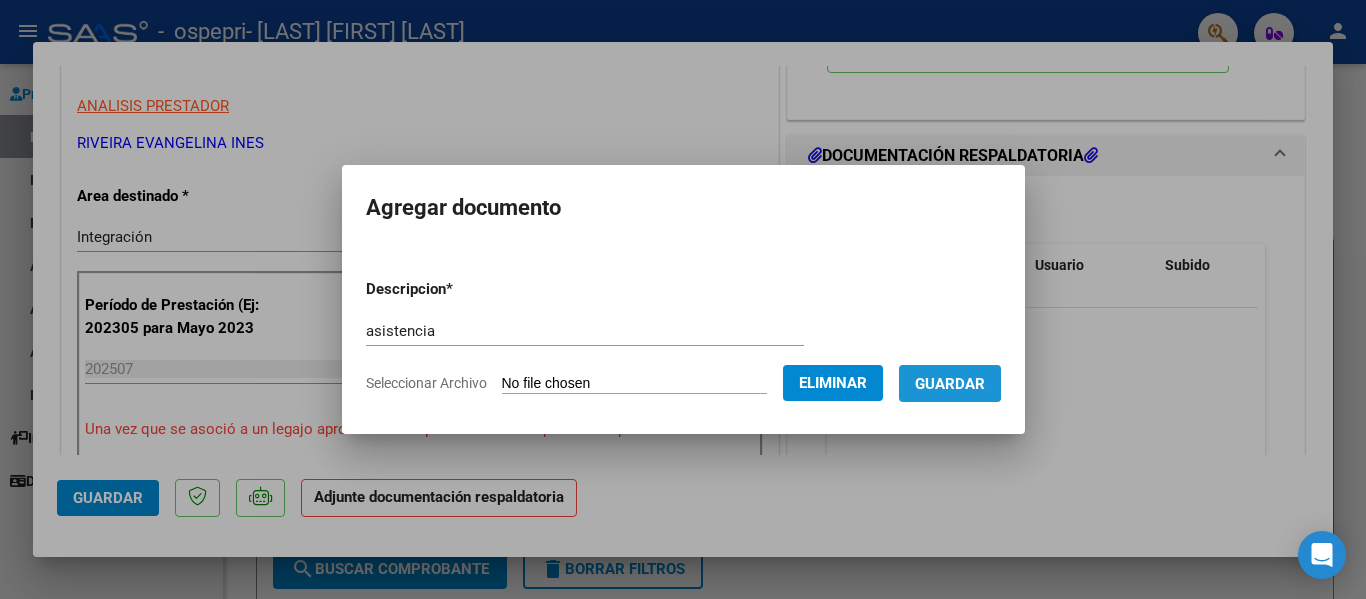 click on "Guardar" at bounding box center (950, 384) 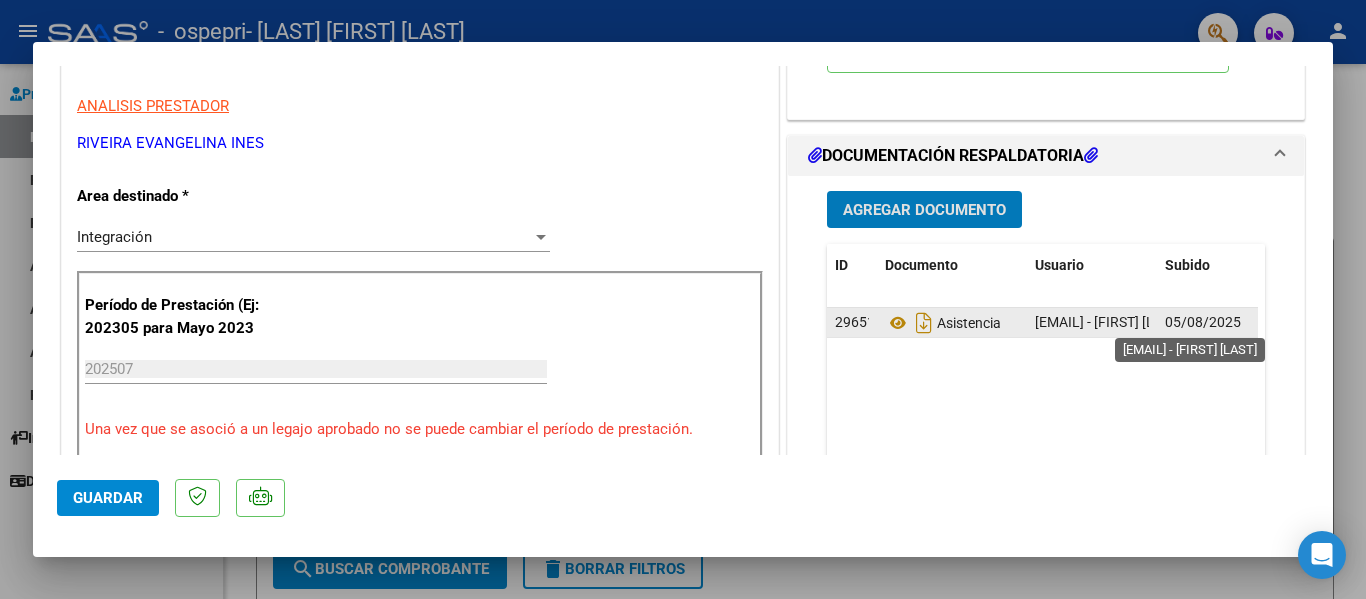 type 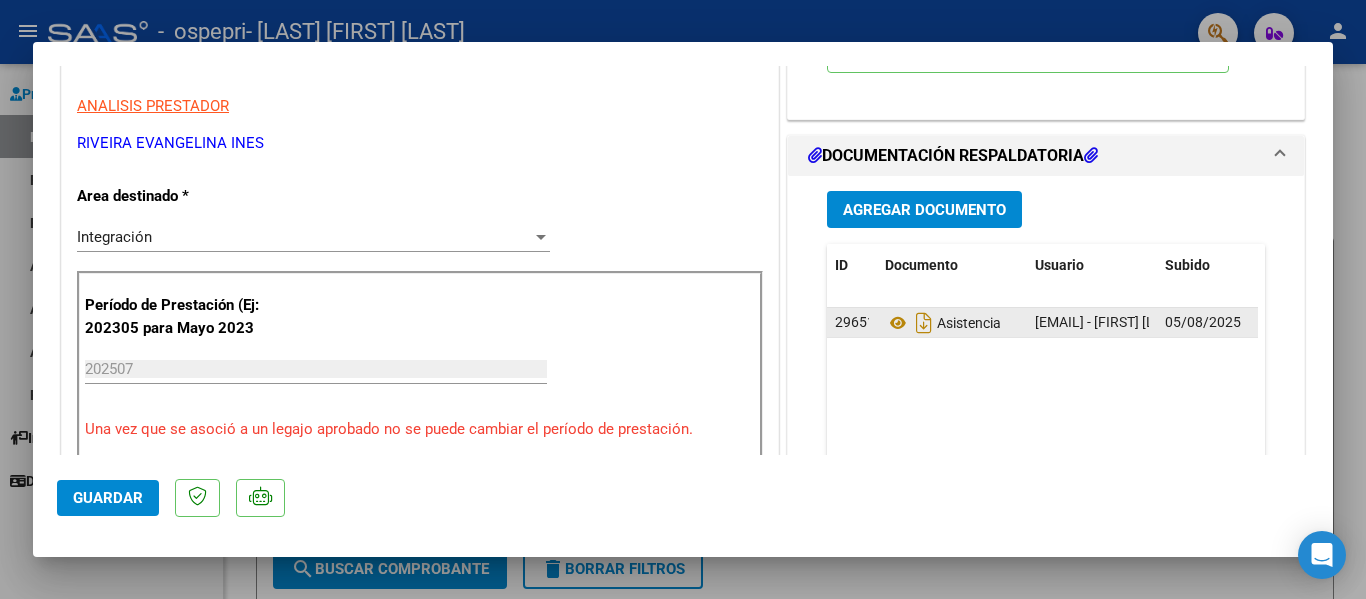 click on "05/08/2025" 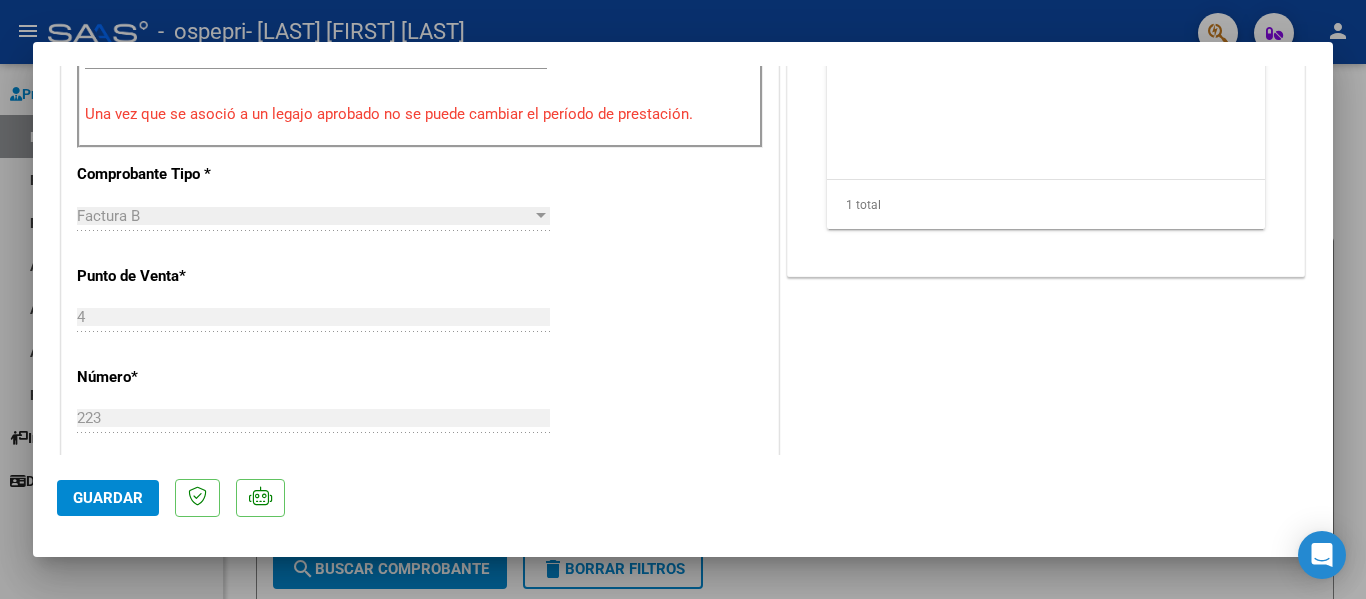 scroll, scrollTop: 665, scrollLeft: 0, axis: vertical 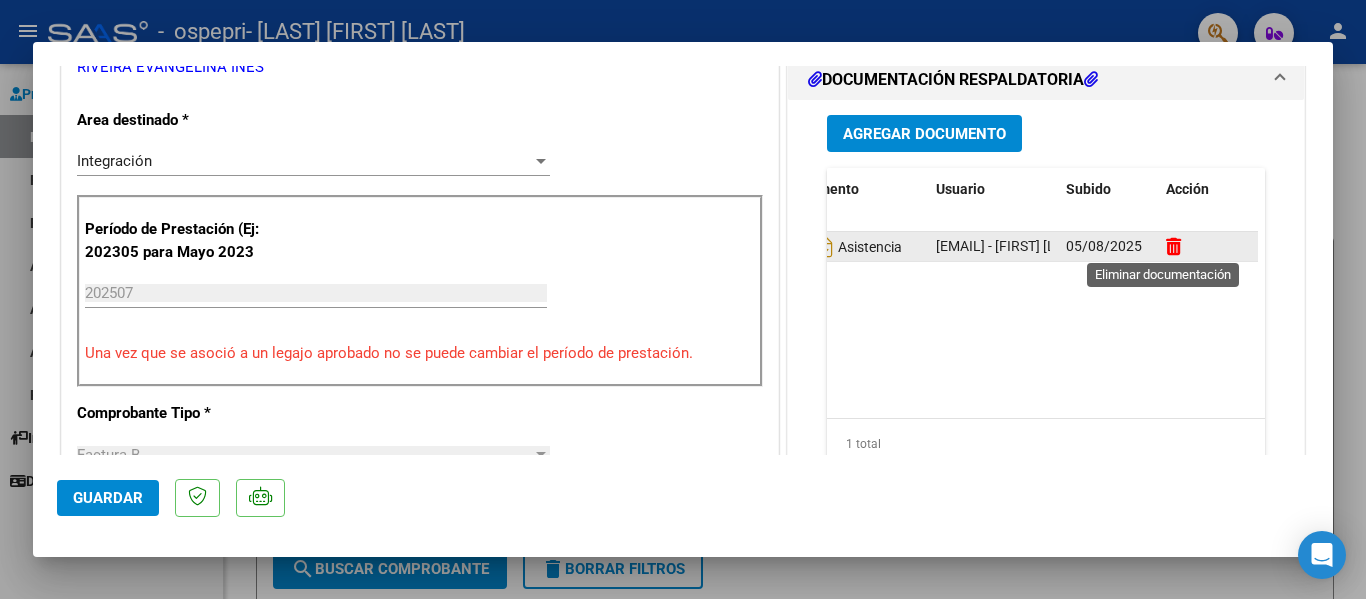 click 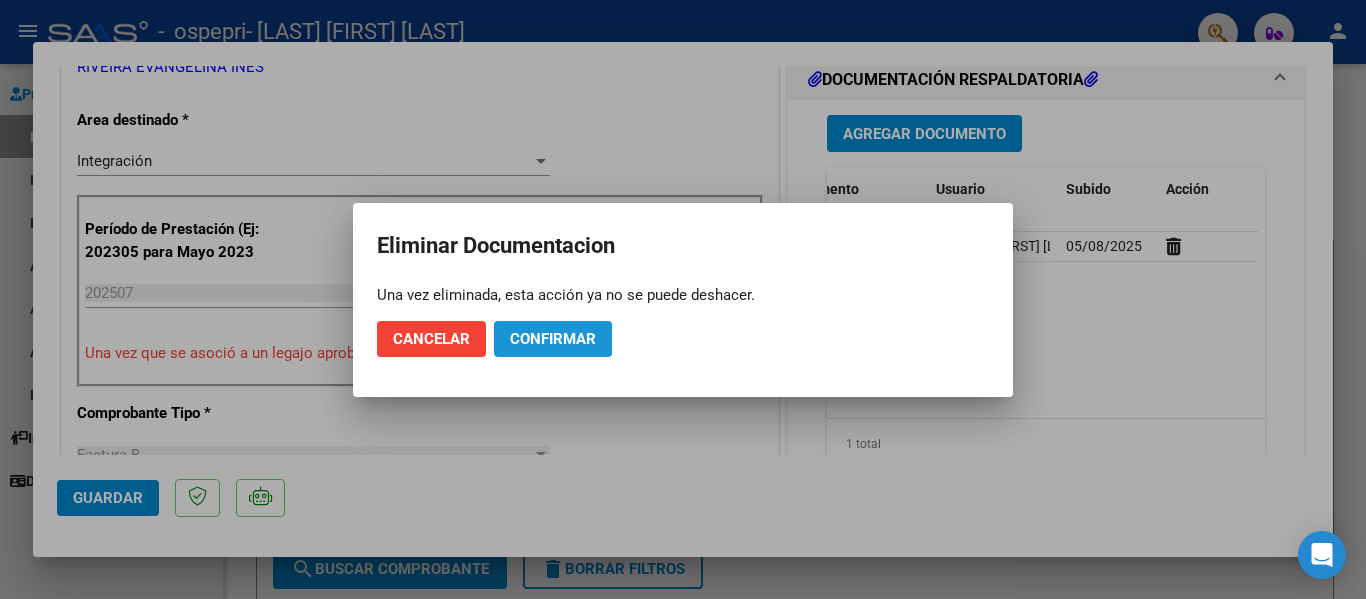 click on "Confirmar" 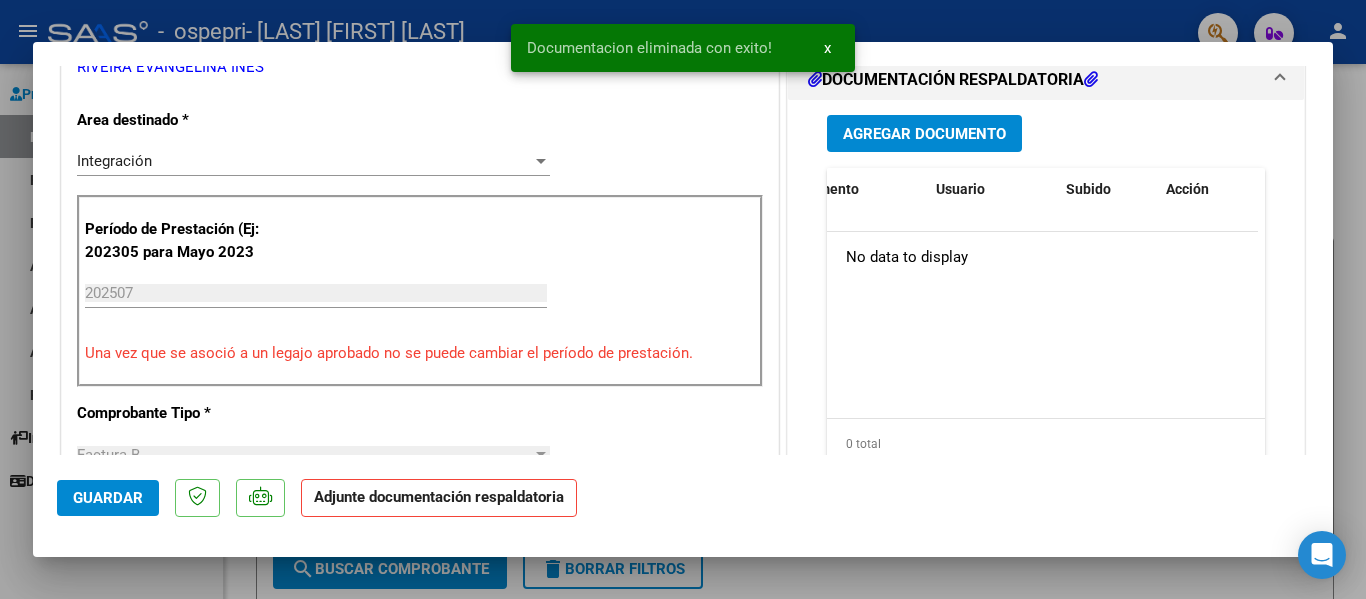 scroll, scrollTop: 0, scrollLeft: 0, axis: both 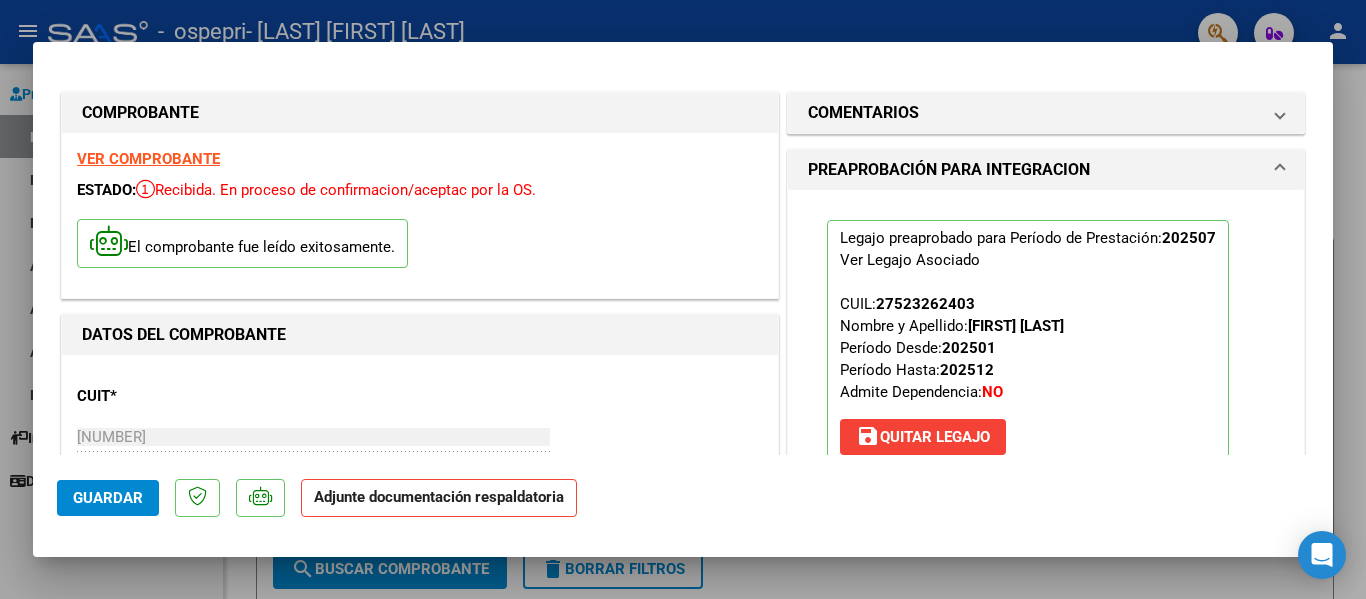 click on "VER COMPROBANTE" at bounding box center [148, 159] 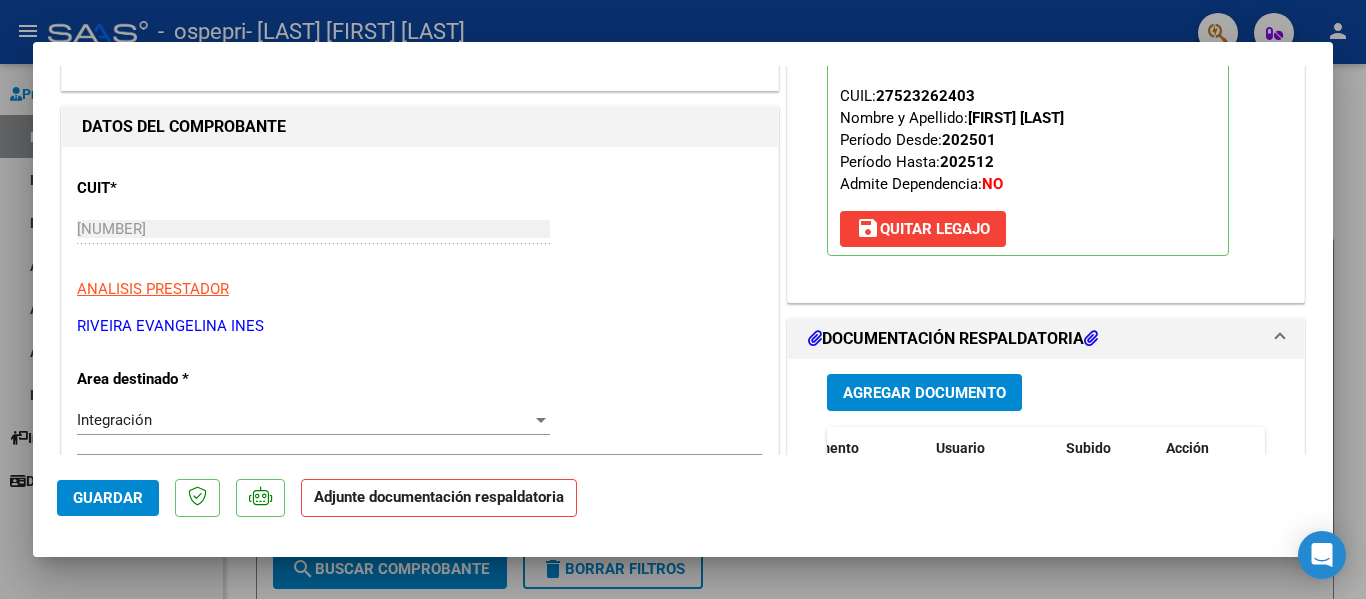 scroll, scrollTop: 330, scrollLeft: 0, axis: vertical 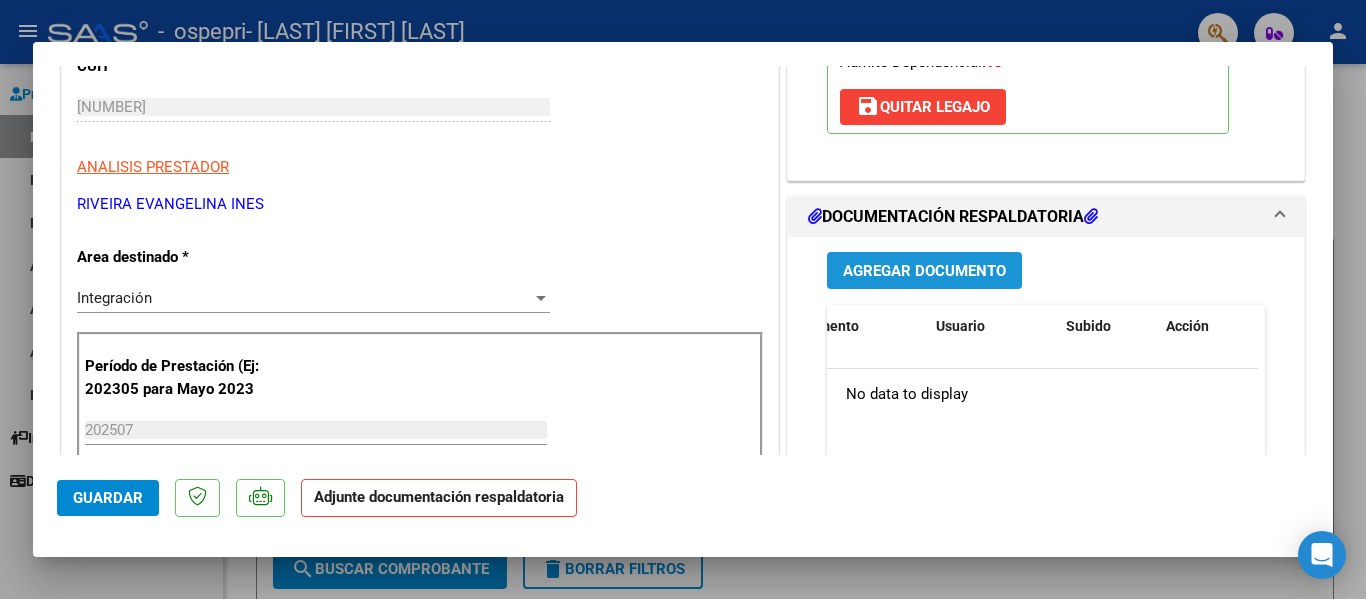 click on "Agregar Documento" at bounding box center (924, 271) 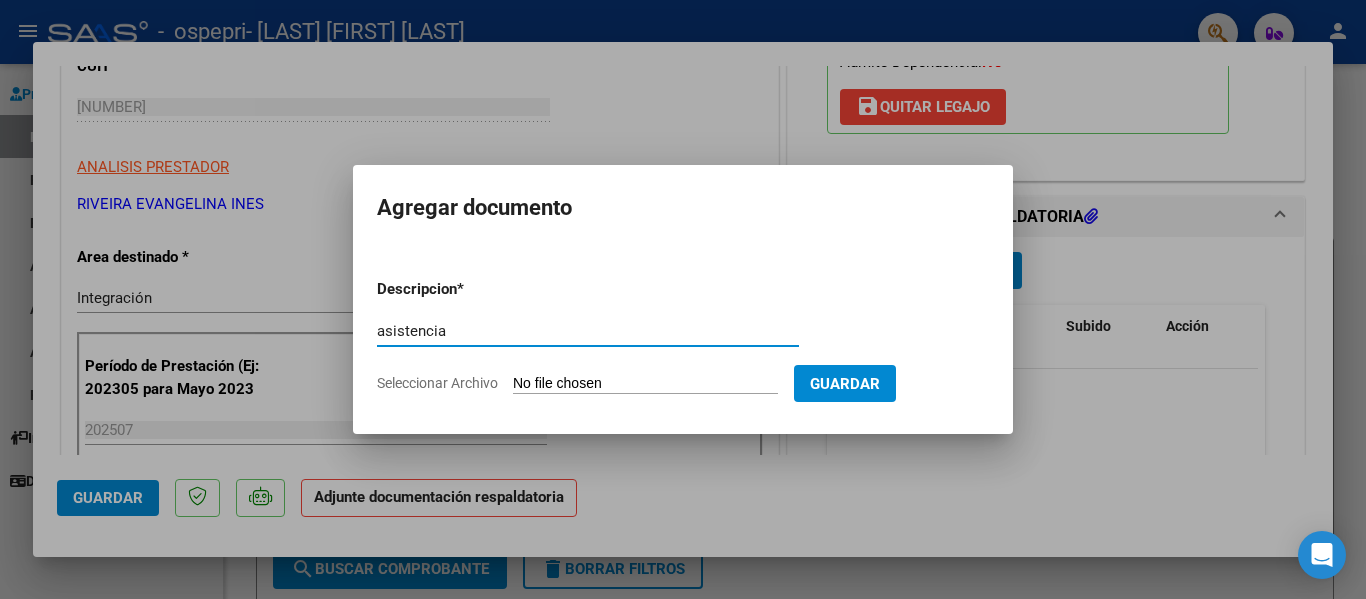 type on "asistencia" 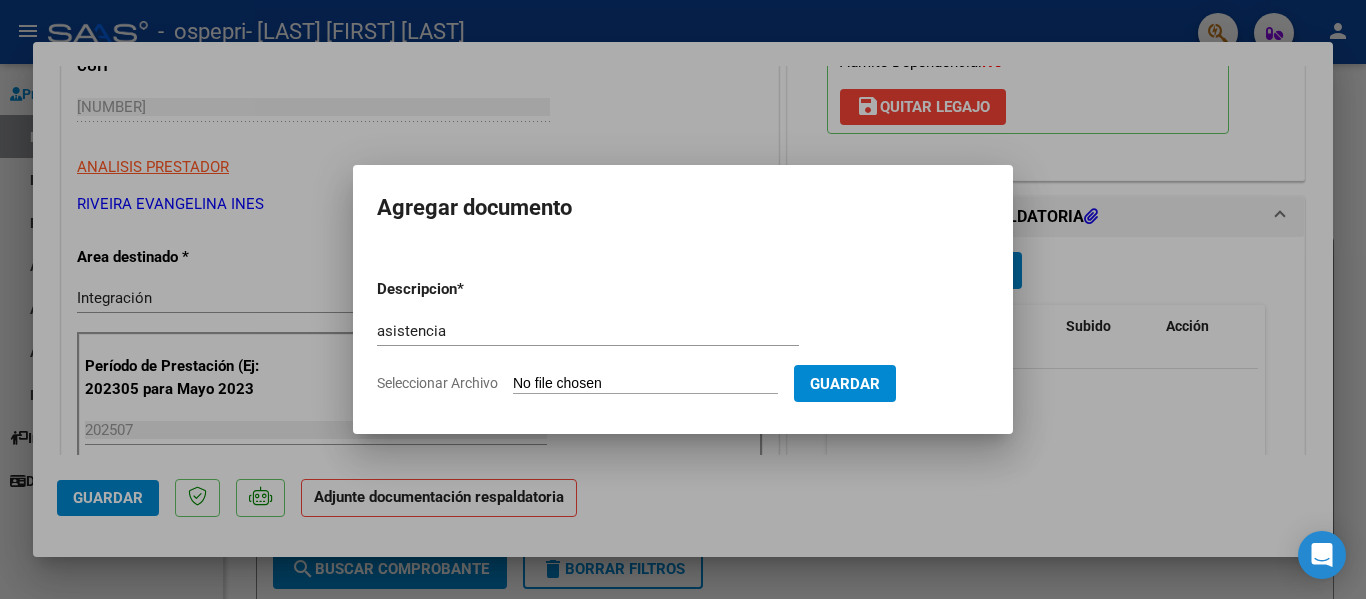 click on "Seleccionar Archivo" at bounding box center [645, 384] 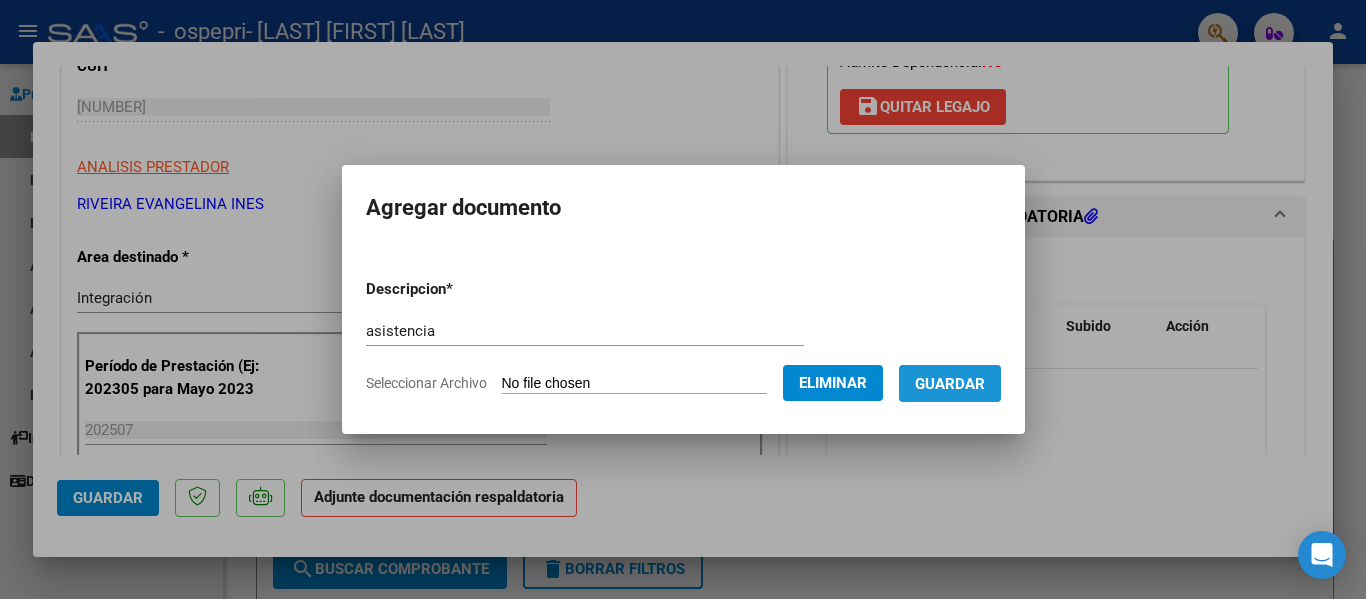 click on "Guardar" at bounding box center (950, 384) 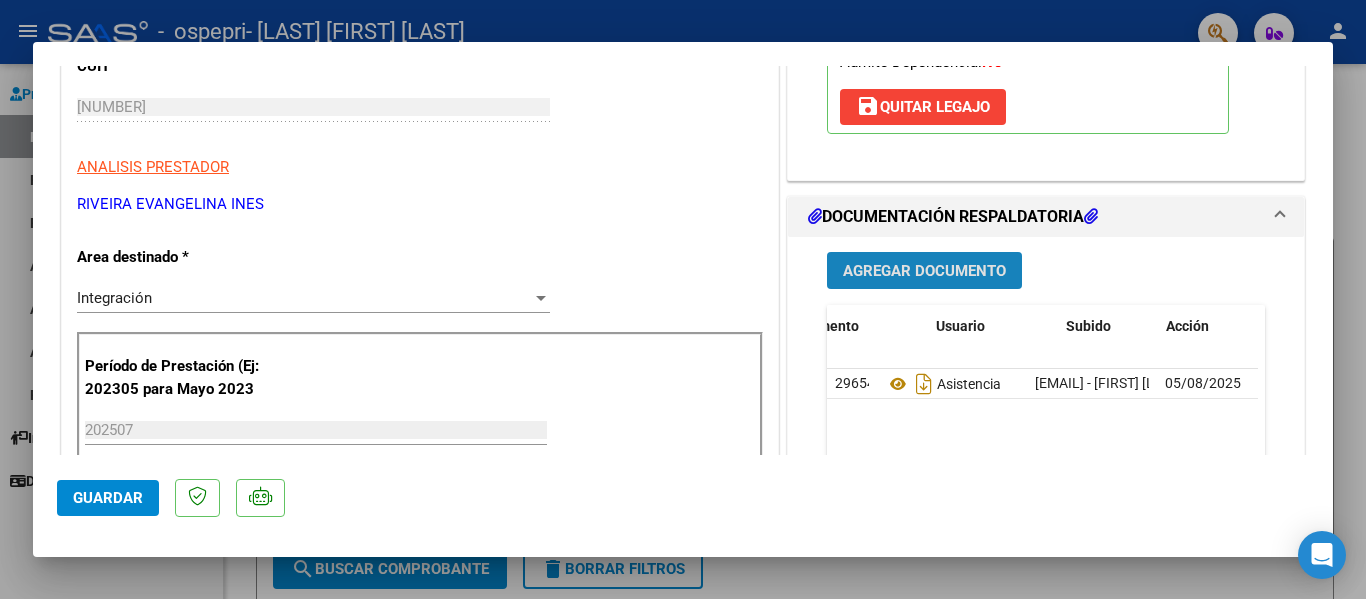 click on "Agregar Documento" at bounding box center [924, 271] 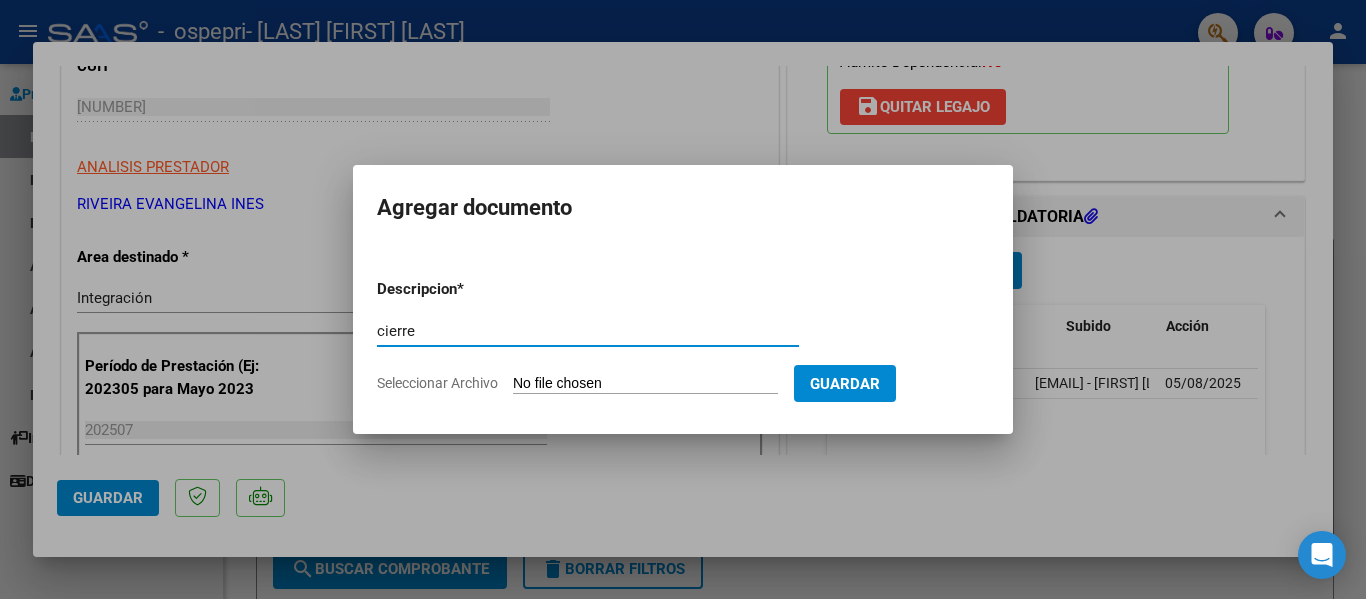 type on "cierre" 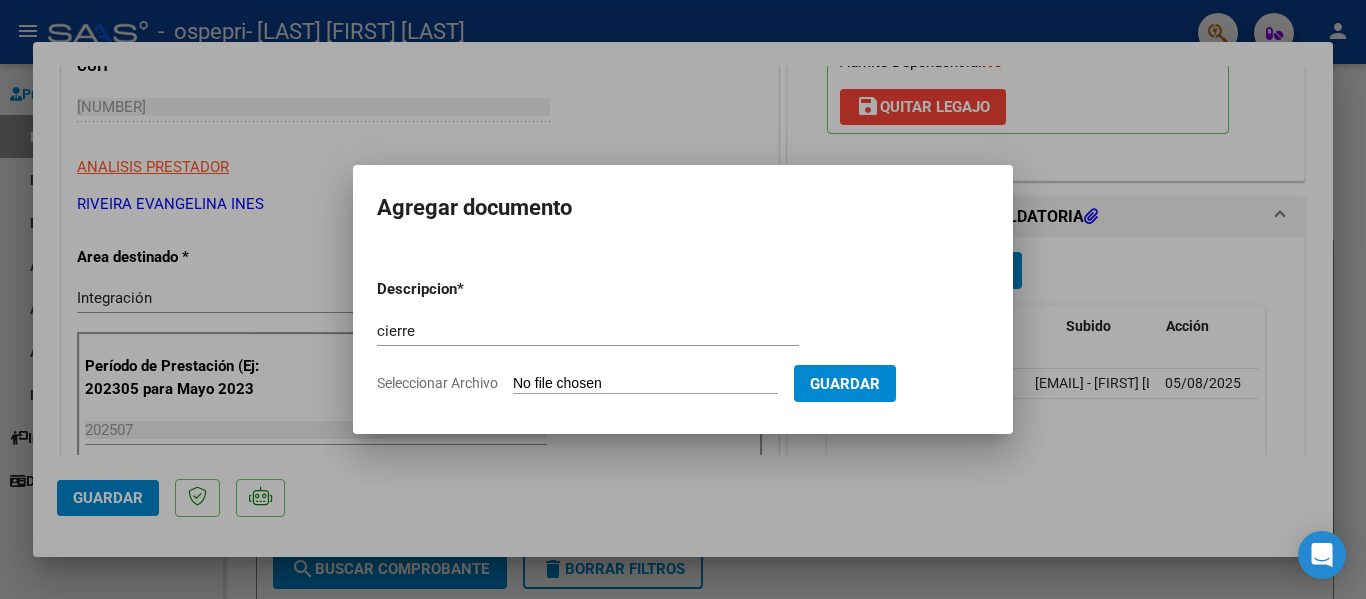 click on "Seleccionar Archivo" at bounding box center (645, 384) 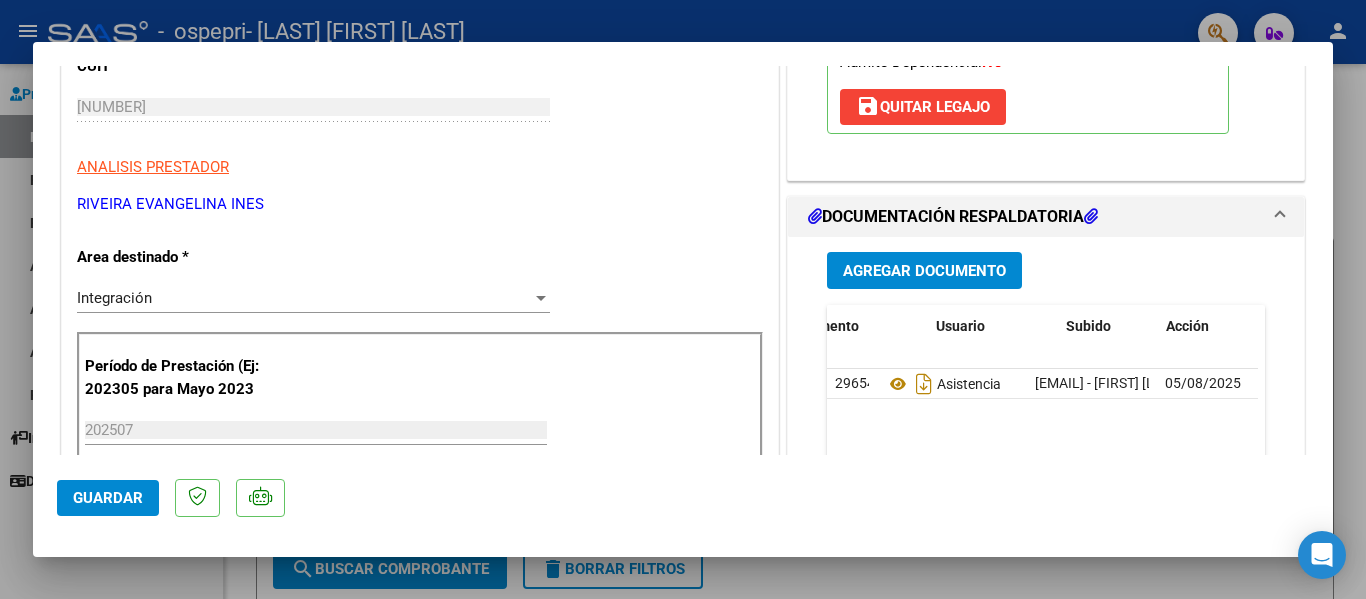 click on "Guardar" 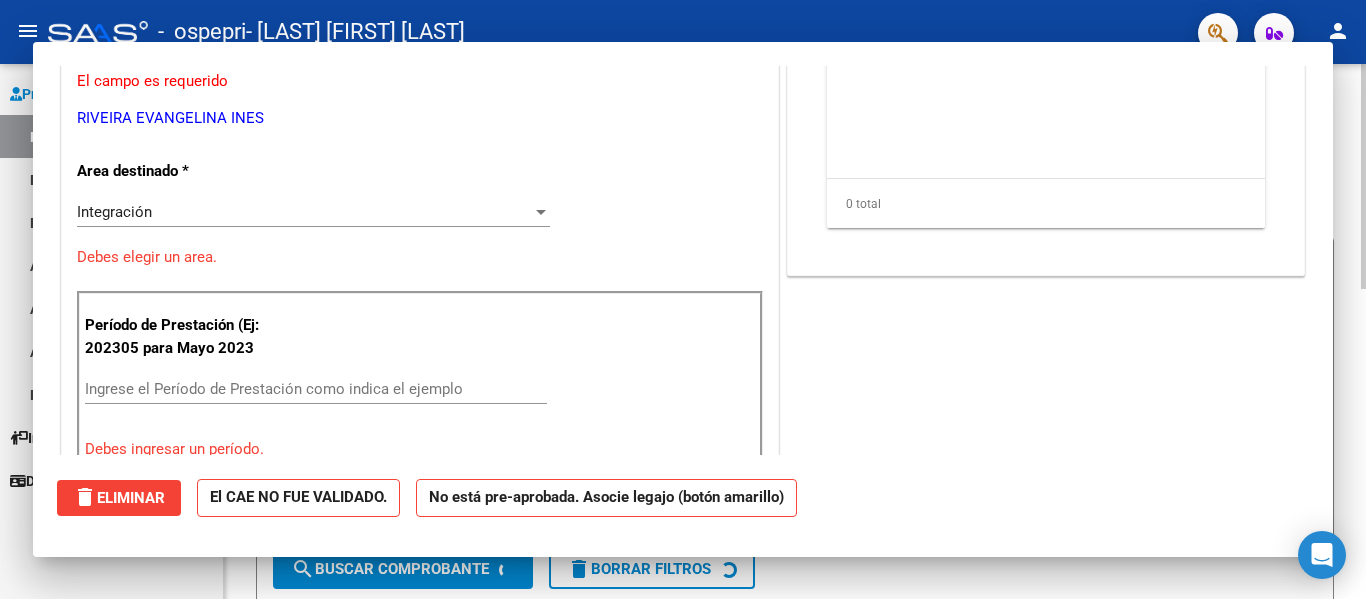 scroll, scrollTop: 0, scrollLeft: 0, axis: both 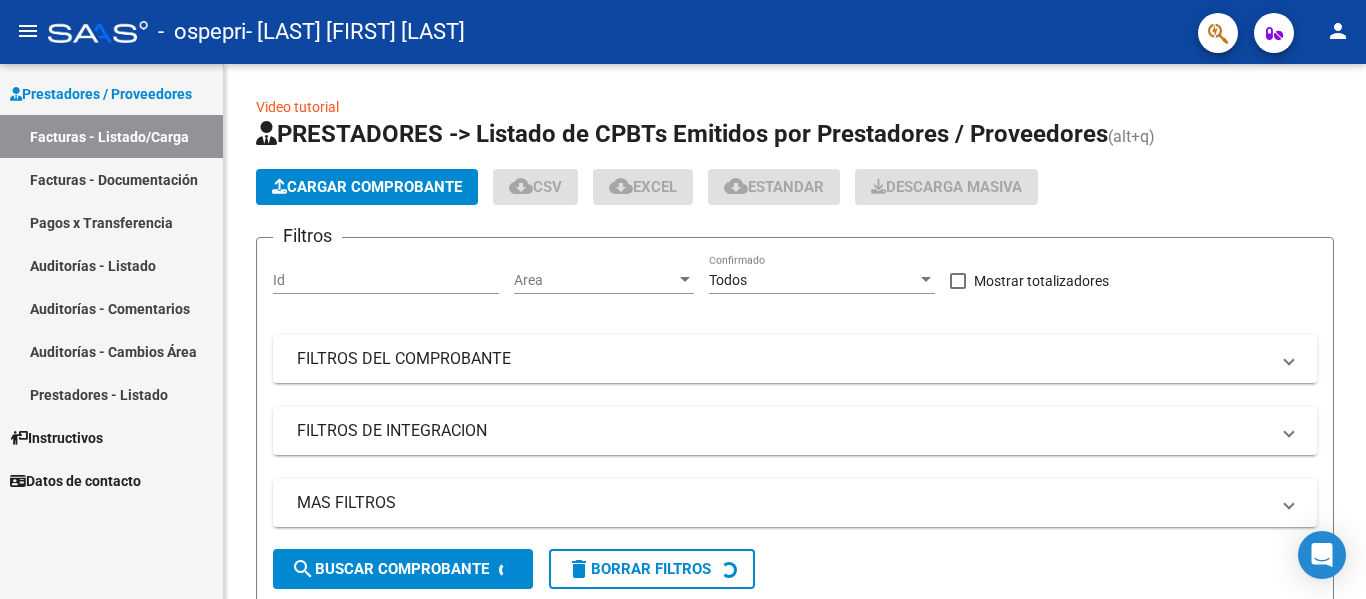 click on "Facturas - Documentación" at bounding box center [111, 179] 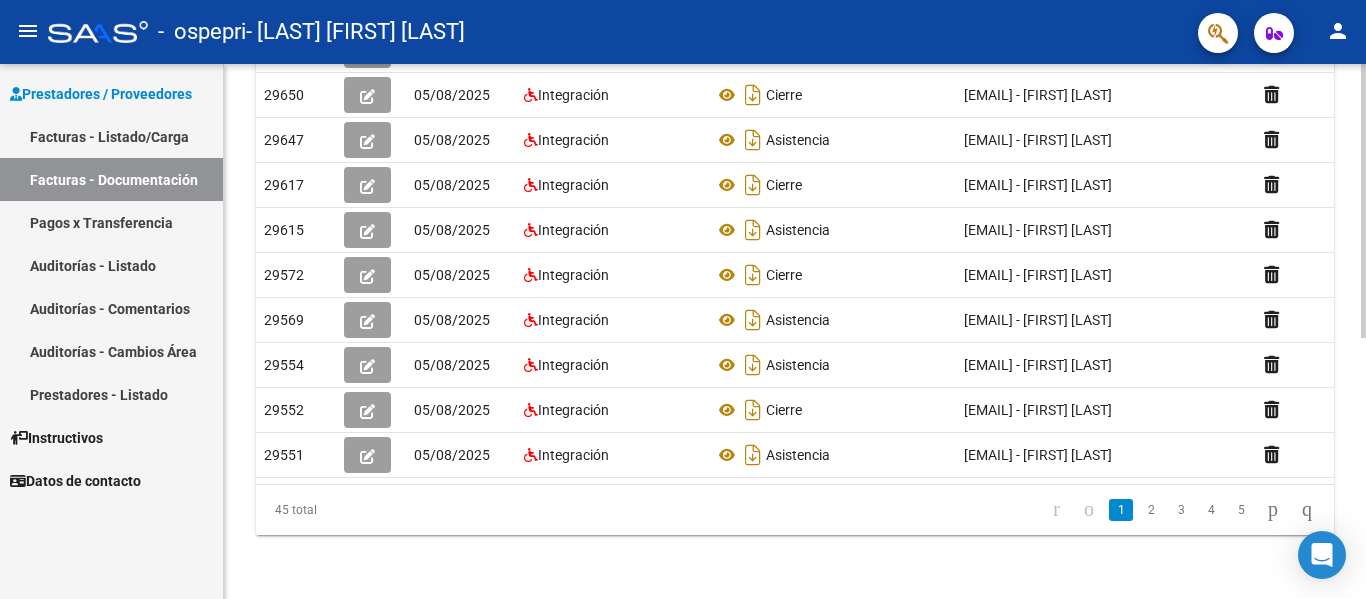 scroll, scrollTop: 508, scrollLeft: 0, axis: vertical 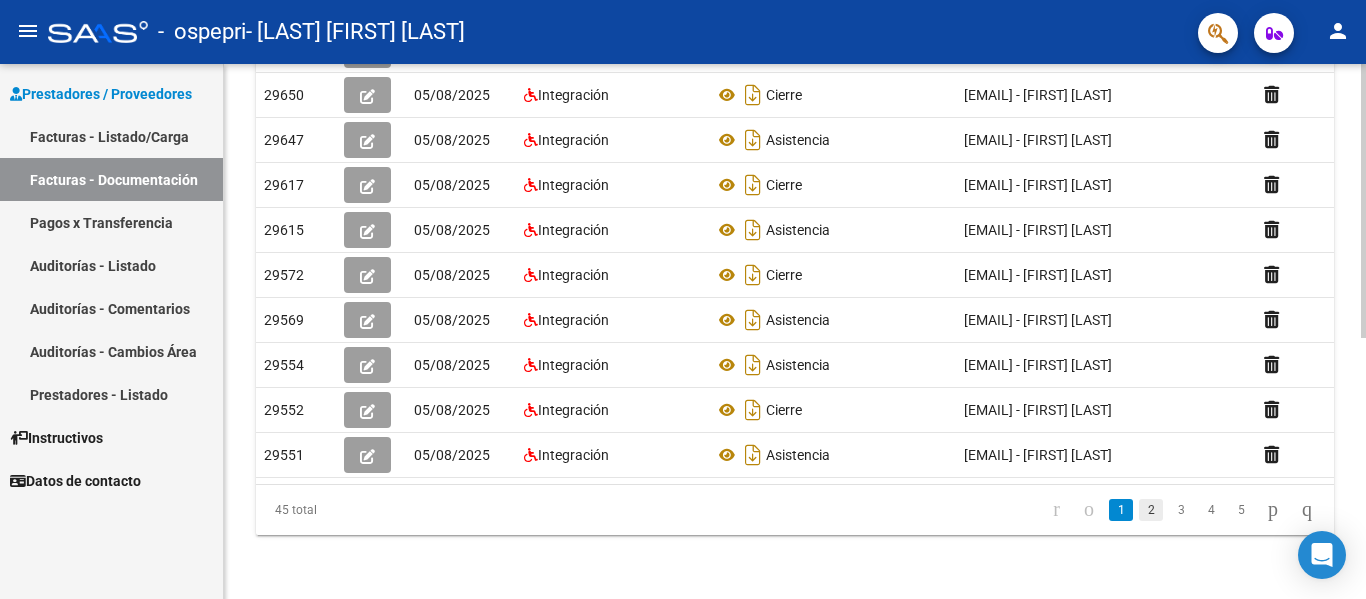click on "2" 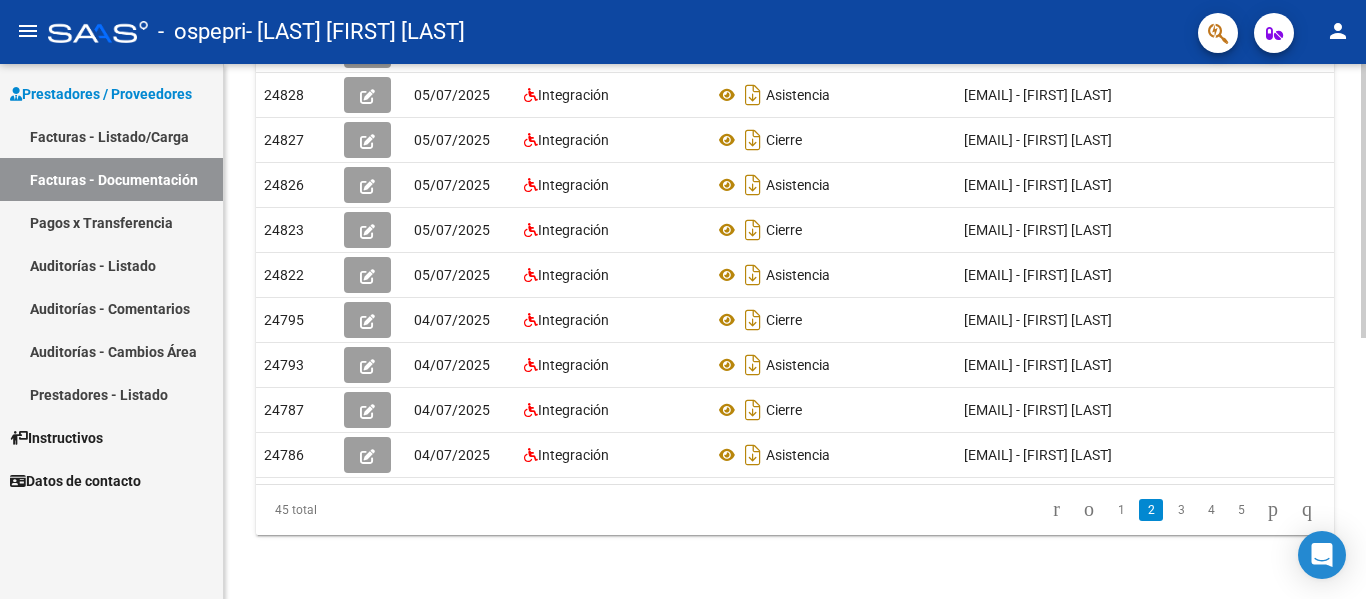 scroll, scrollTop: 475, scrollLeft: 0, axis: vertical 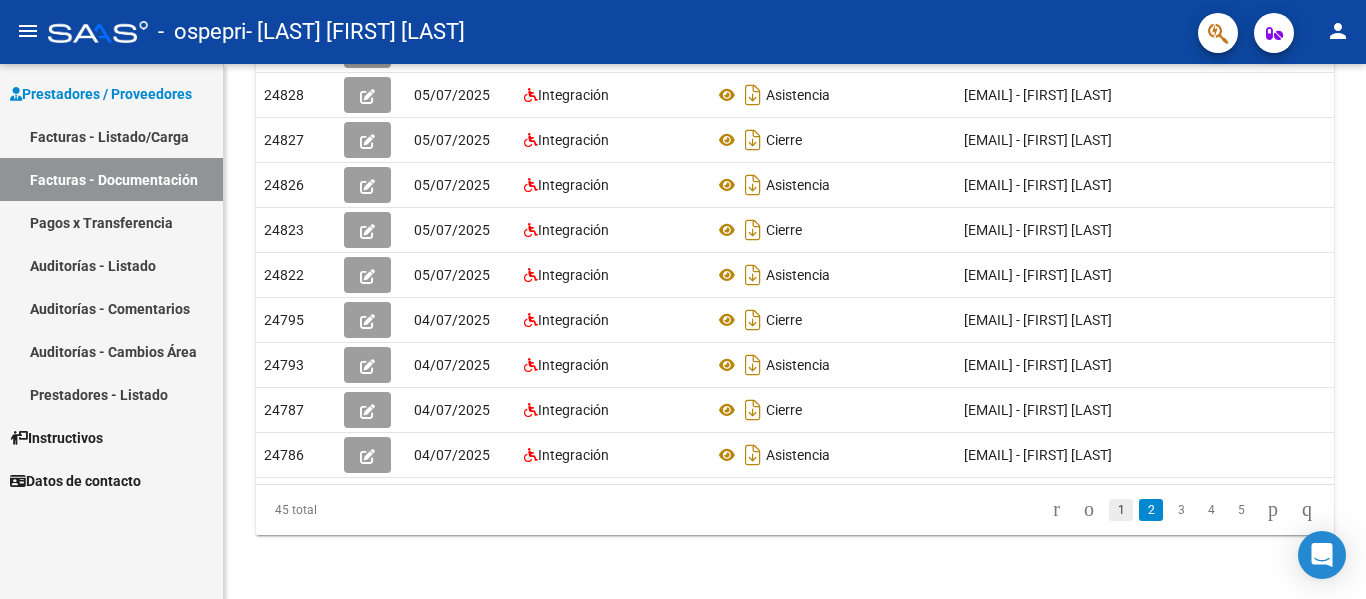 click on "1" 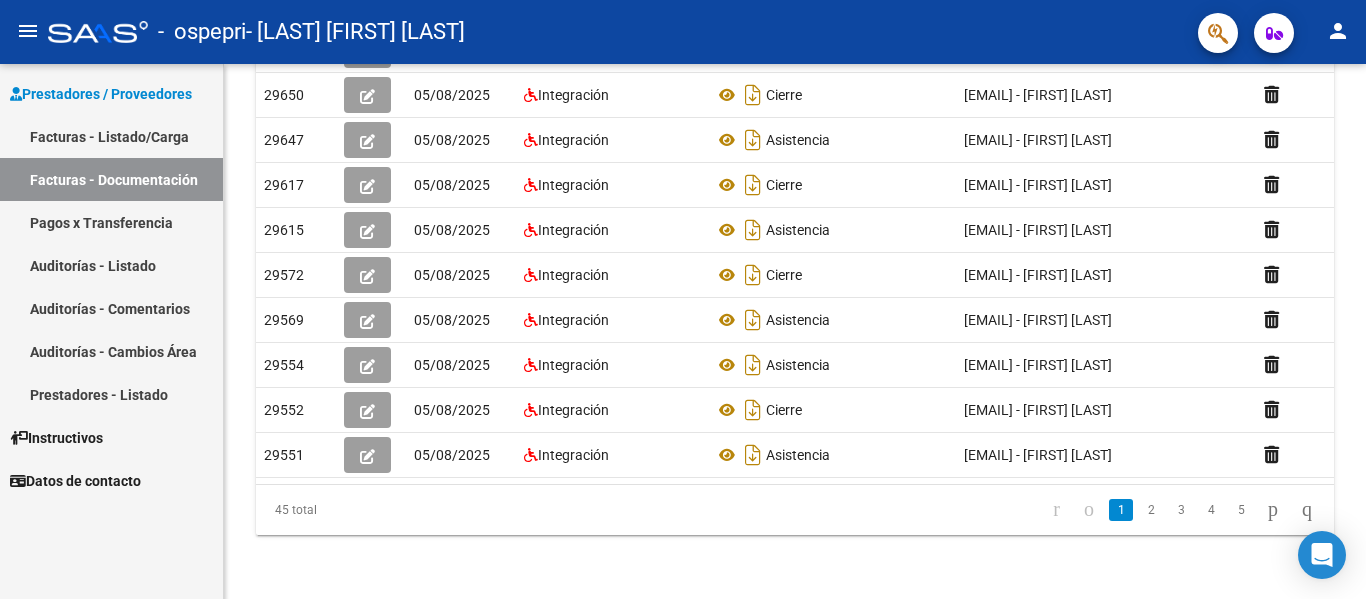 scroll, scrollTop: 485, scrollLeft: 0, axis: vertical 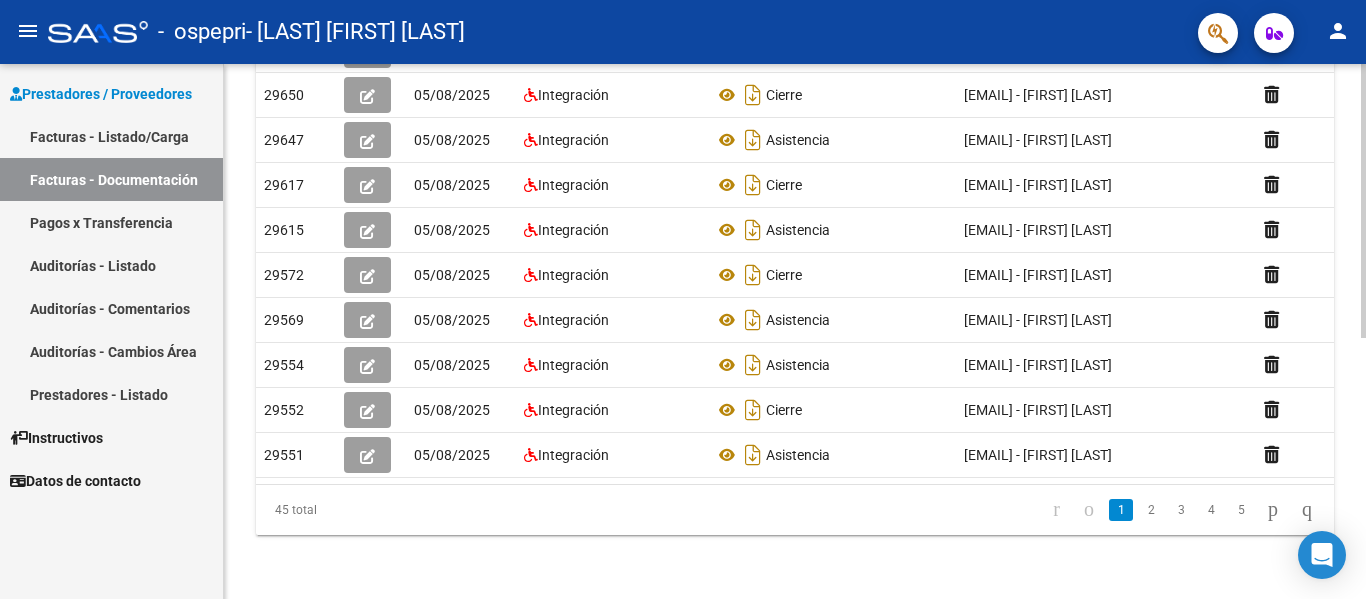 click 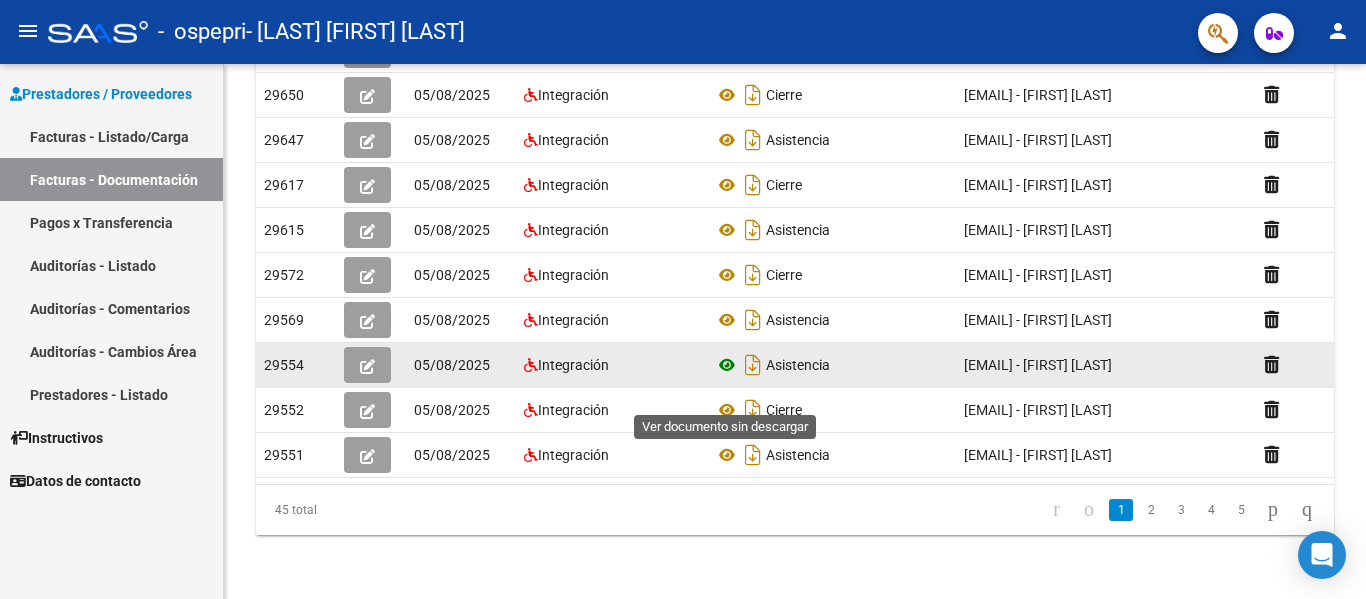 click 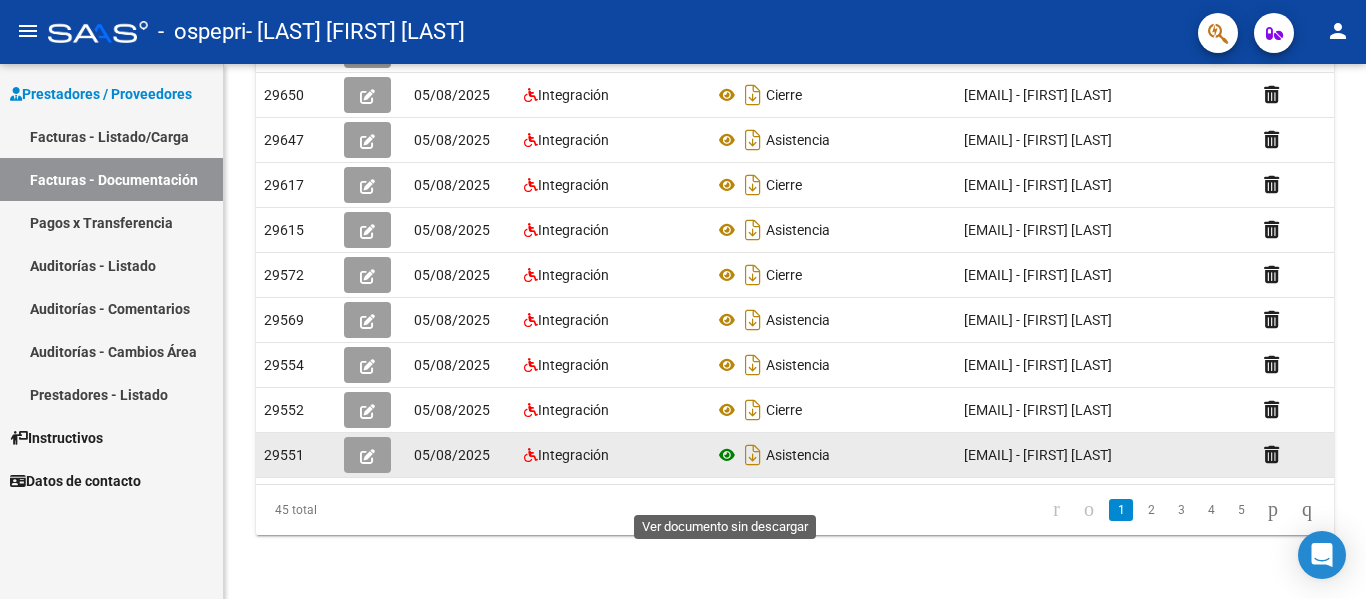 click 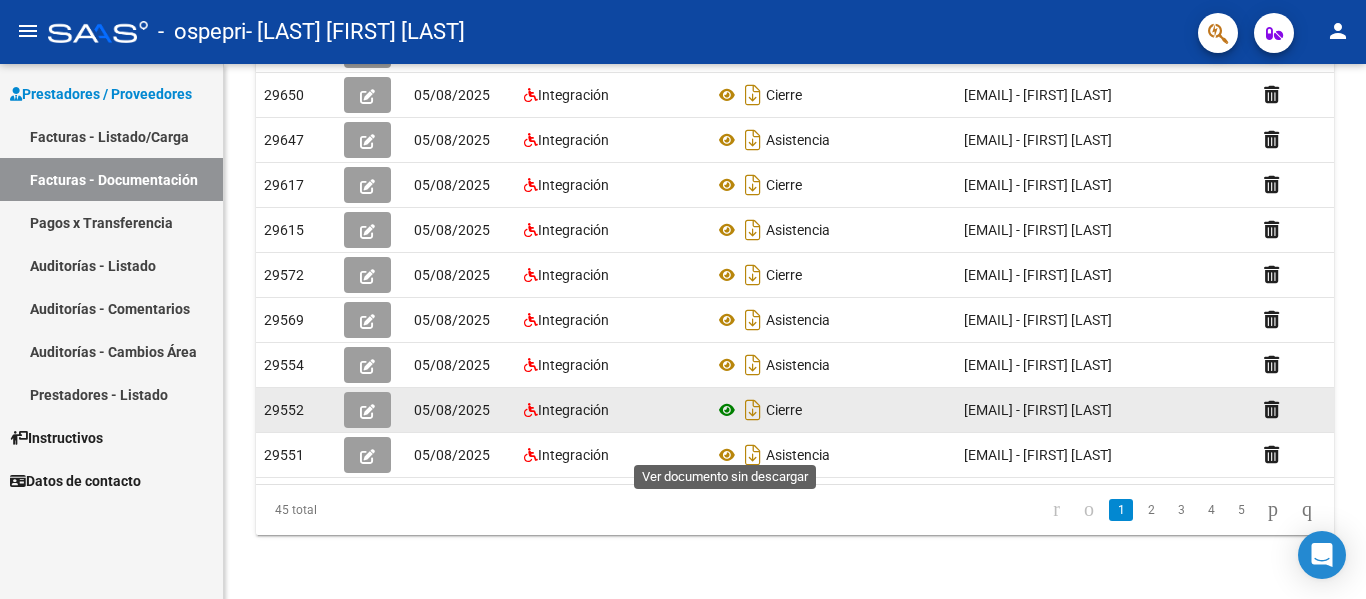 click 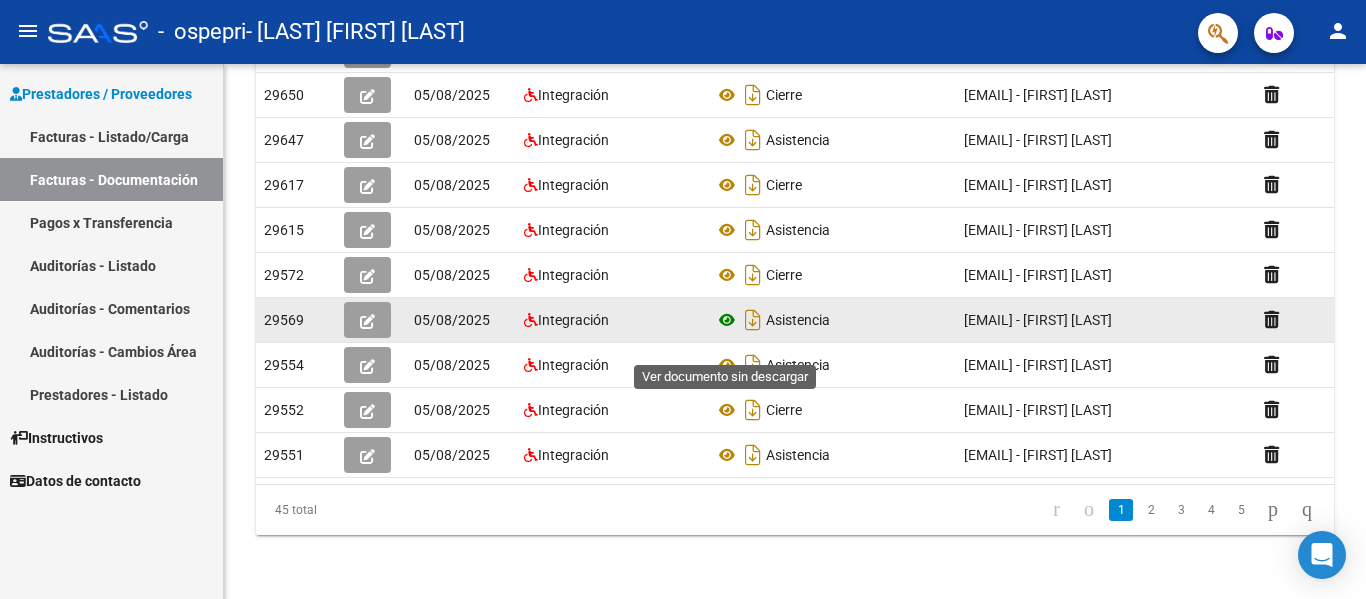 click 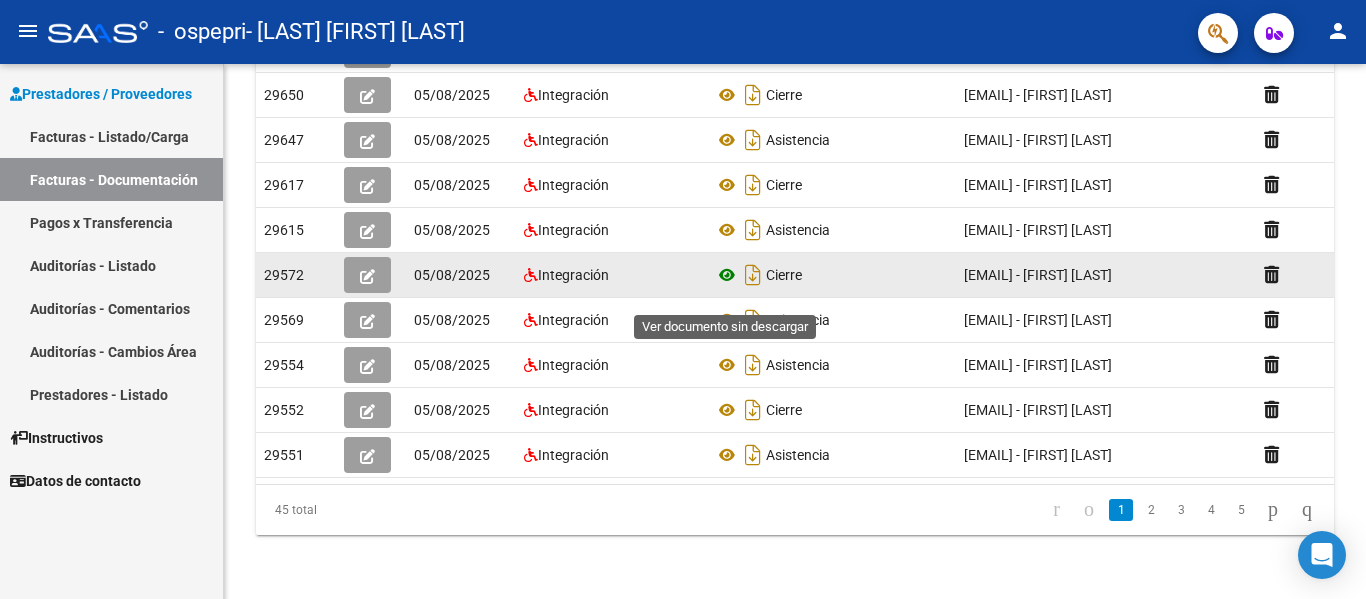 click 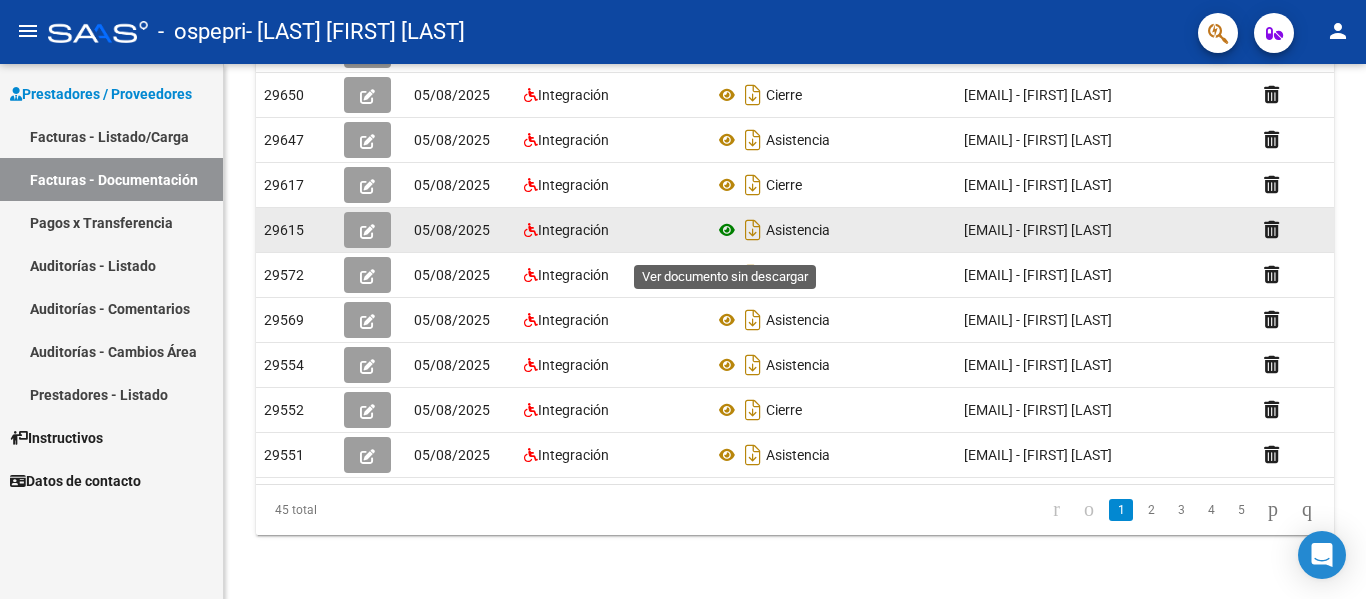 click 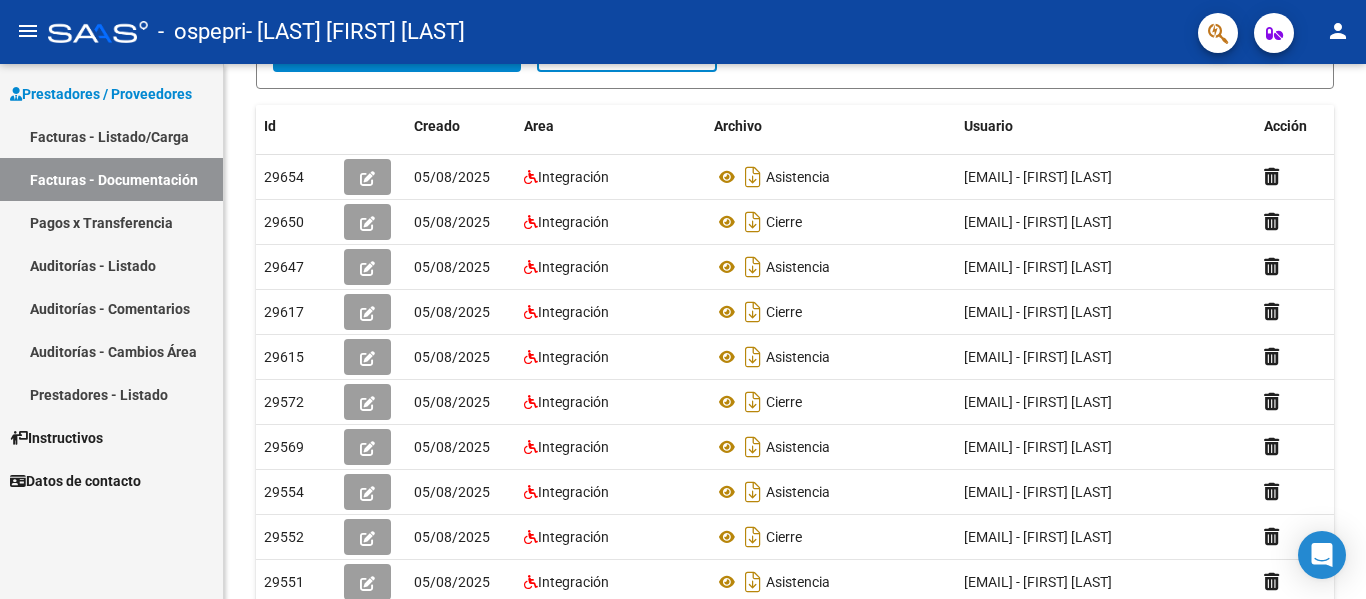 scroll, scrollTop: 314, scrollLeft: 0, axis: vertical 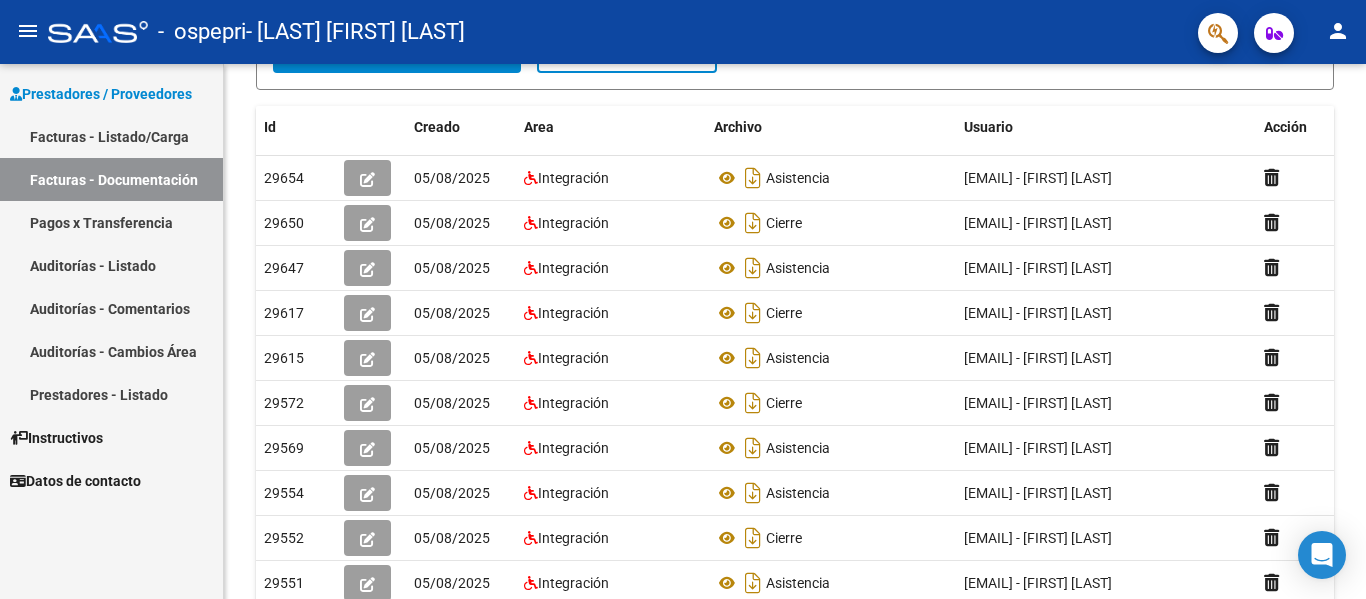 click on "PRESTADORES -> Comprobantes - Documentación Respaldatoria cloud_download  Exportar CSV   Descarga Masiva
Filtros Id CUIT / Razón Social Pto. Venta Nro. Comprobante Descripción 5/2/2025 5/2/2025 – 5/8/2025 5/8/2025 Fec. Cargado Desde / Hasta Área Área Todos Factura Confirmada search  Buscar Documentacion  delete  Borrar Filtros  Id Creado Area Archivo Usuario Acción 29654
05/08/2025 Integración Asistencia  [EMAIL] - [FIRST] [LAST]  29650
05/08/2025 Integración Cierre  [EMAIL] - [FIRST] [LAST]  29647
05/08/2025 Integración Asistencia  [EMAIL] - [FIRST] [LAST]  29617
05/08/2025 Integración Cierre  [EMAIL] - [FIRST] [LAST]  29615
05/08/2025 Integración Asistencia  [EMAIL] - [FIRST] [LAST]  29572
05/08/2025 Integración Cierre  [EMAIL] - [FIRST] [LAST]  29569
05/08/2025 Integración Asistencia" 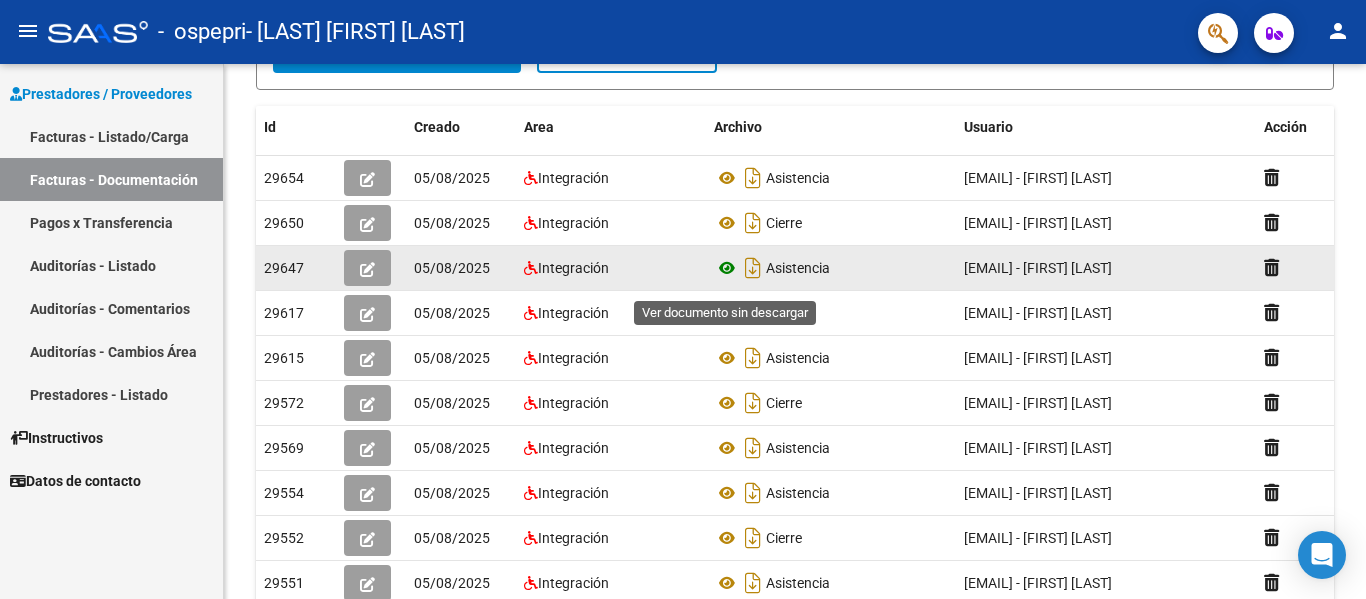 click 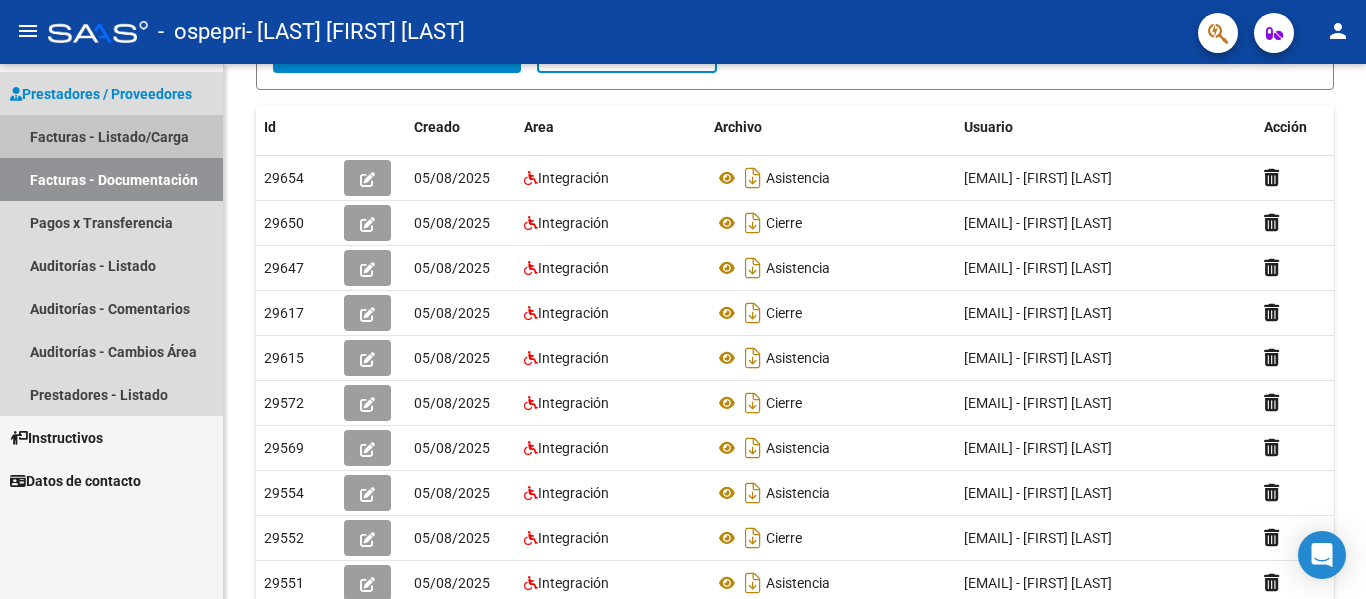 click on "Facturas - Listado/Carga" at bounding box center (111, 136) 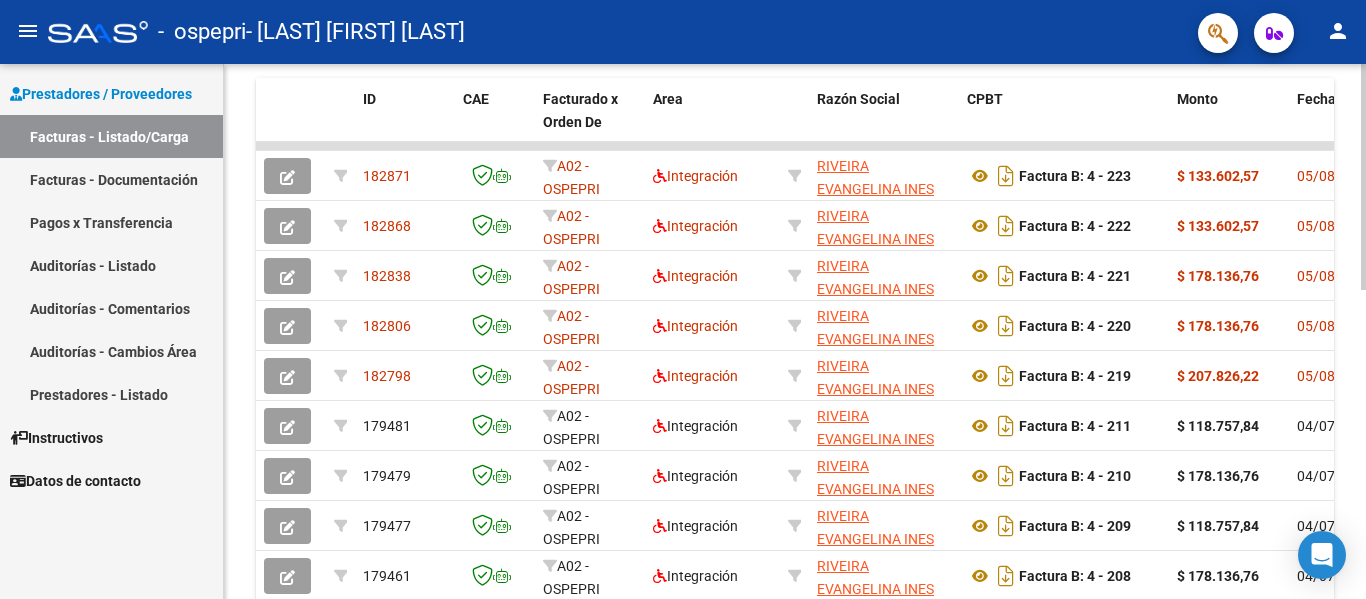 scroll, scrollTop: 542, scrollLeft: 0, axis: vertical 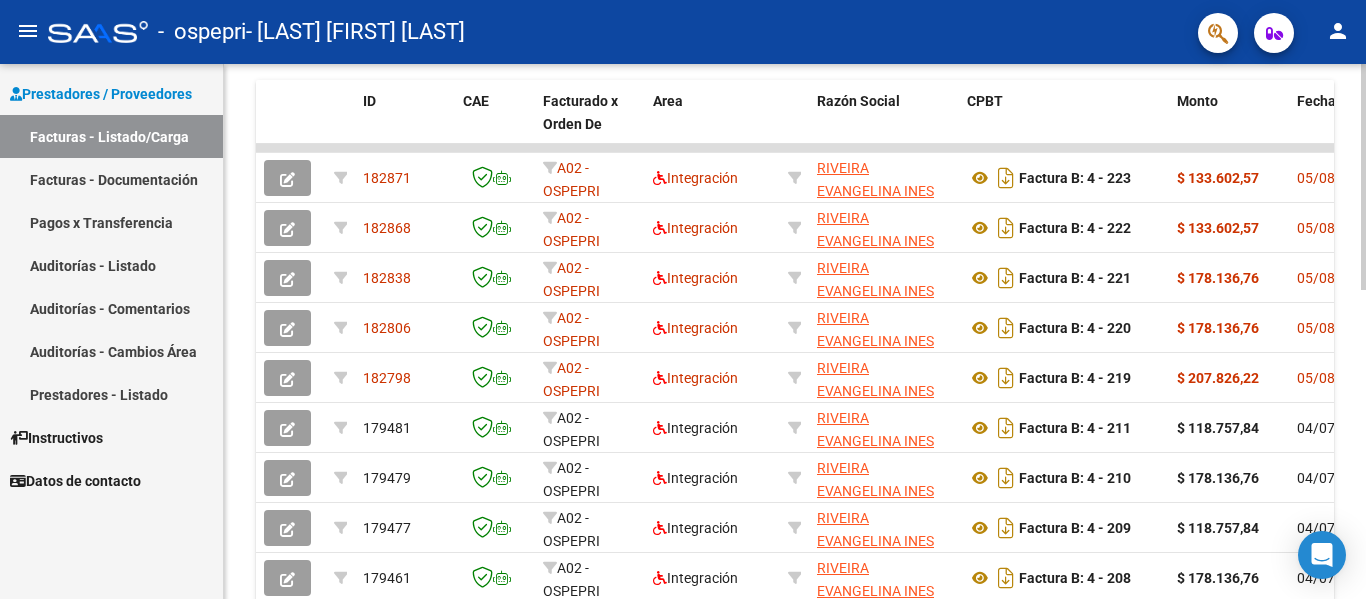 click 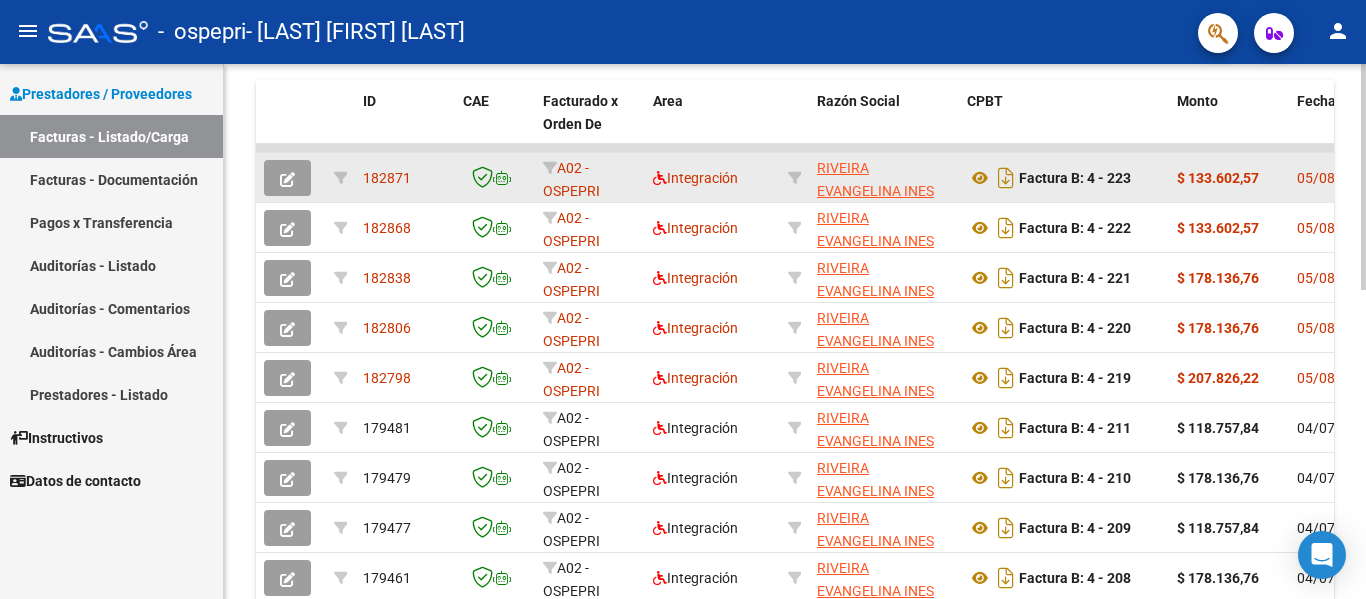 click on "$ 133.602,57" 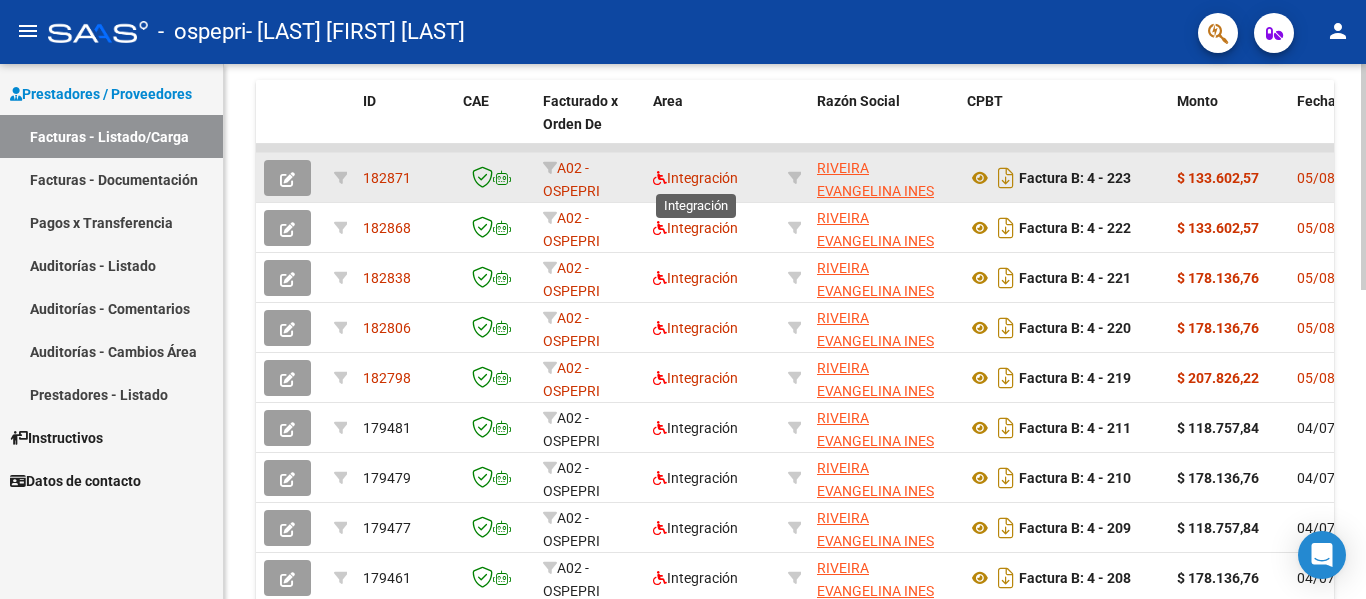 click on "Integración" 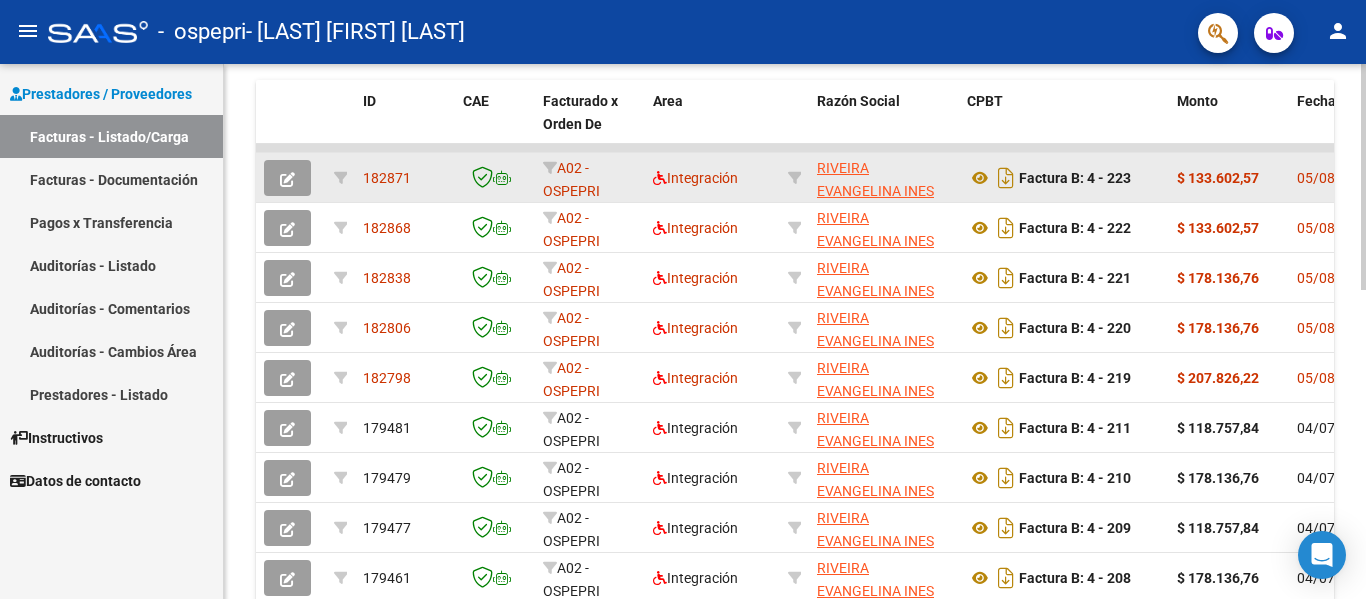 click on "$ 133.602,57" 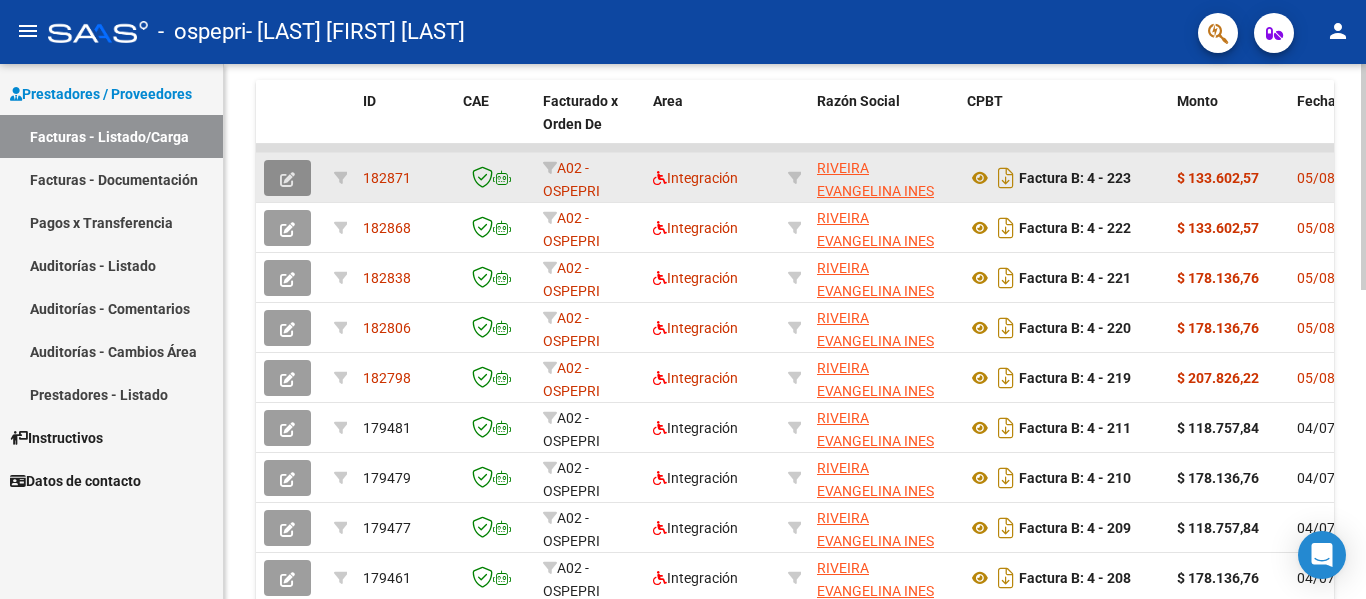 click 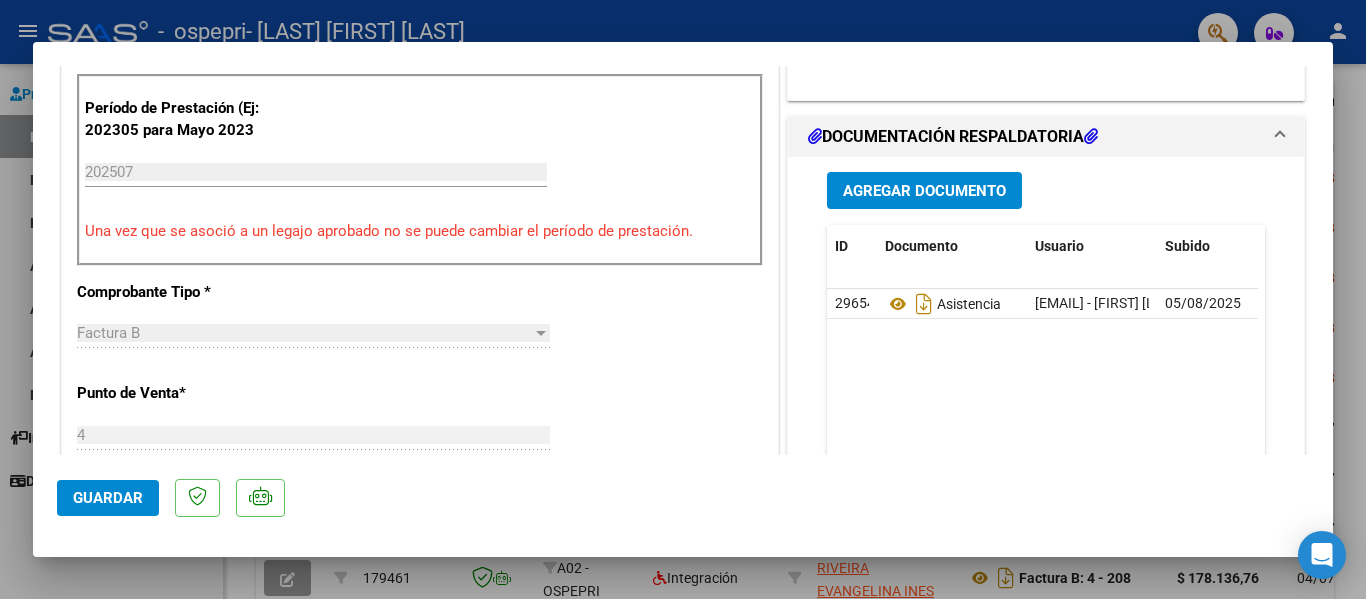 scroll, scrollTop: 506, scrollLeft: 0, axis: vertical 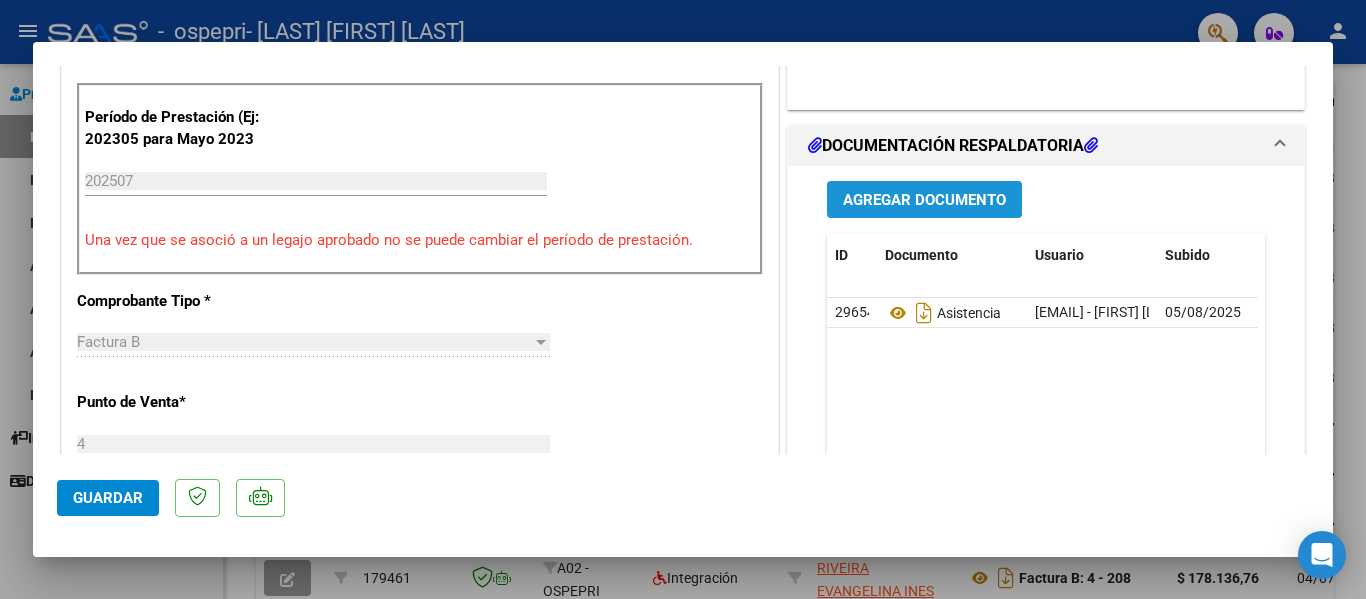 click on "Agregar Documento" at bounding box center (924, 200) 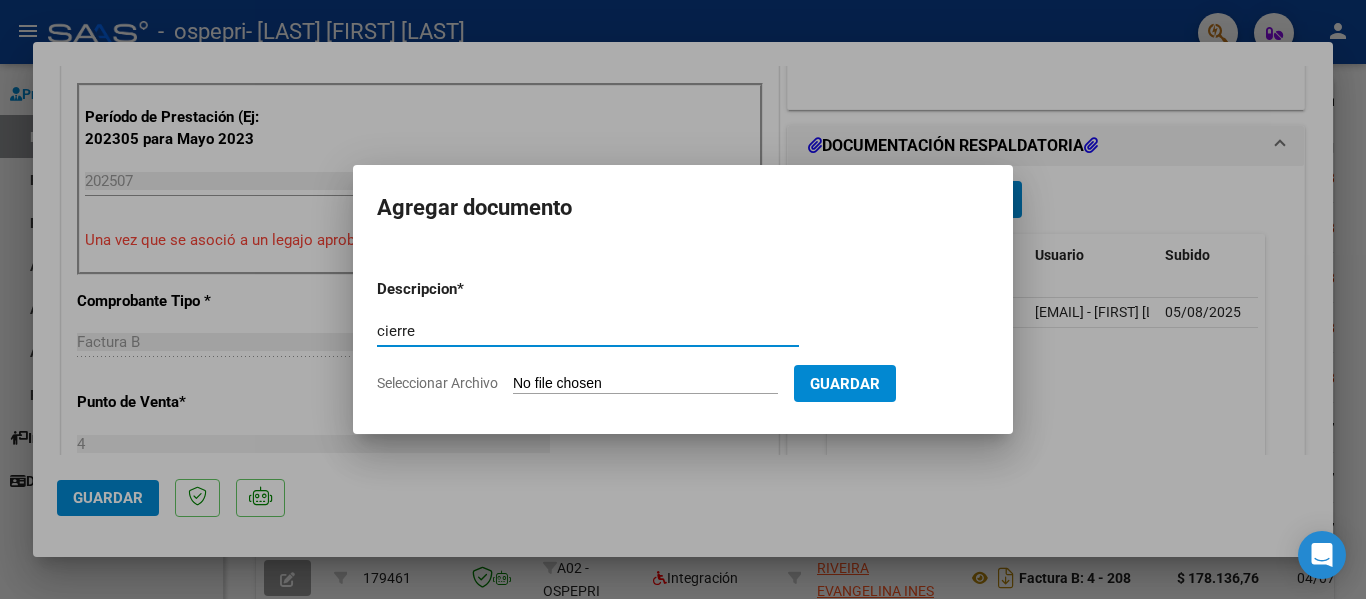 type on "cierre" 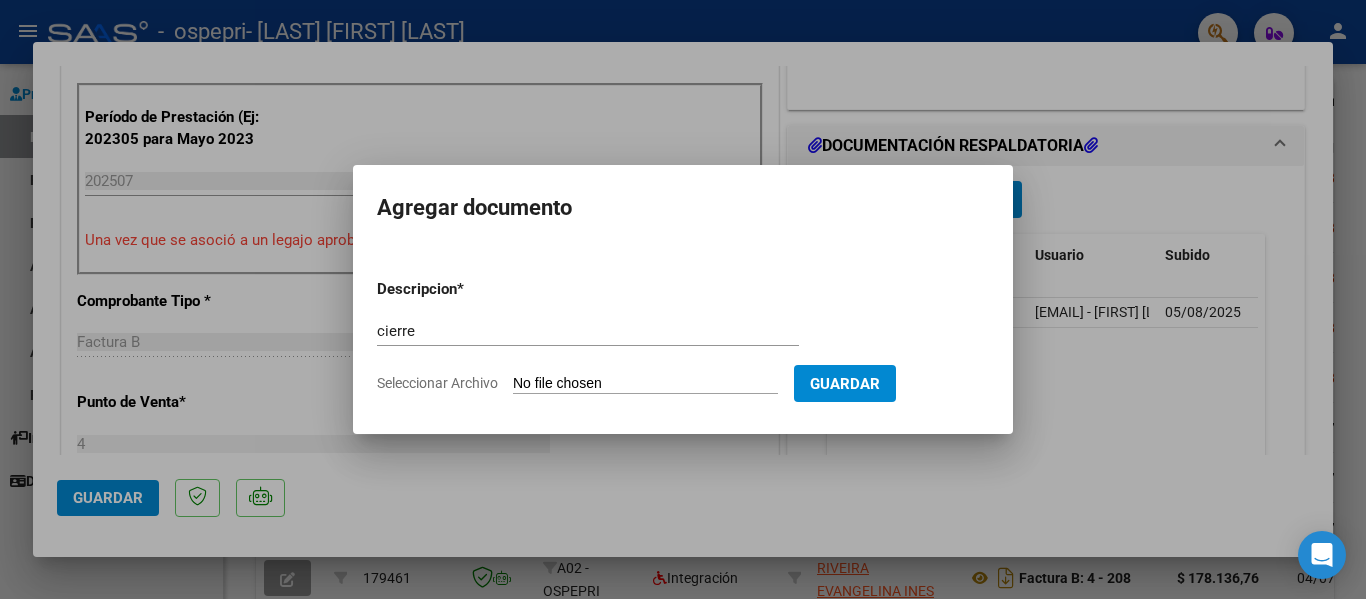 click on "Seleccionar Archivo" at bounding box center [645, 384] 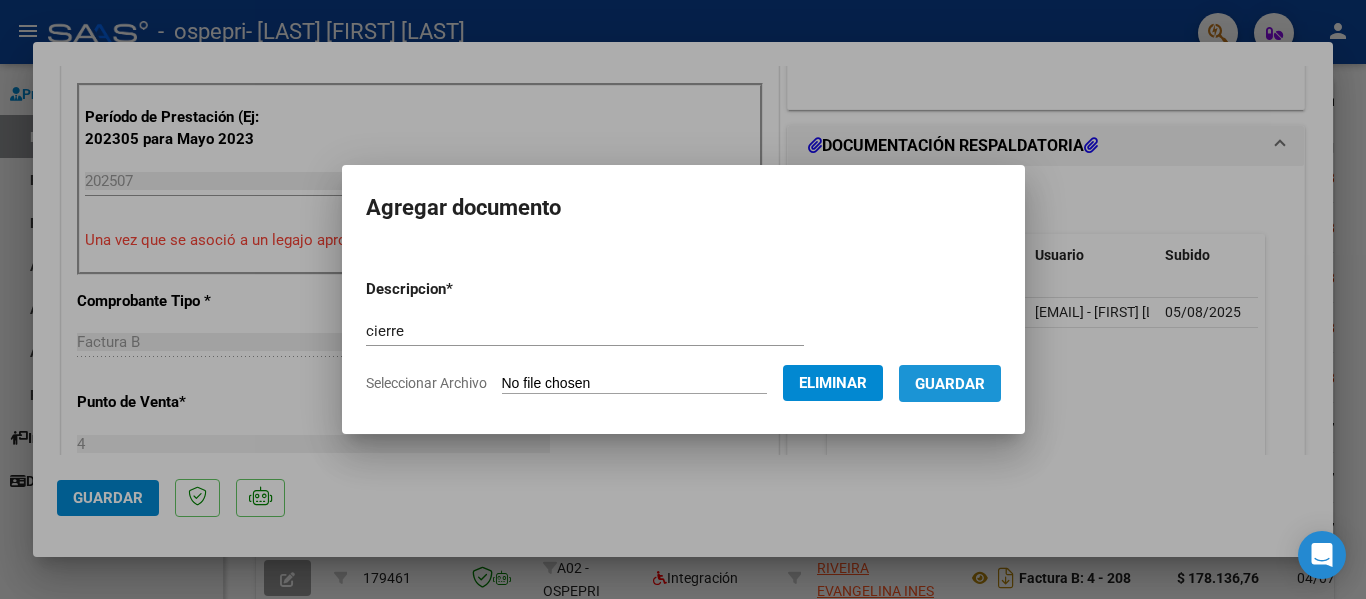 click on "Guardar" at bounding box center (950, 384) 